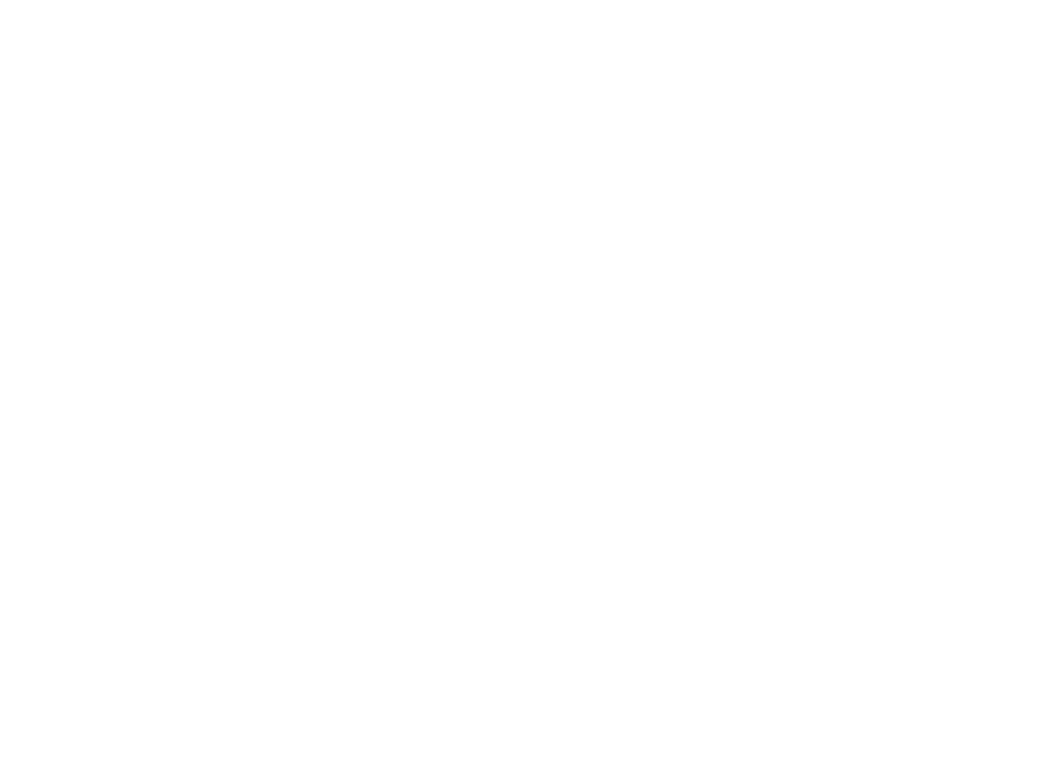 scroll, scrollTop: 0, scrollLeft: 0, axis: both 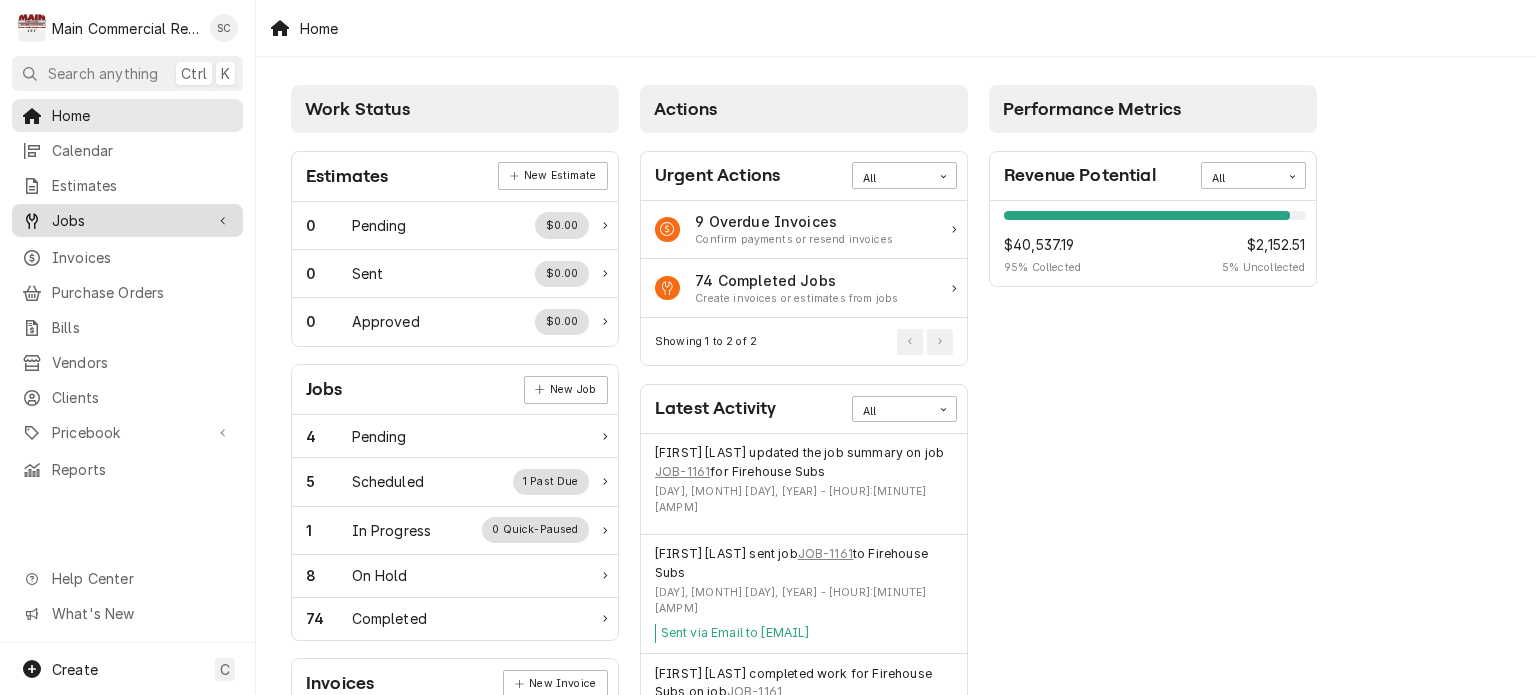 click on "Jobs" at bounding box center [127, 220] 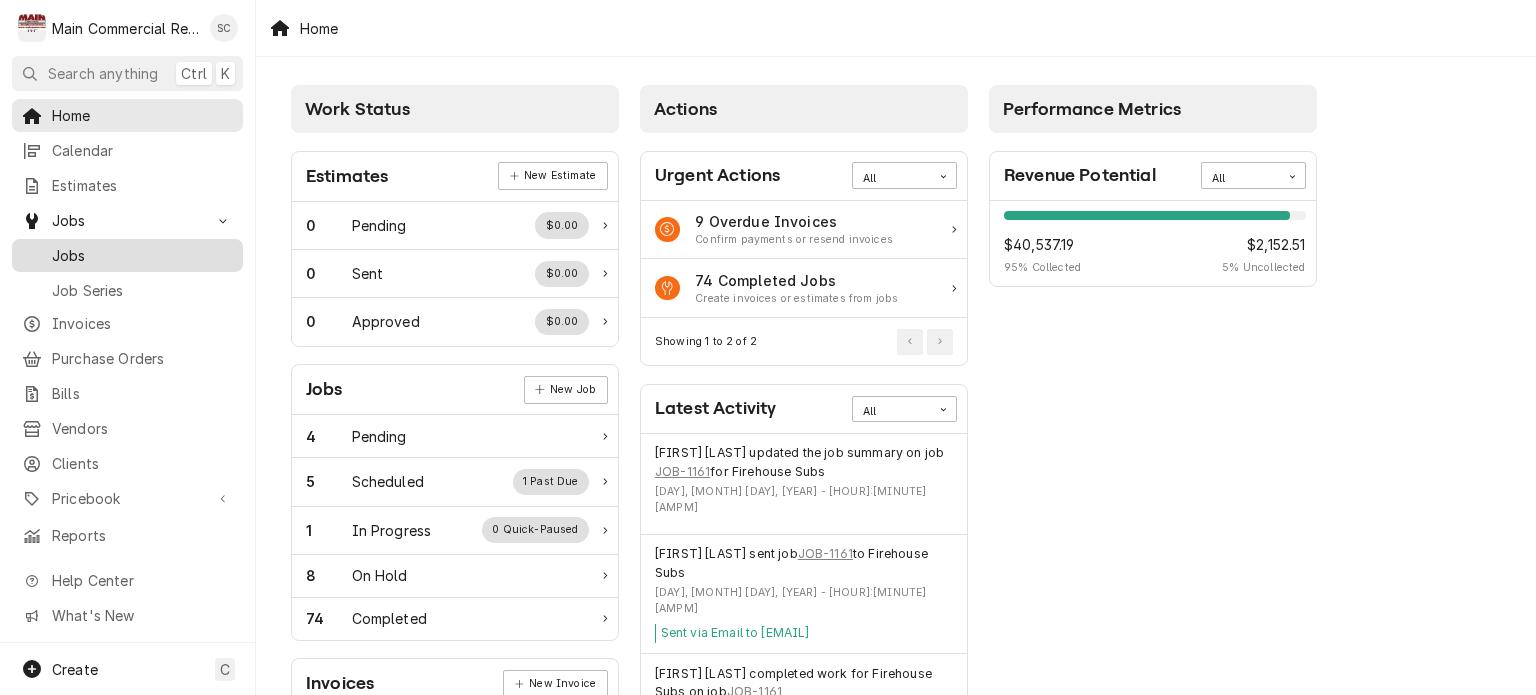 click on "Jobs" at bounding box center [142, 255] 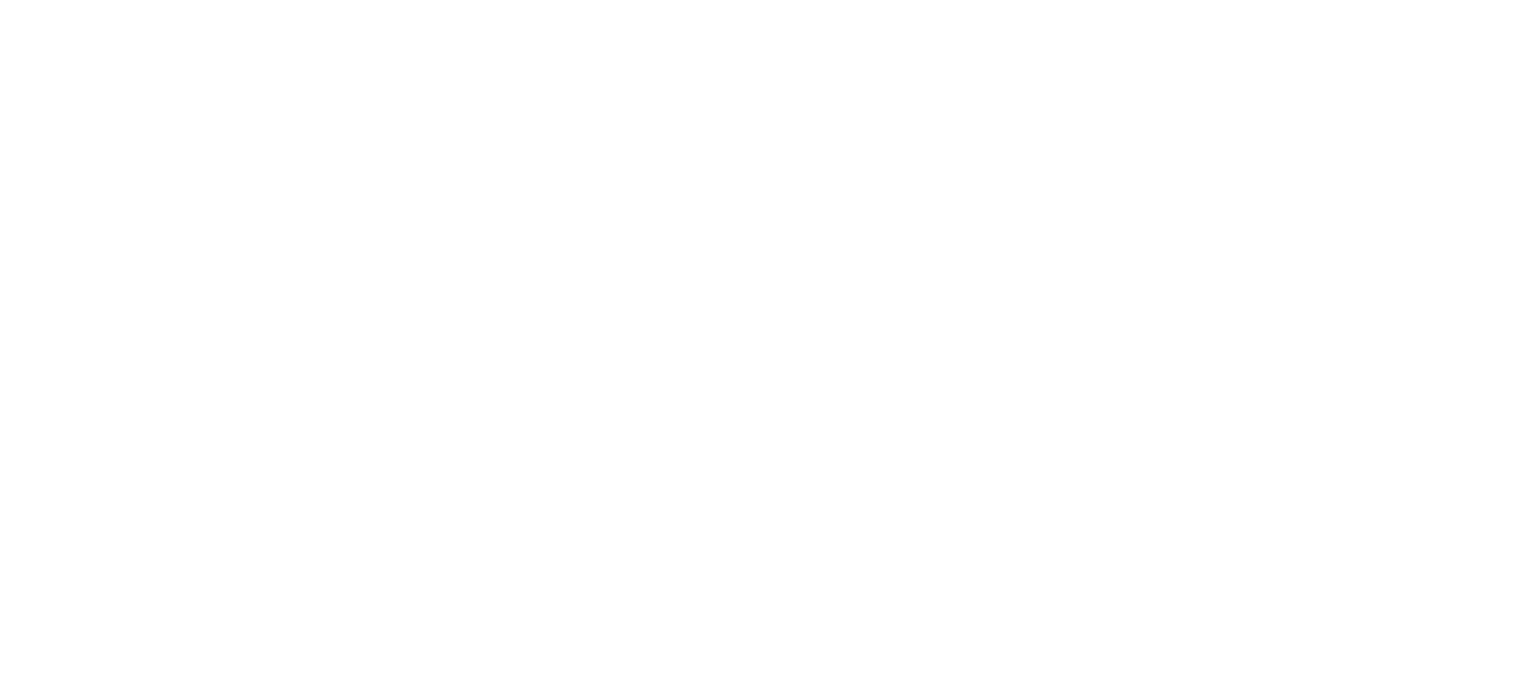 scroll, scrollTop: 0, scrollLeft: 0, axis: both 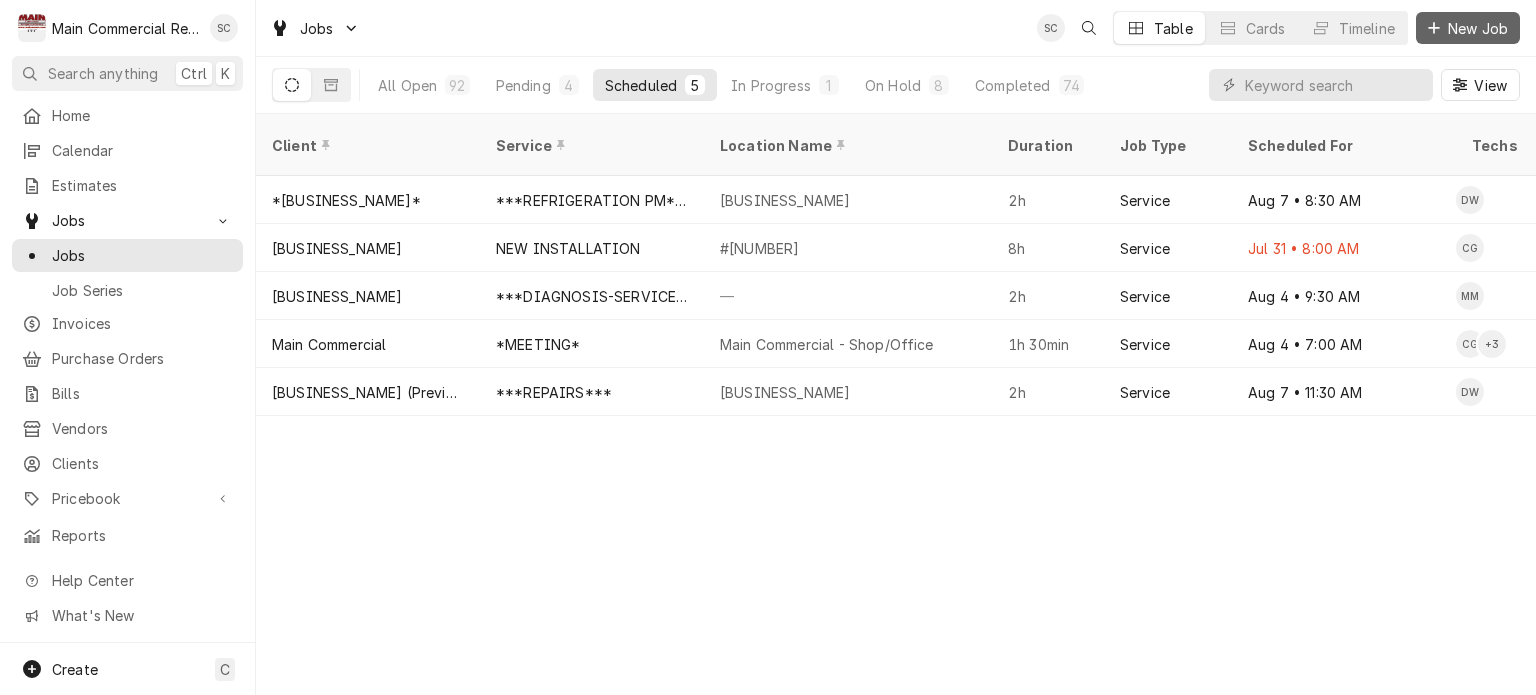 click on "New Job" at bounding box center [1478, 28] 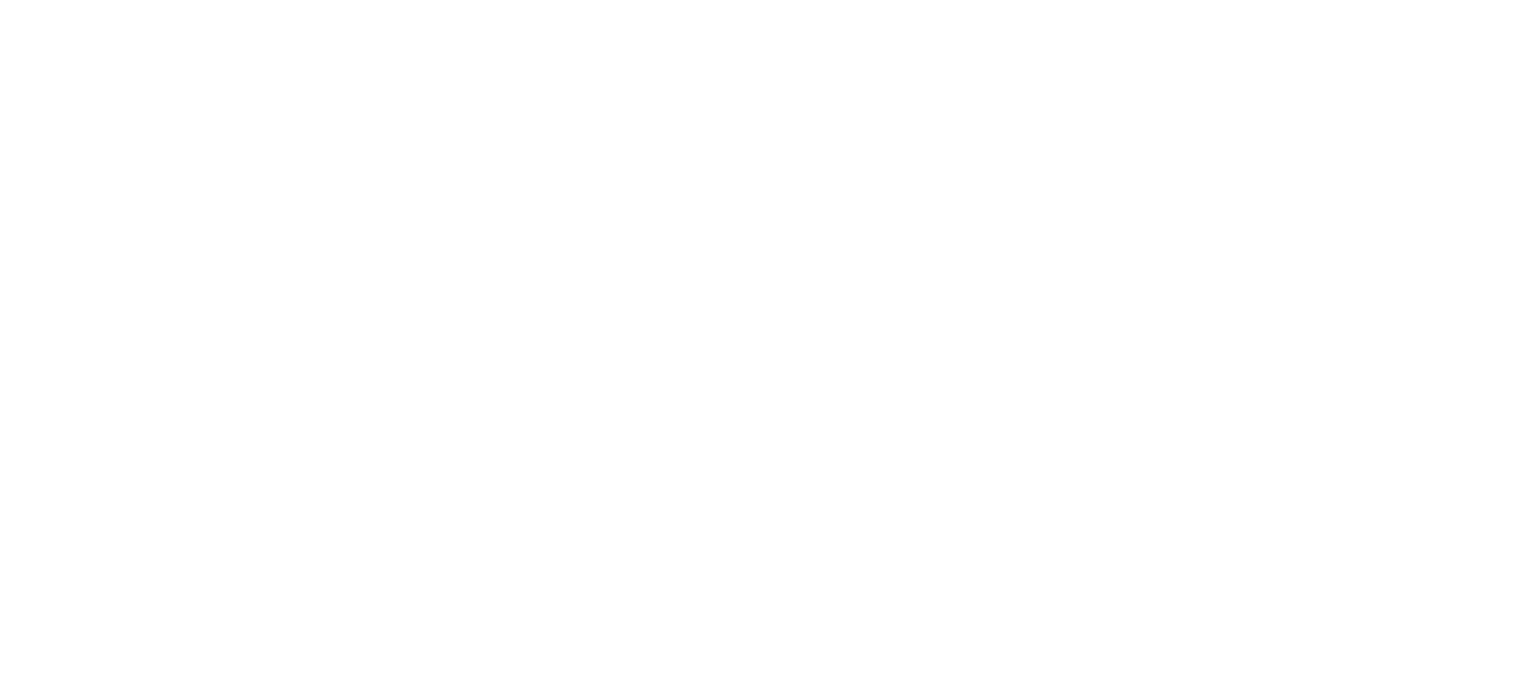 scroll, scrollTop: 0, scrollLeft: 0, axis: both 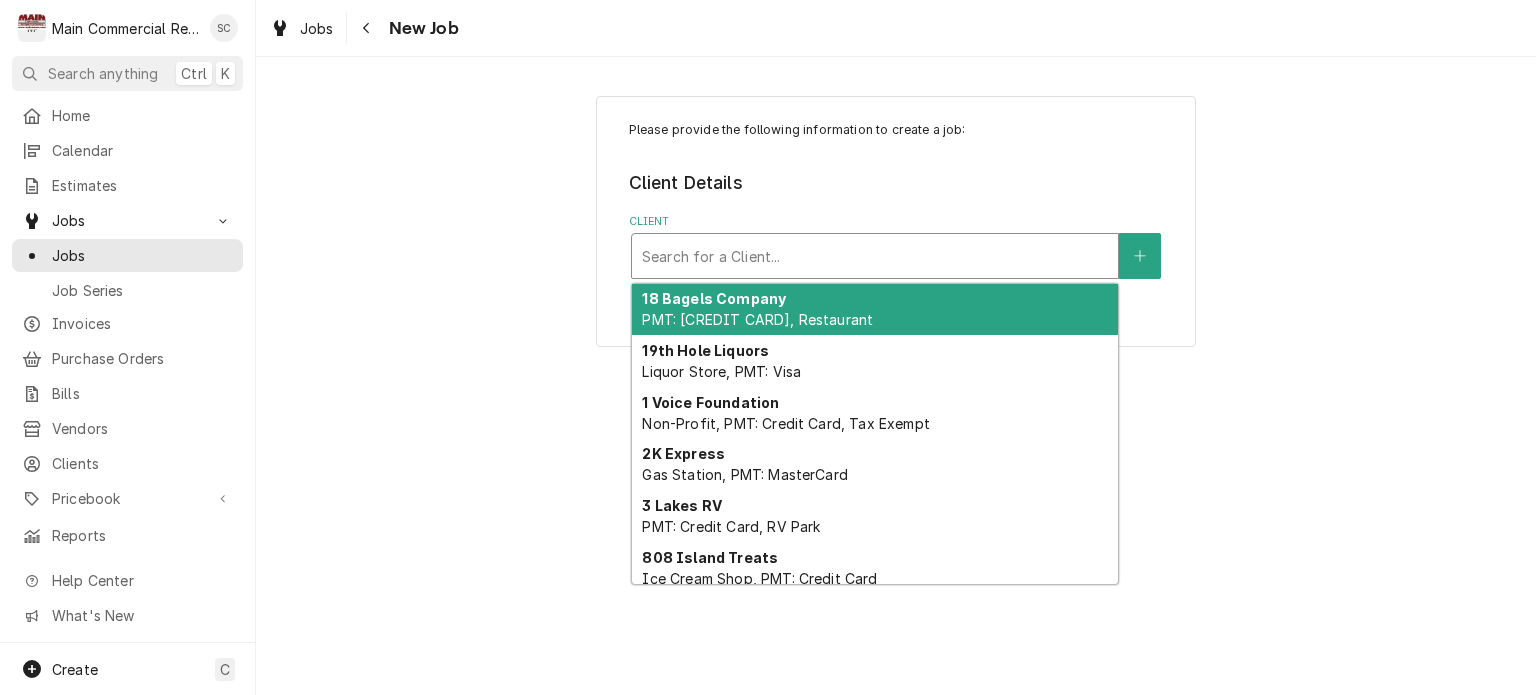 click at bounding box center (875, 256) 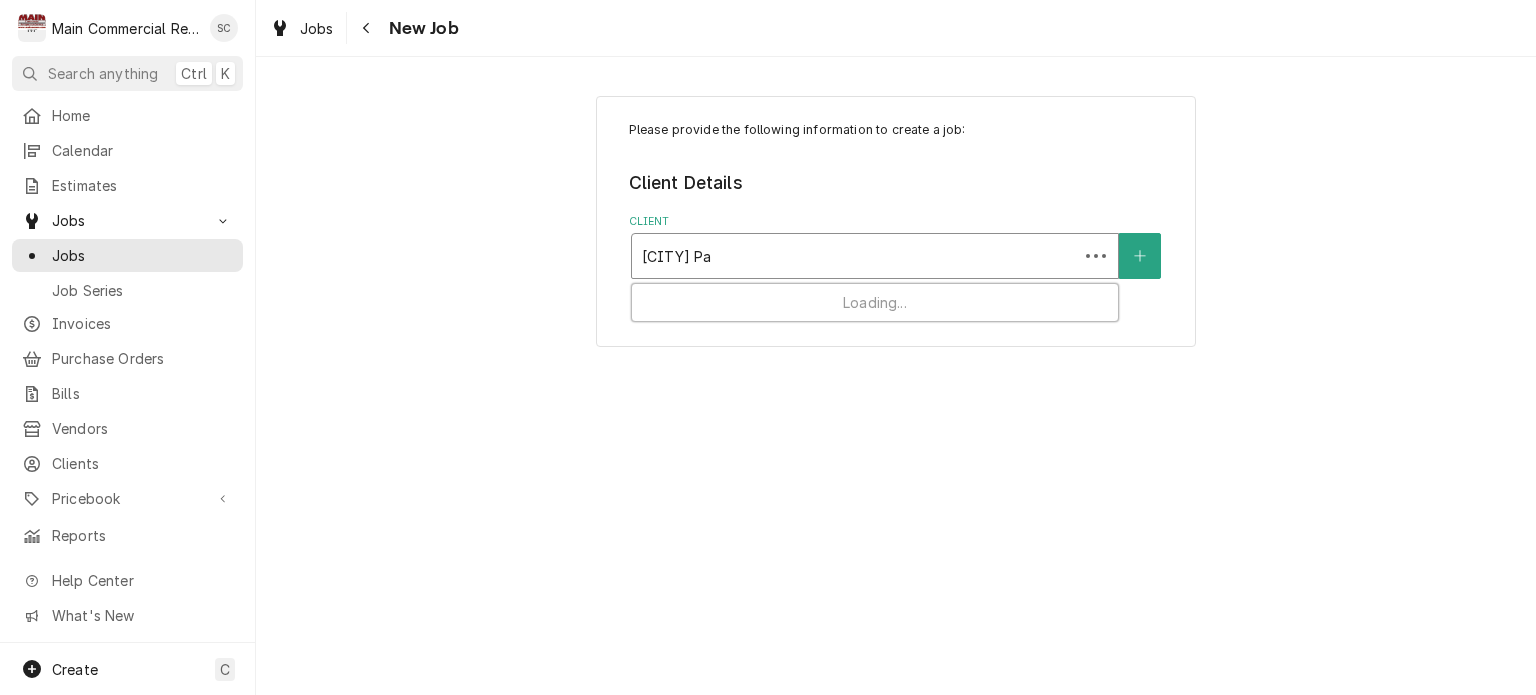 type on "[CITY] Pal" 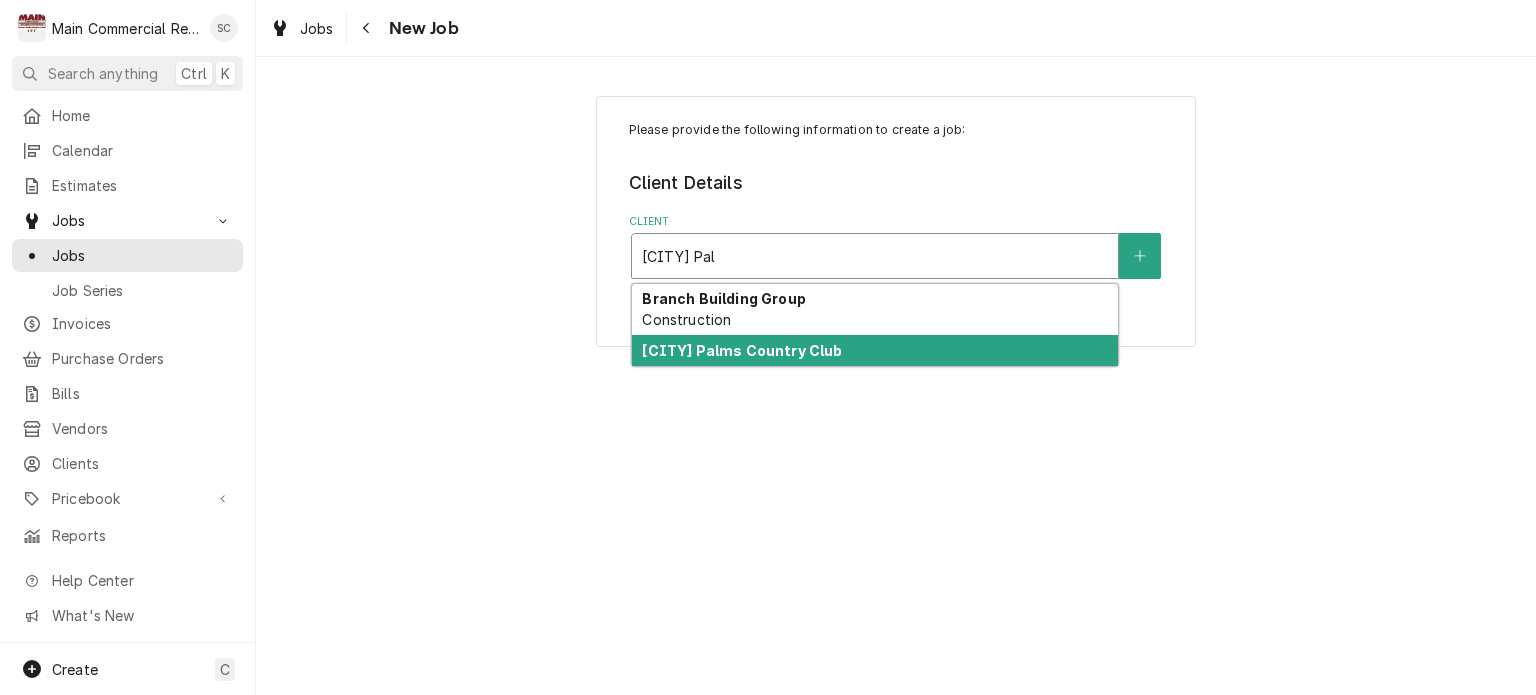 click on "[CITY] Palms Country Club" at bounding box center [742, 350] 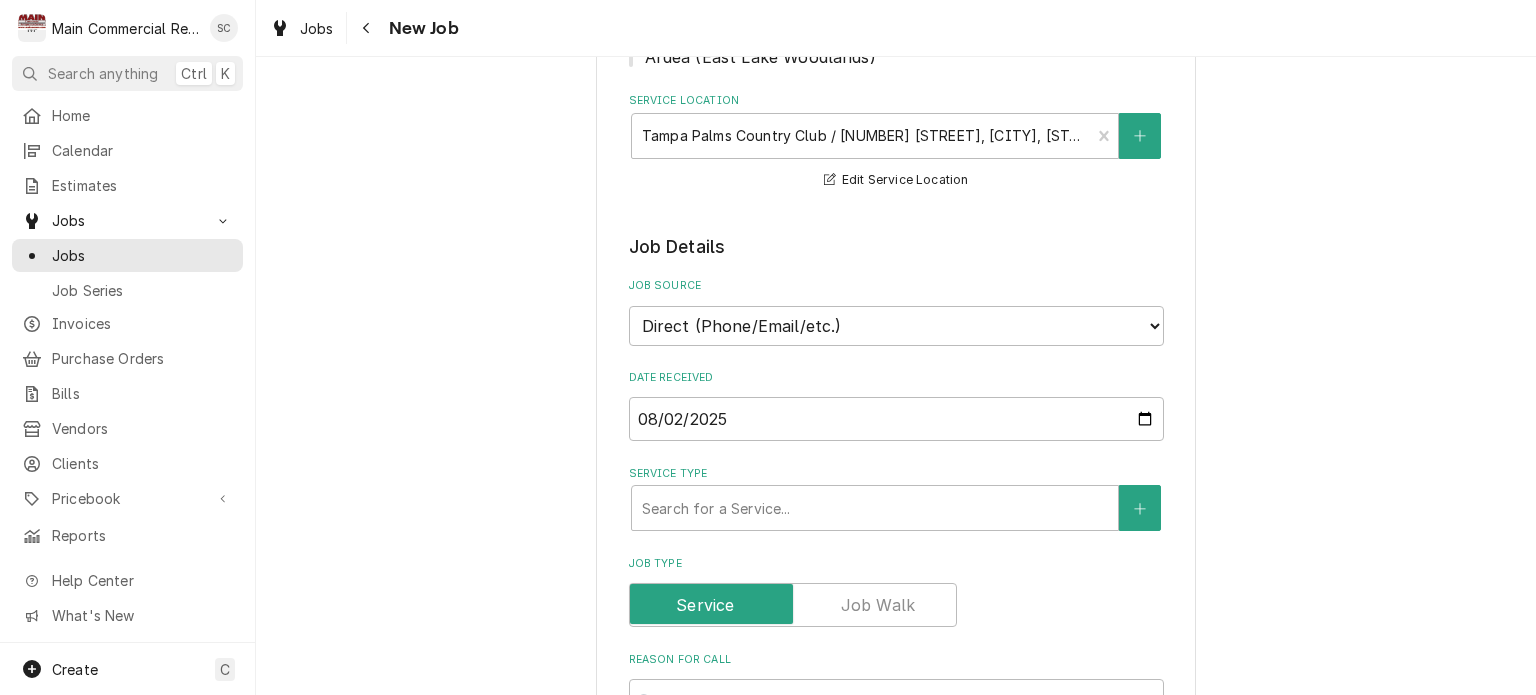 scroll, scrollTop: 400, scrollLeft: 0, axis: vertical 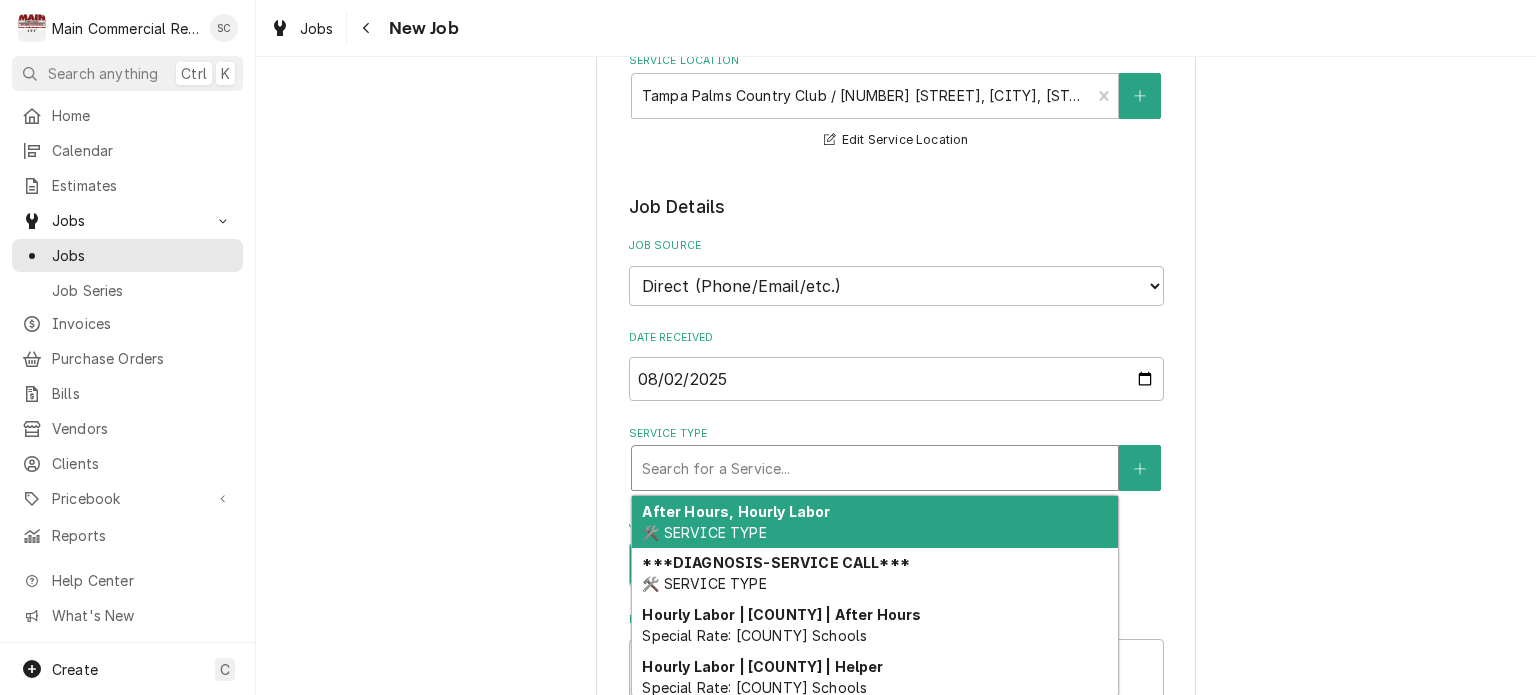 click at bounding box center (875, 468) 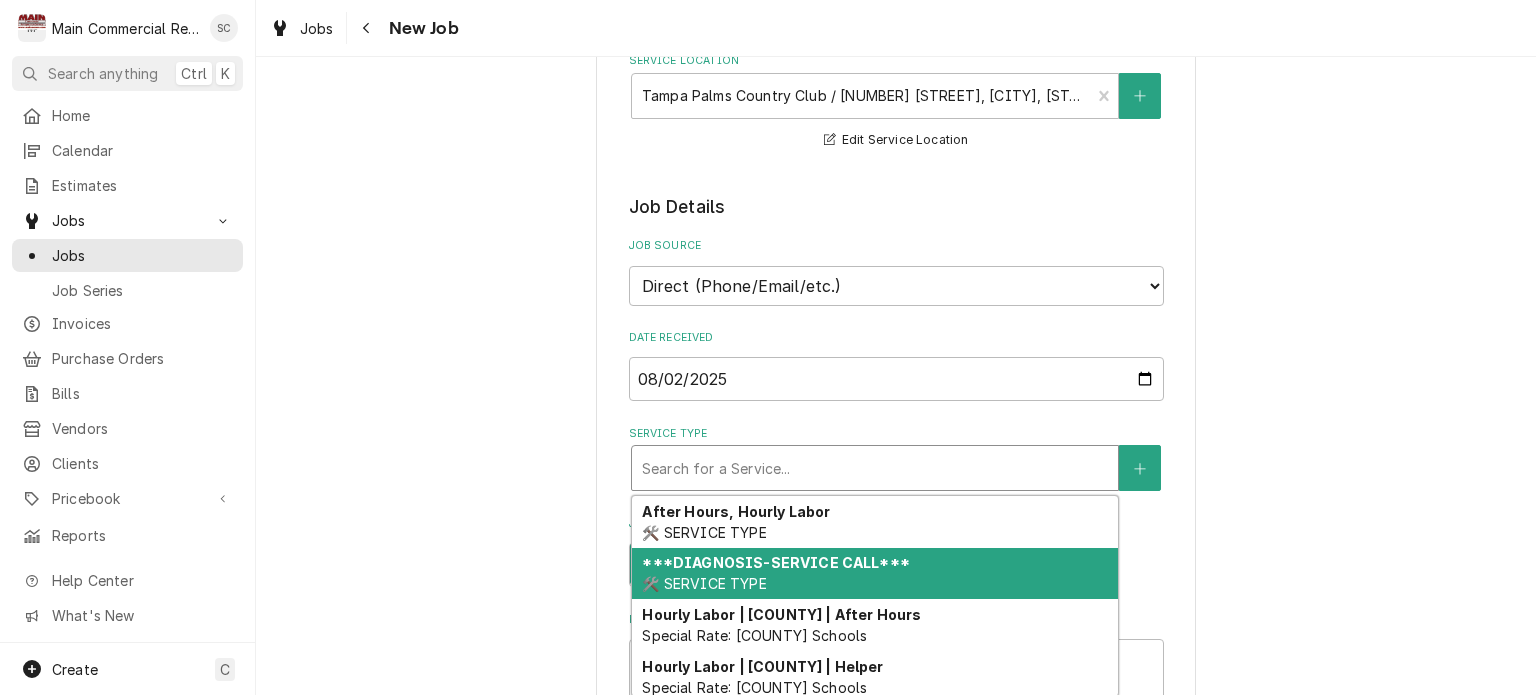 click on "***DIAGNOSIS-SERVICE CALL***" at bounding box center [775, 562] 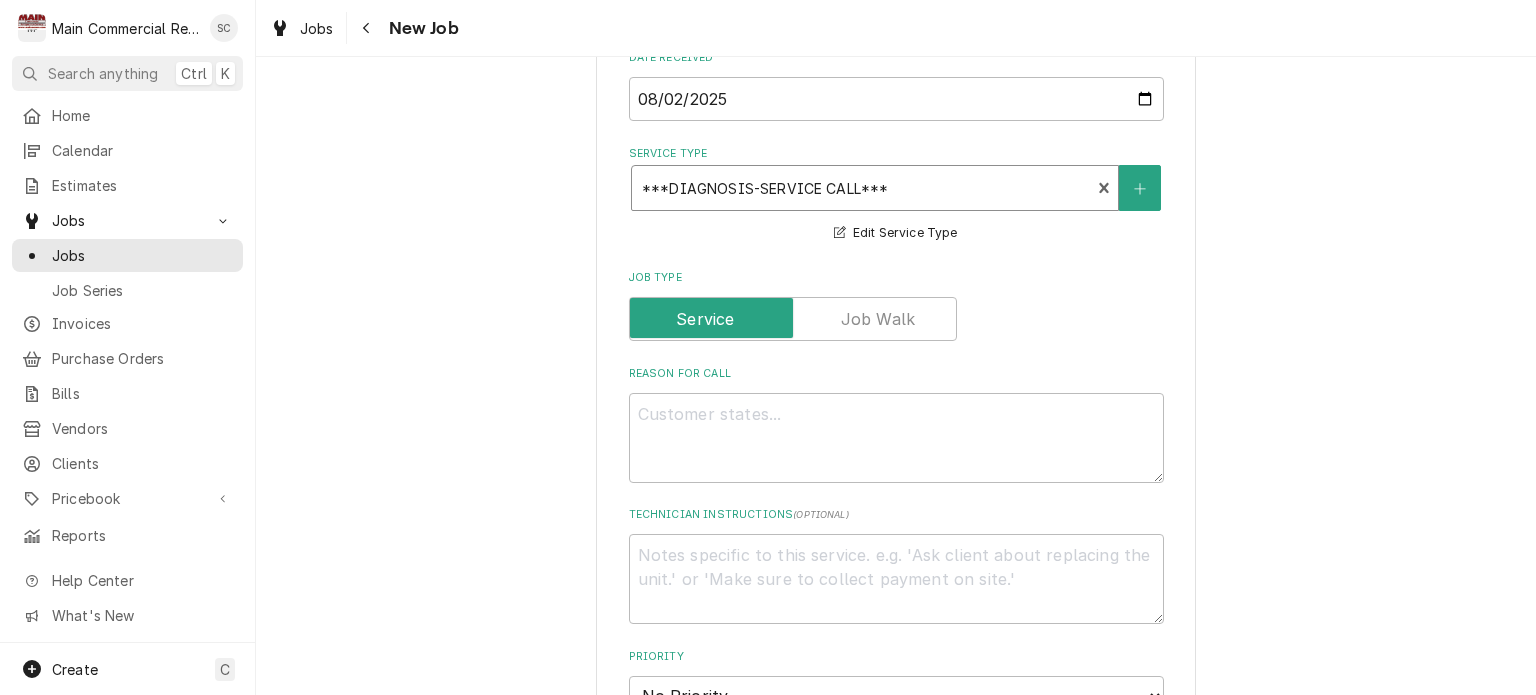 scroll, scrollTop: 720, scrollLeft: 0, axis: vertical 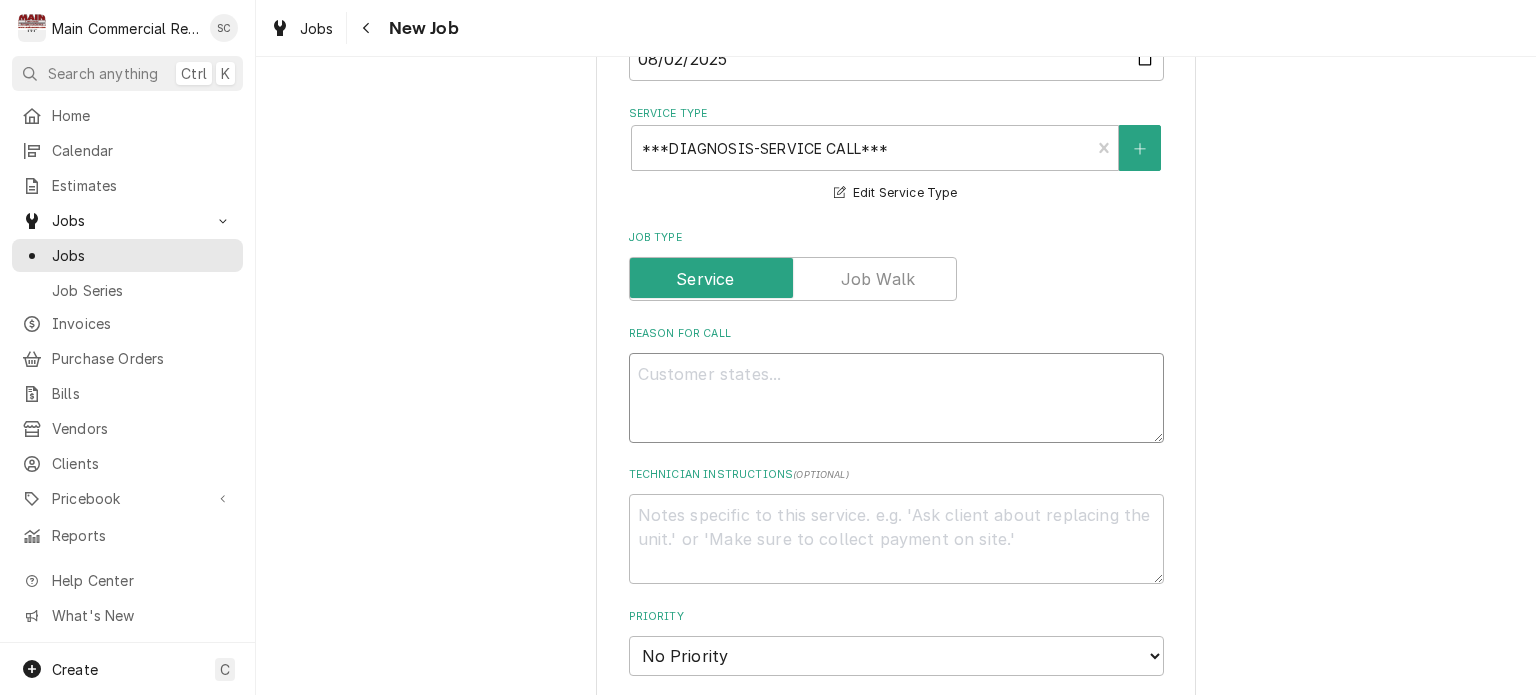 click on "Reason For Call" at bounding box center [896, 398] 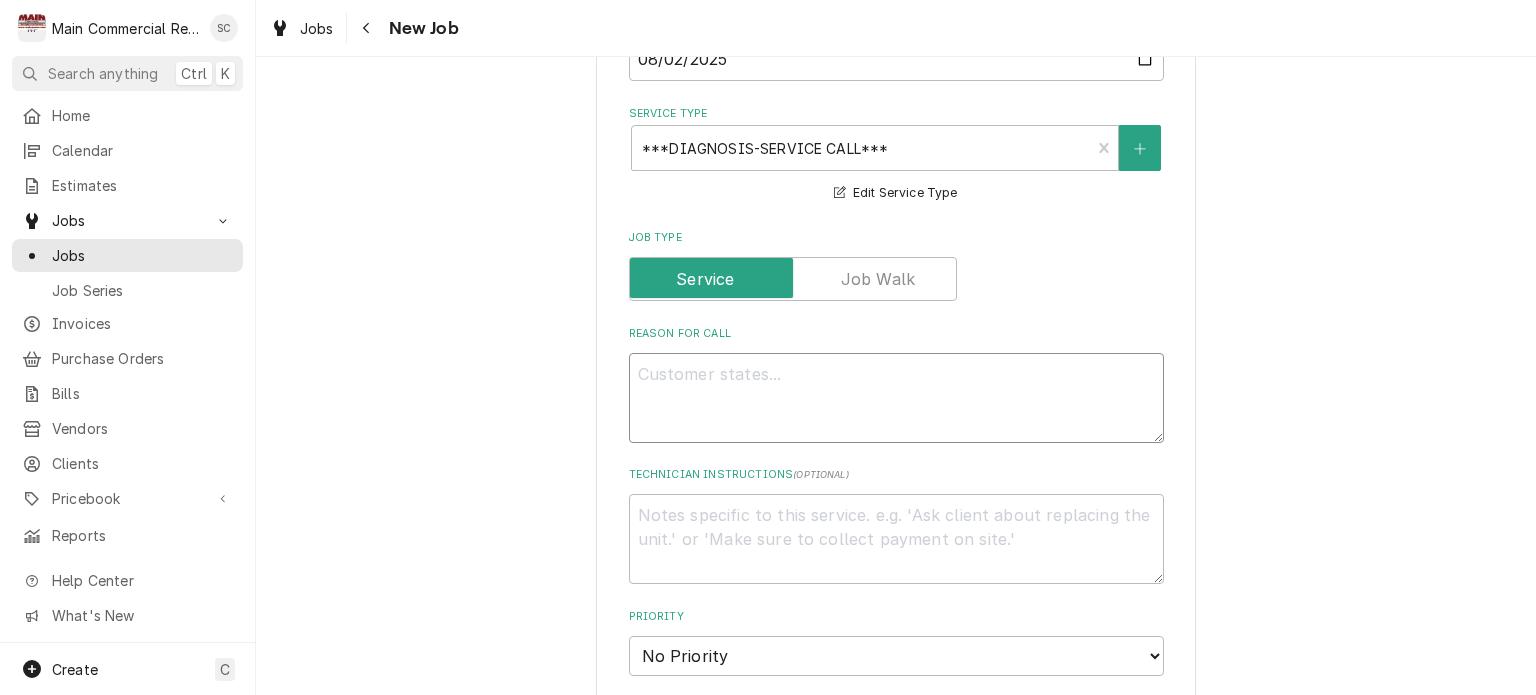type on "x" 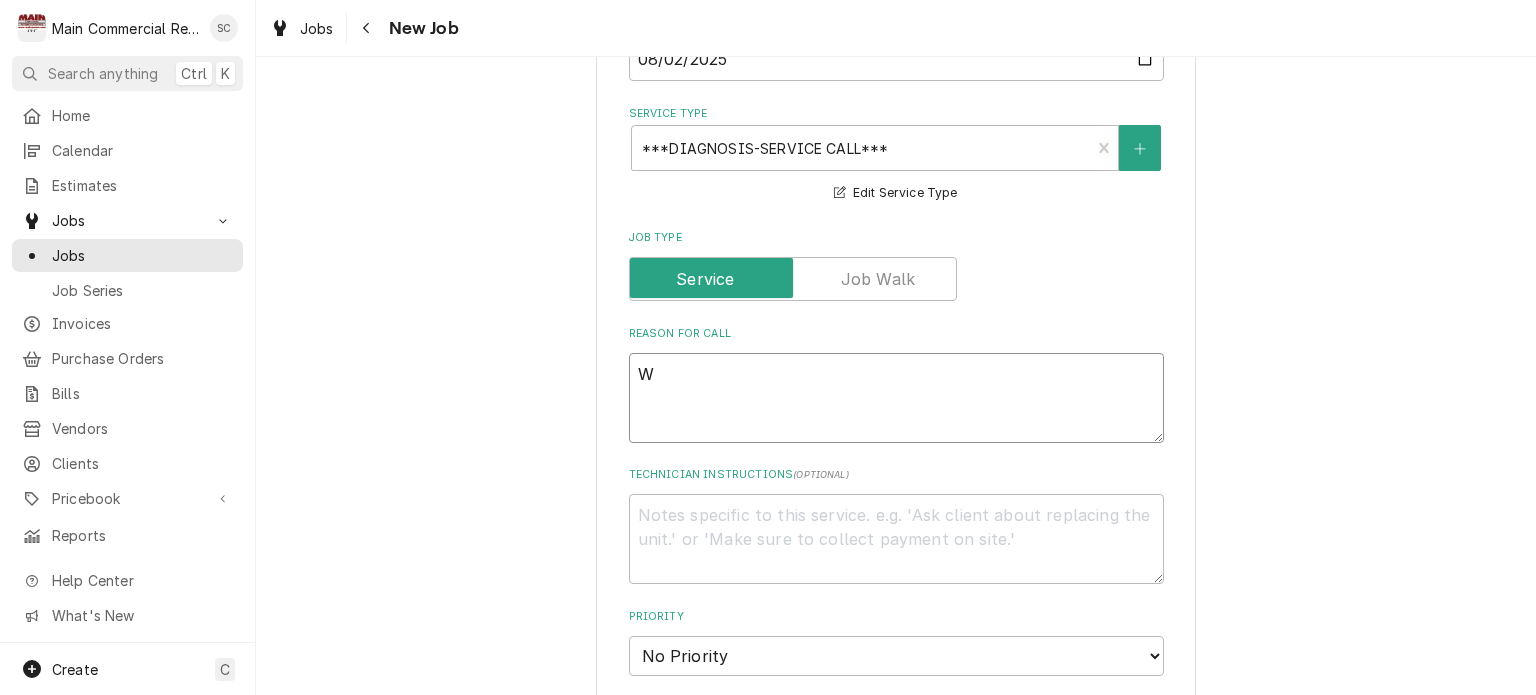 type on "Wa" 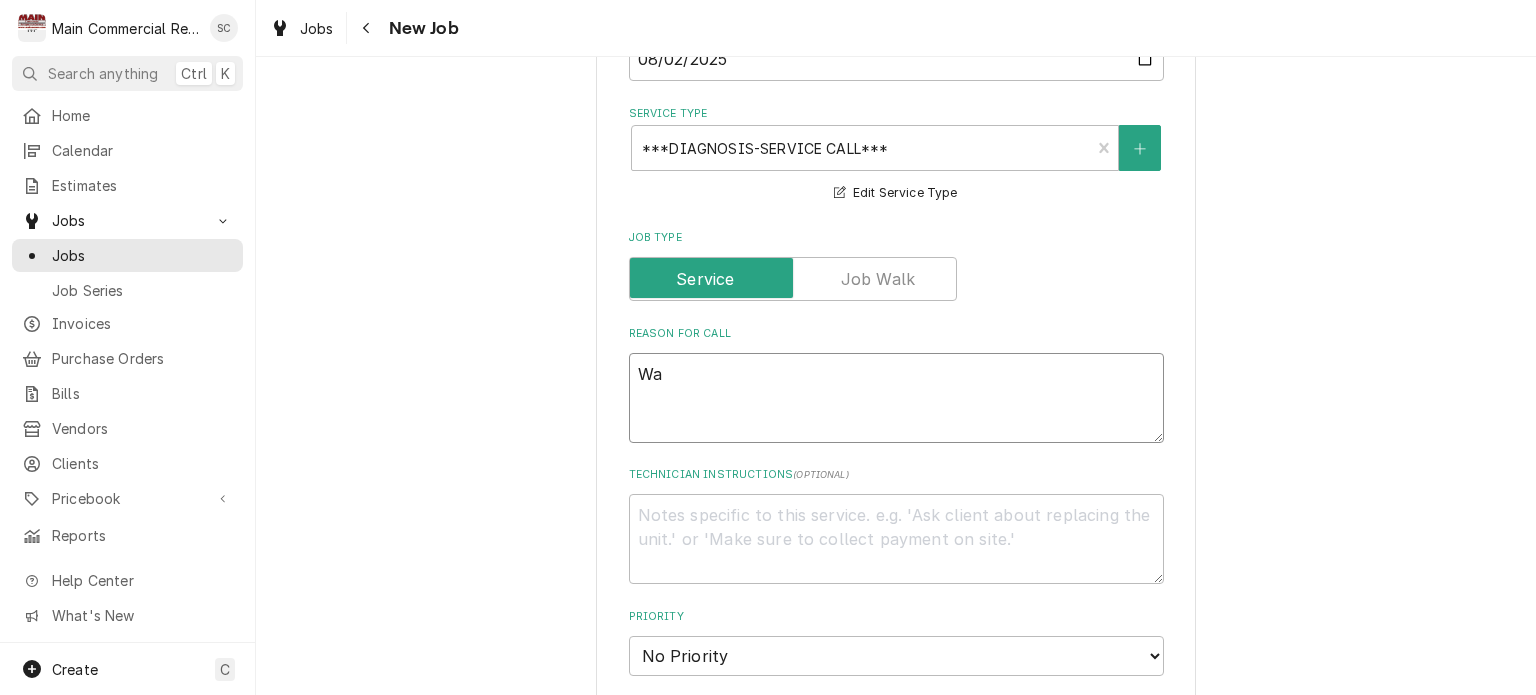 type on "x" 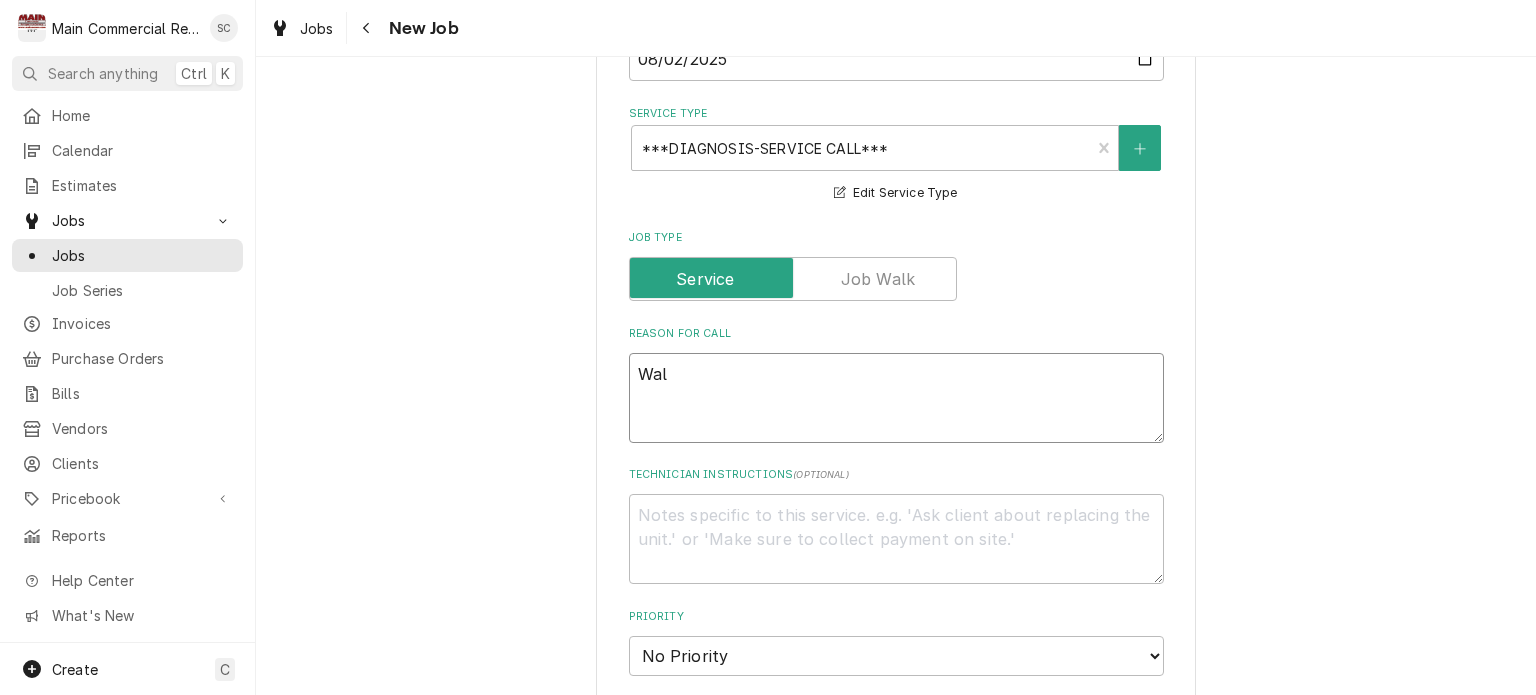 type on "x" 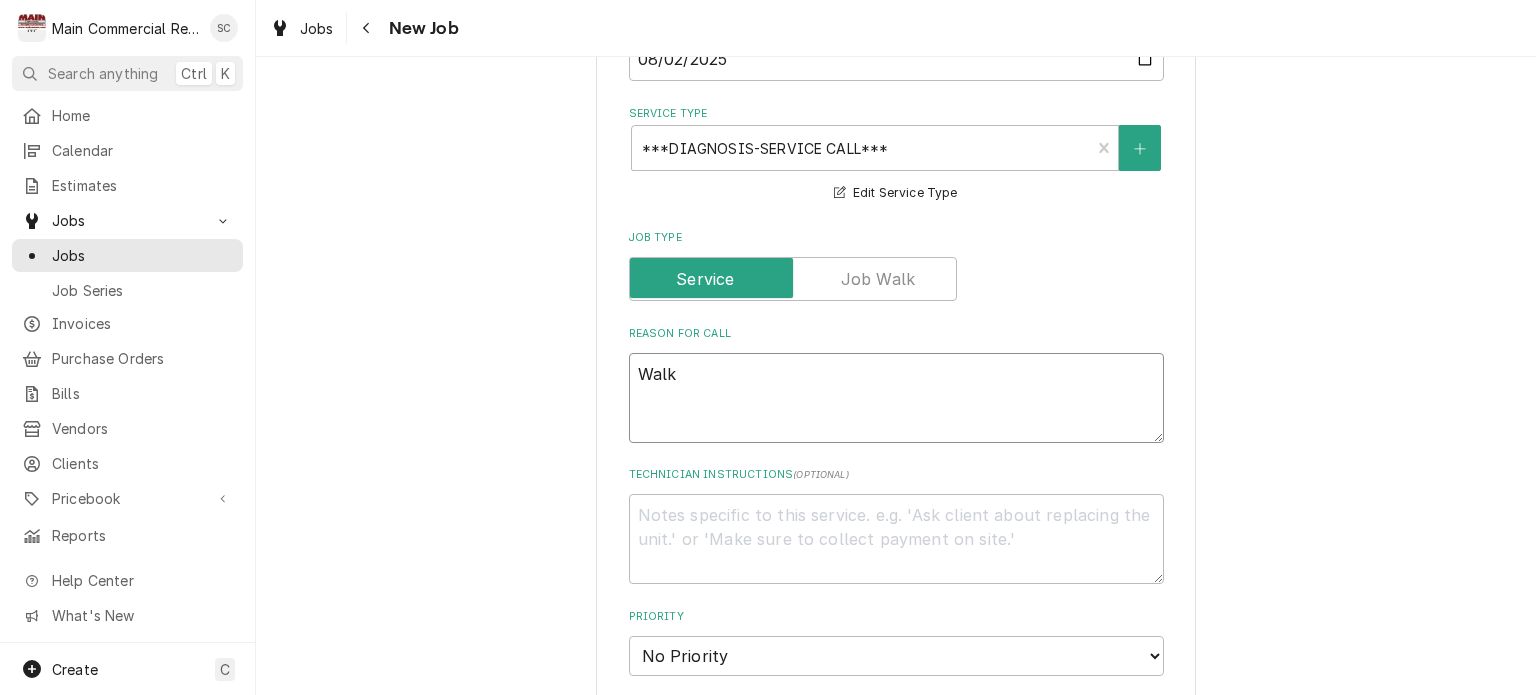 type on "x" 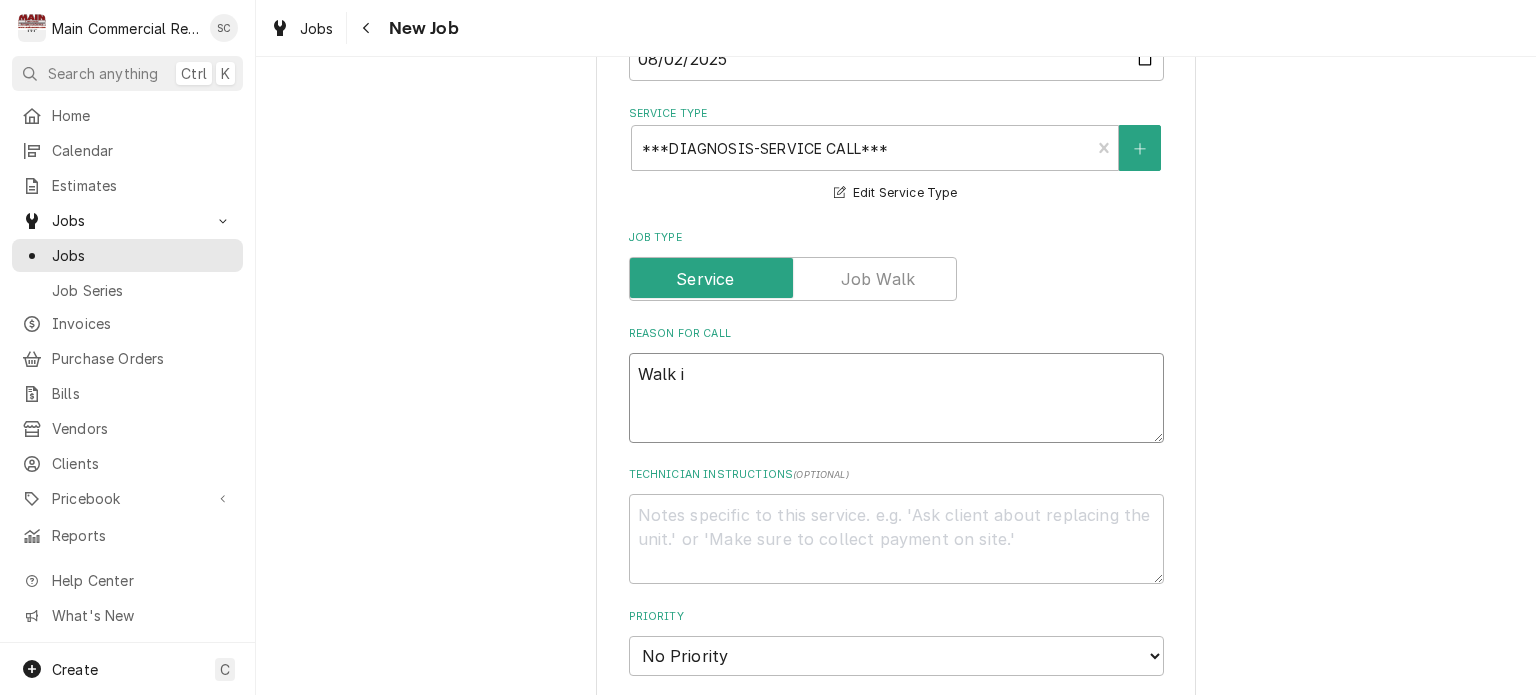 type on "Walk in" 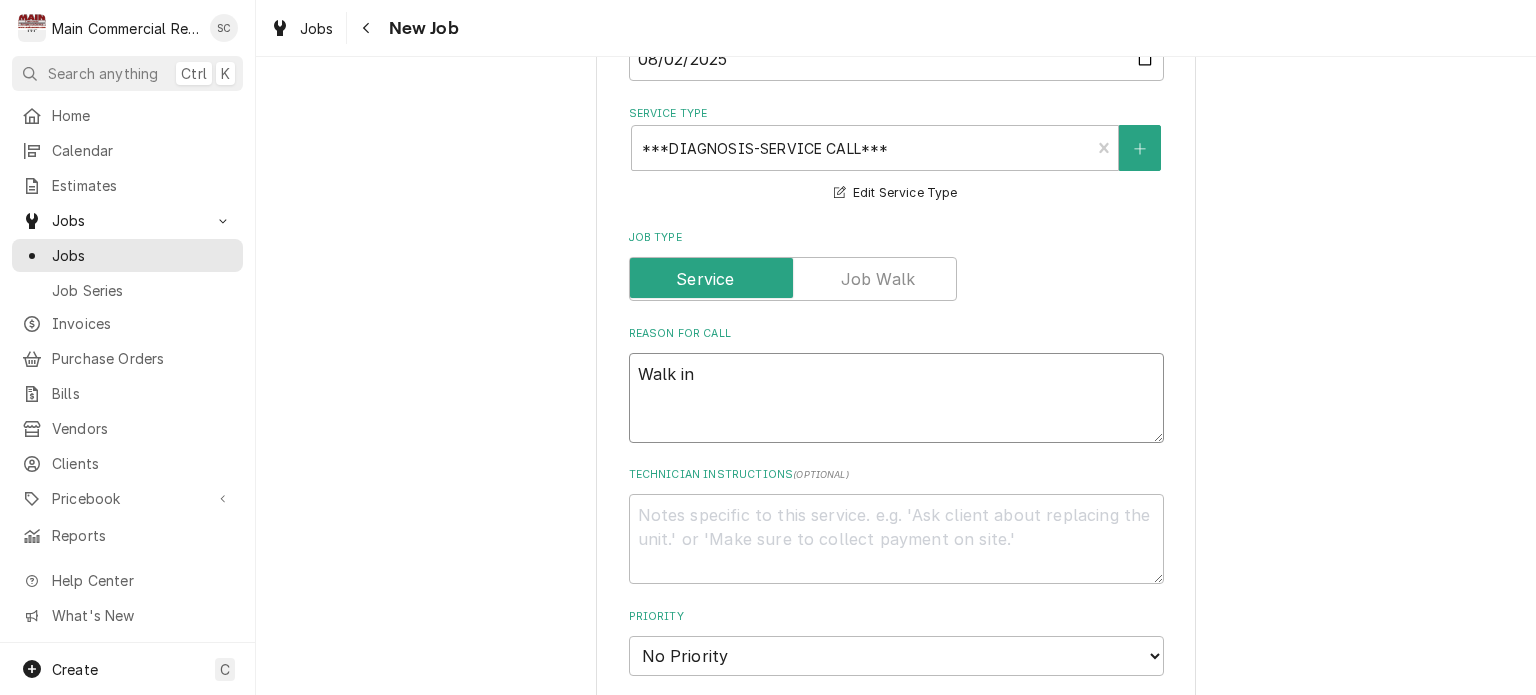 type on "x" 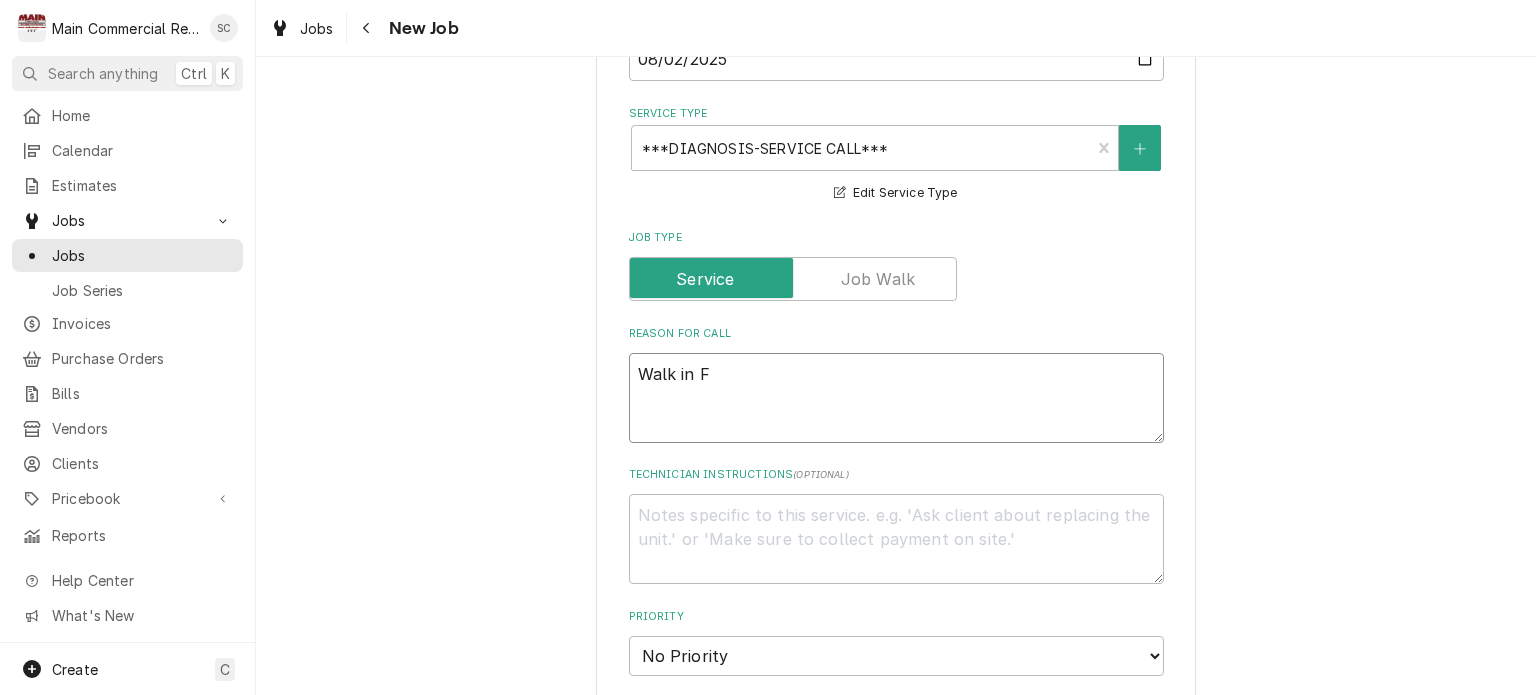 type on "x" 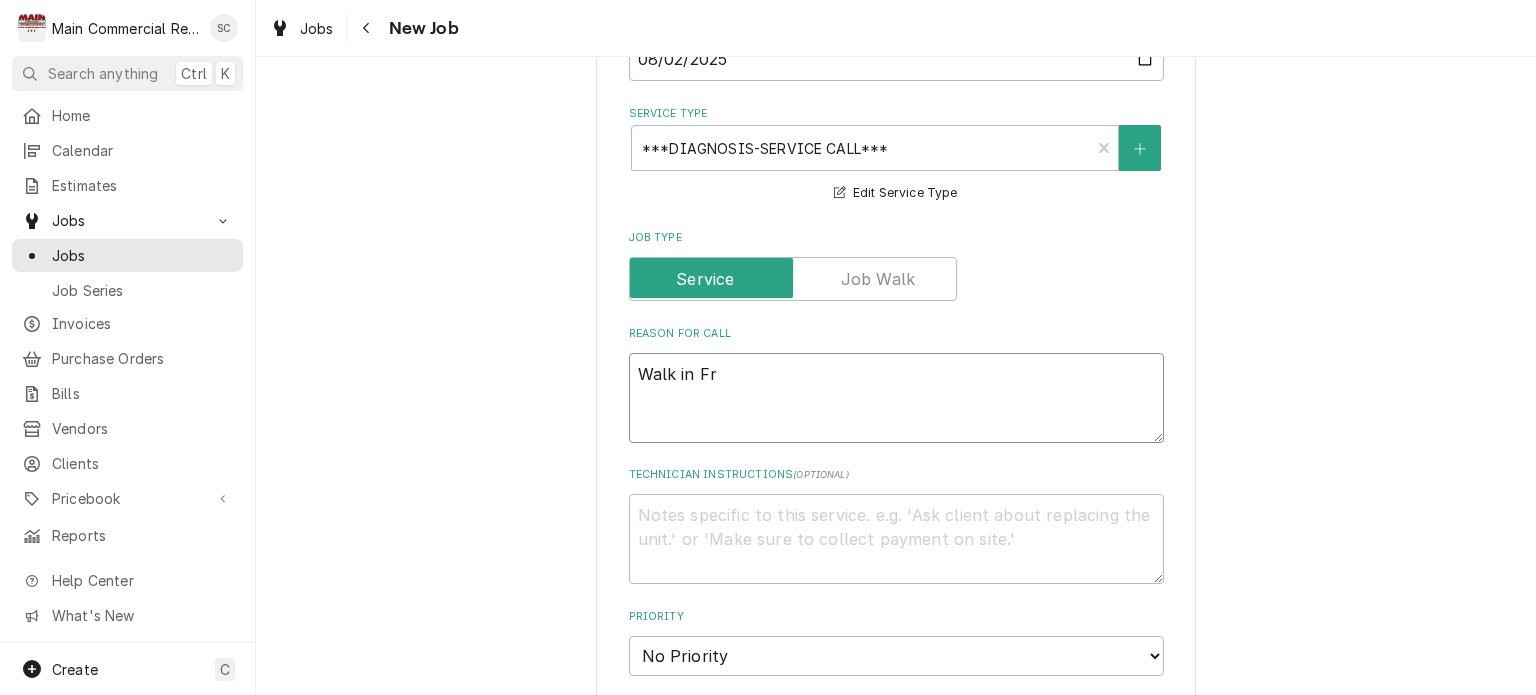 type on "x" 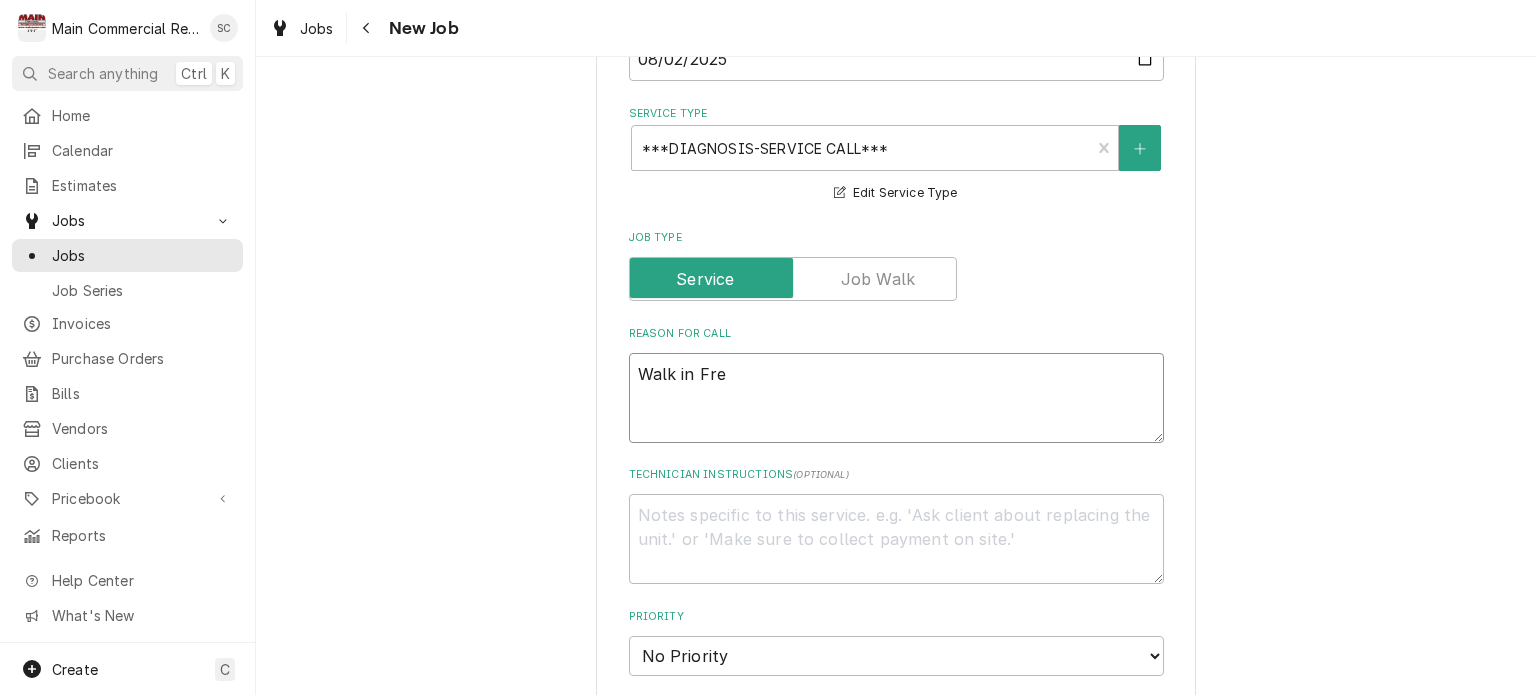 type on "x" 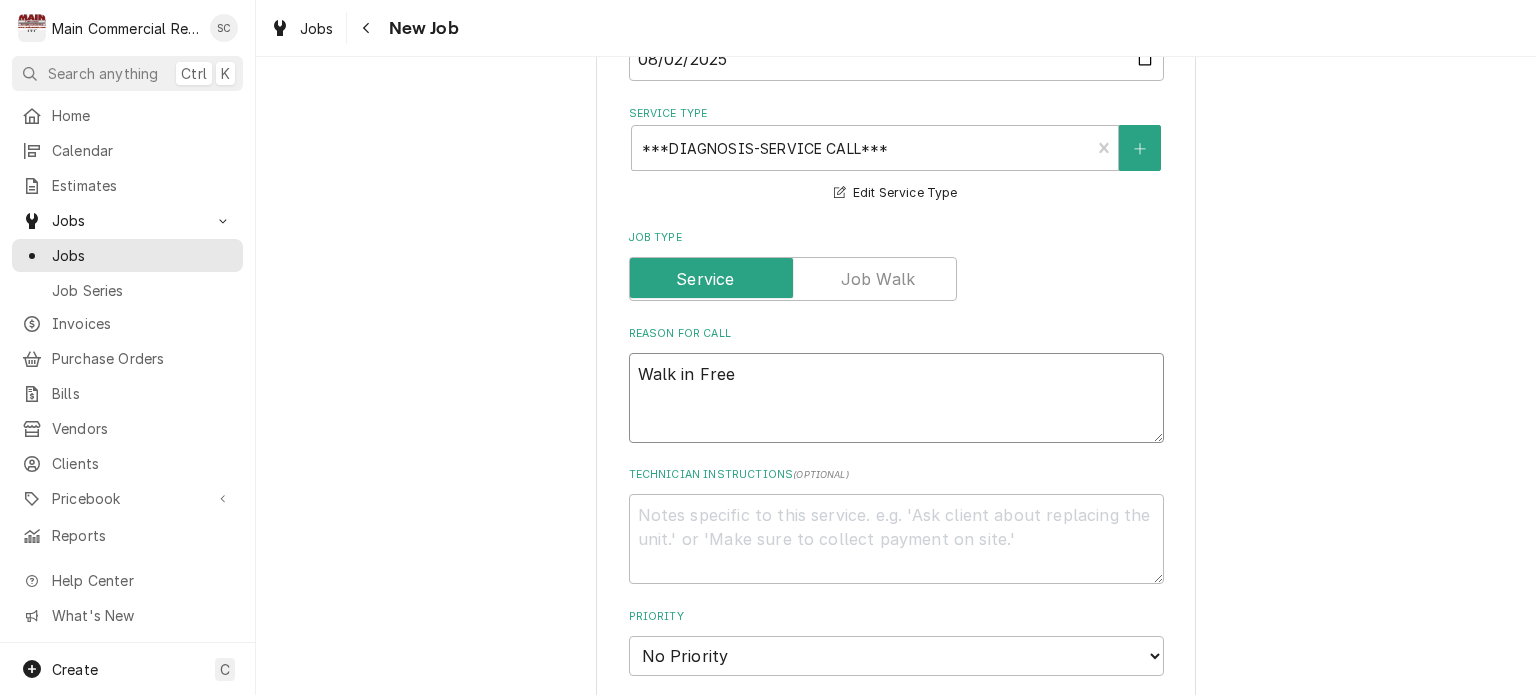 type on "x" 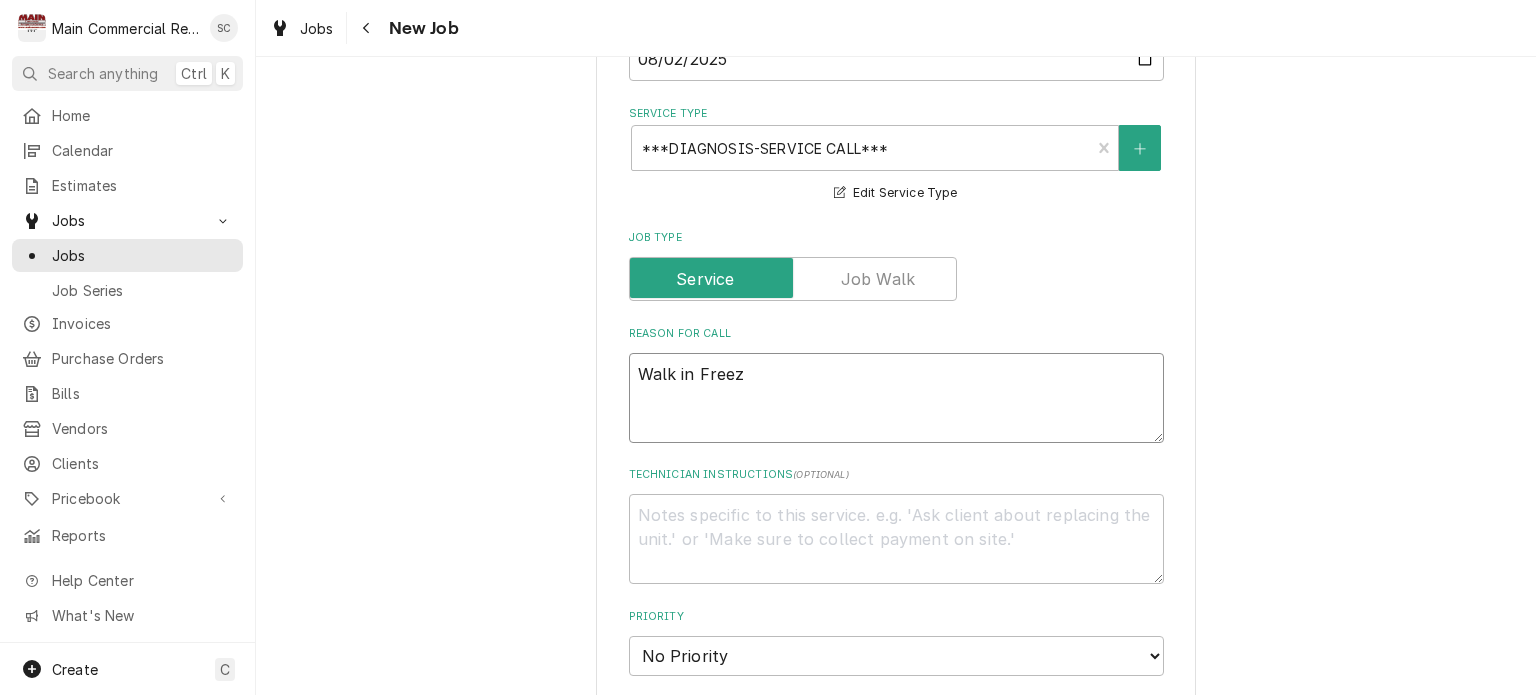 type on "x" 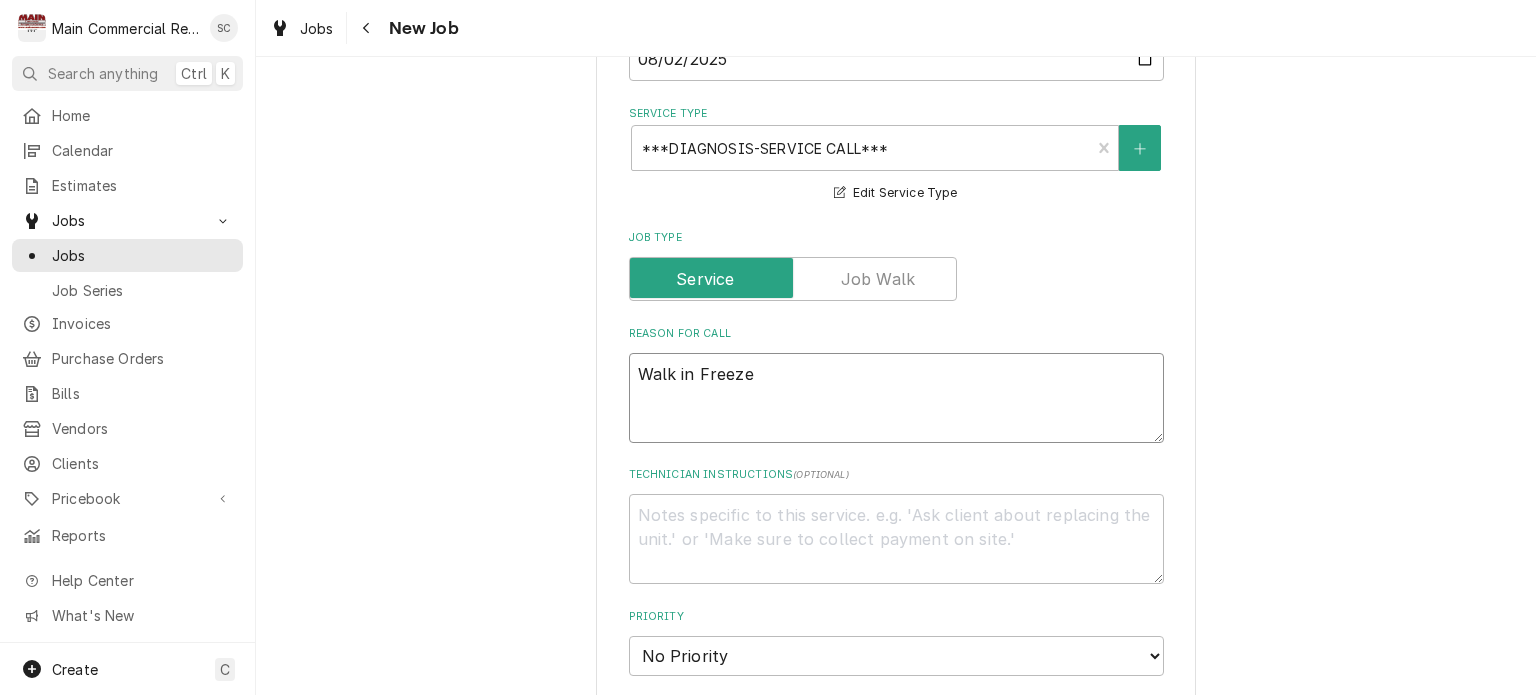 type on "x" 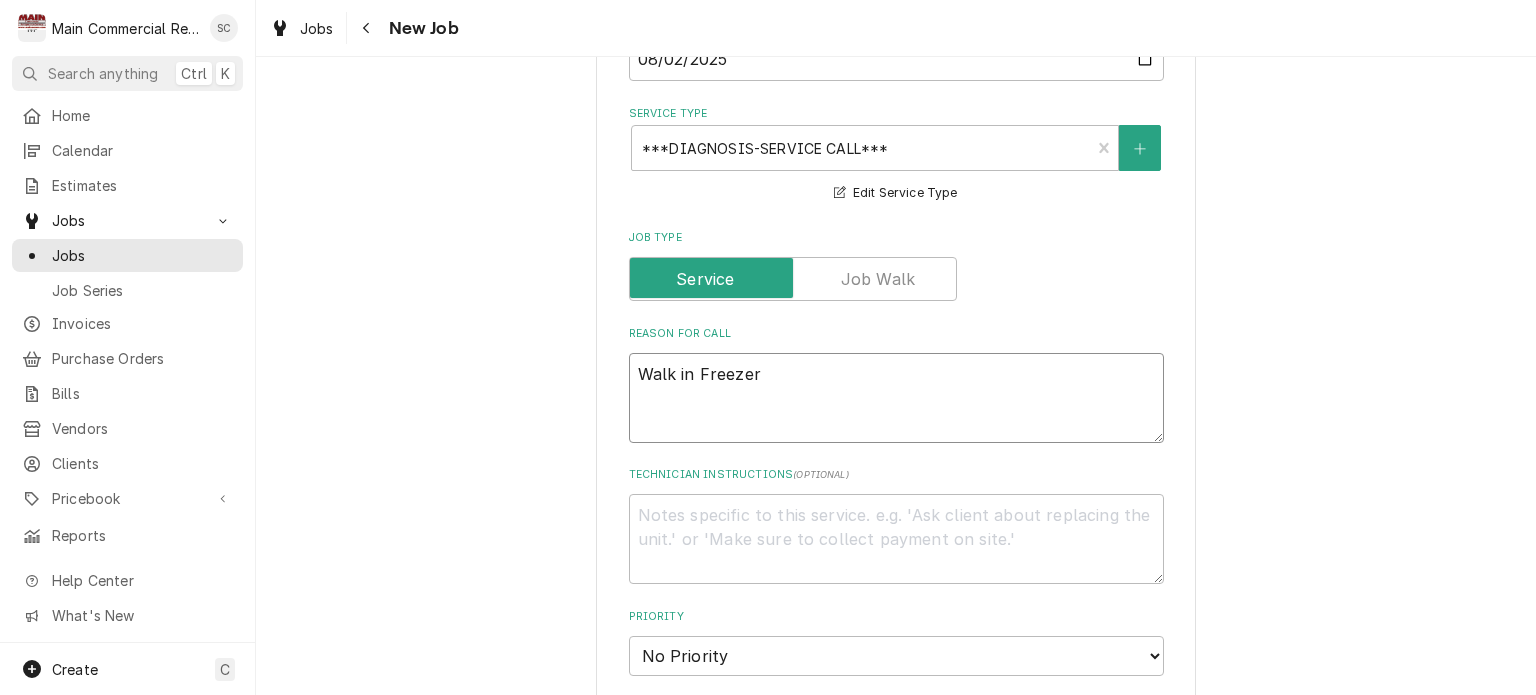 type on "Walk in Freezer" 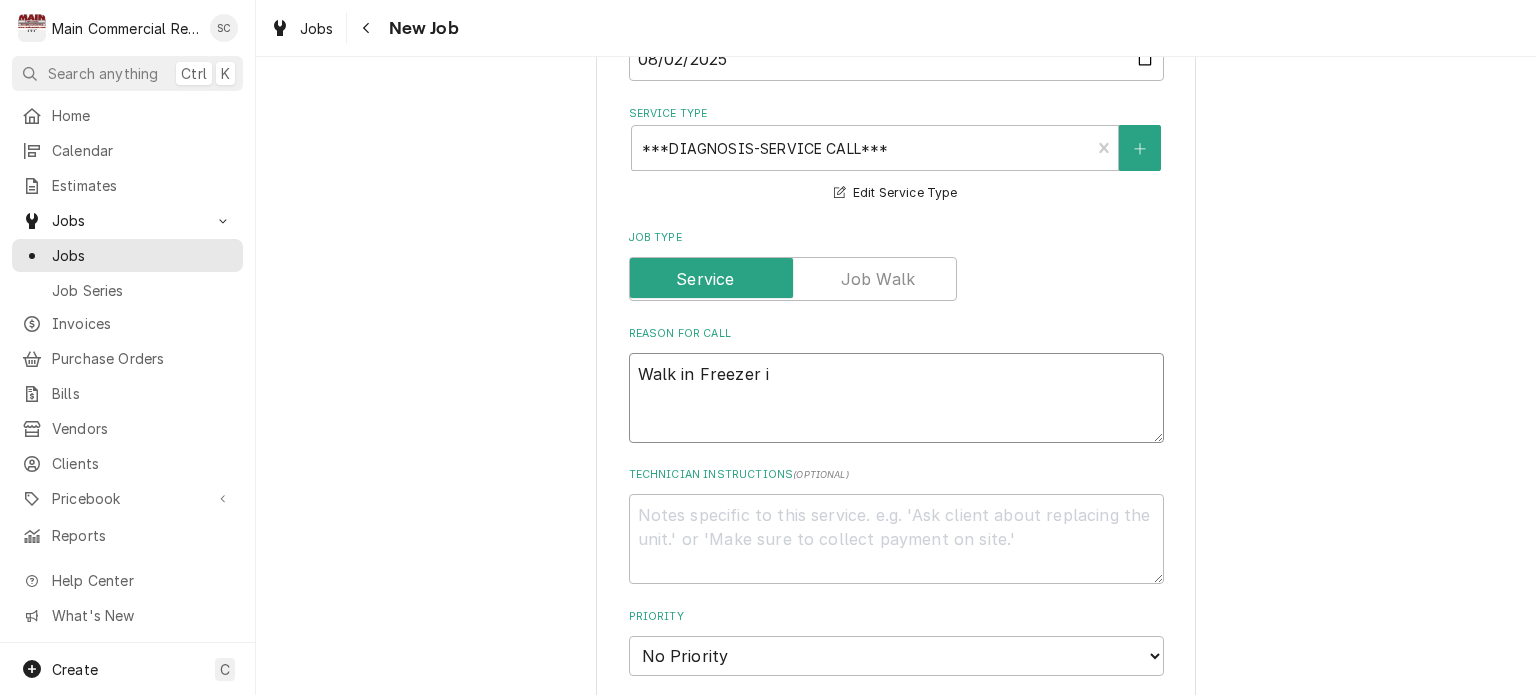 type on "x" 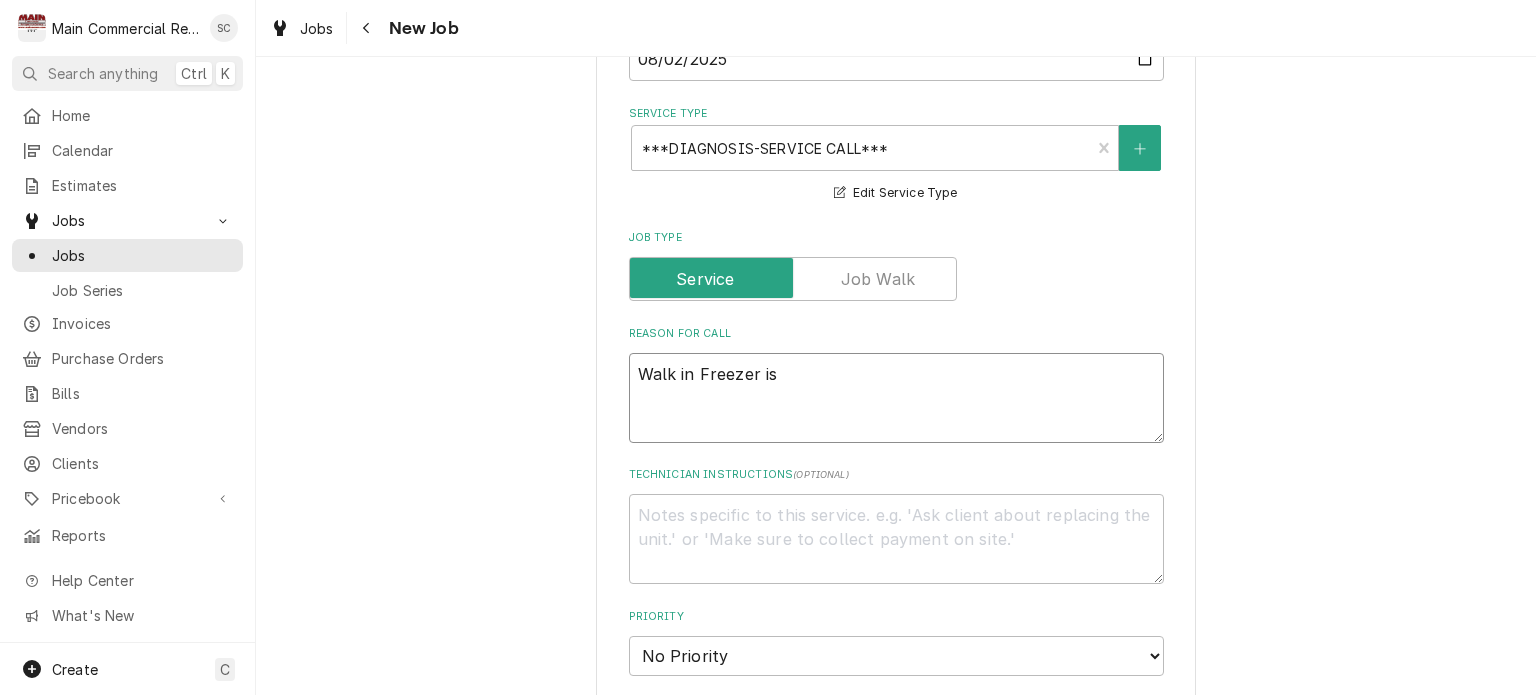 type on "Walk in Freezer is" 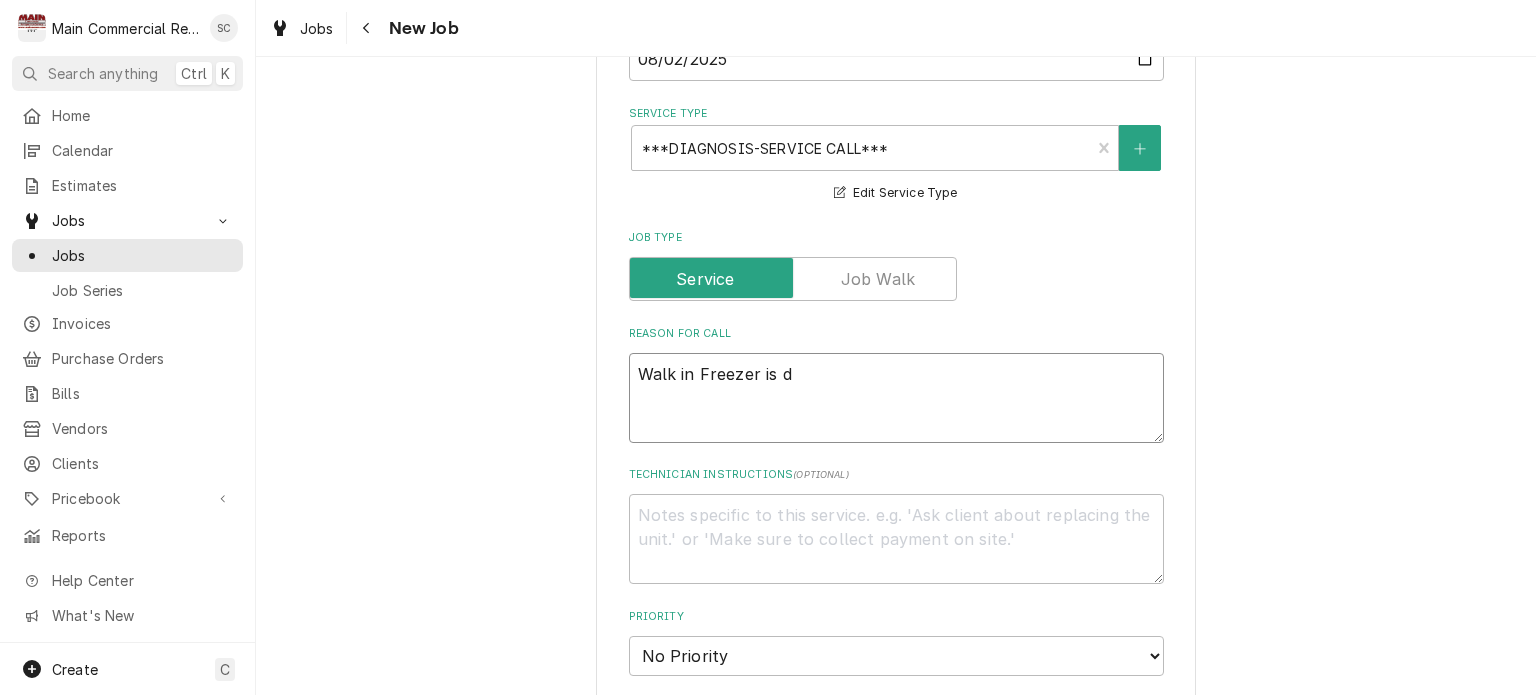type on "x" 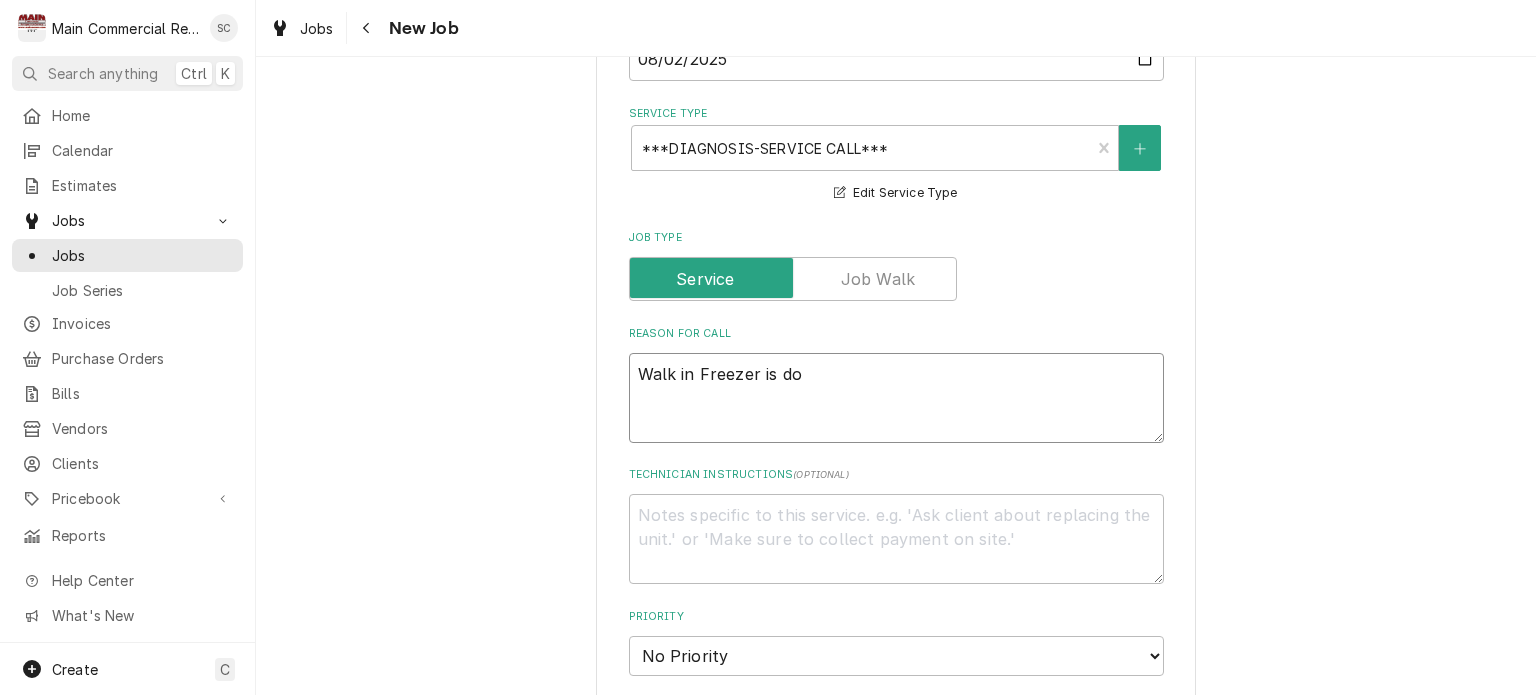 type on "Walk in Freezer is don" 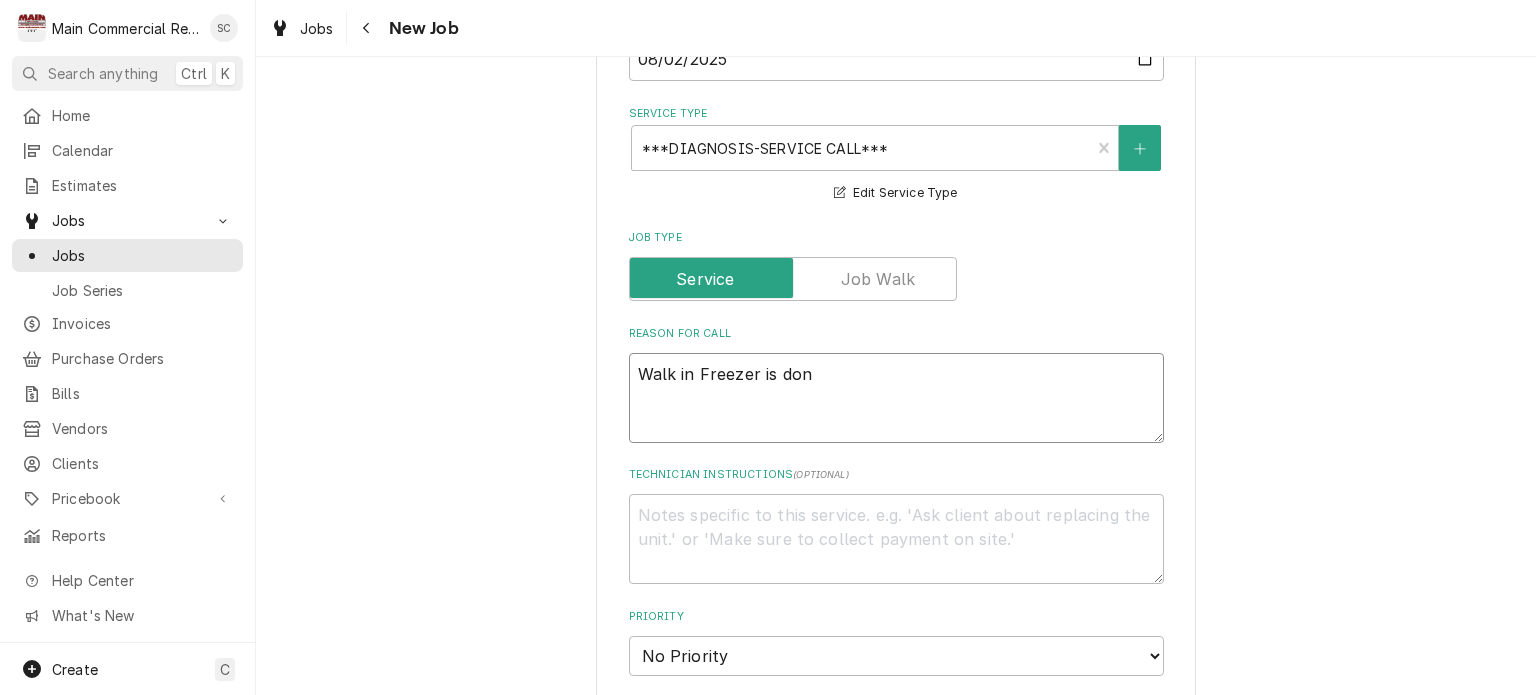 type on "x" 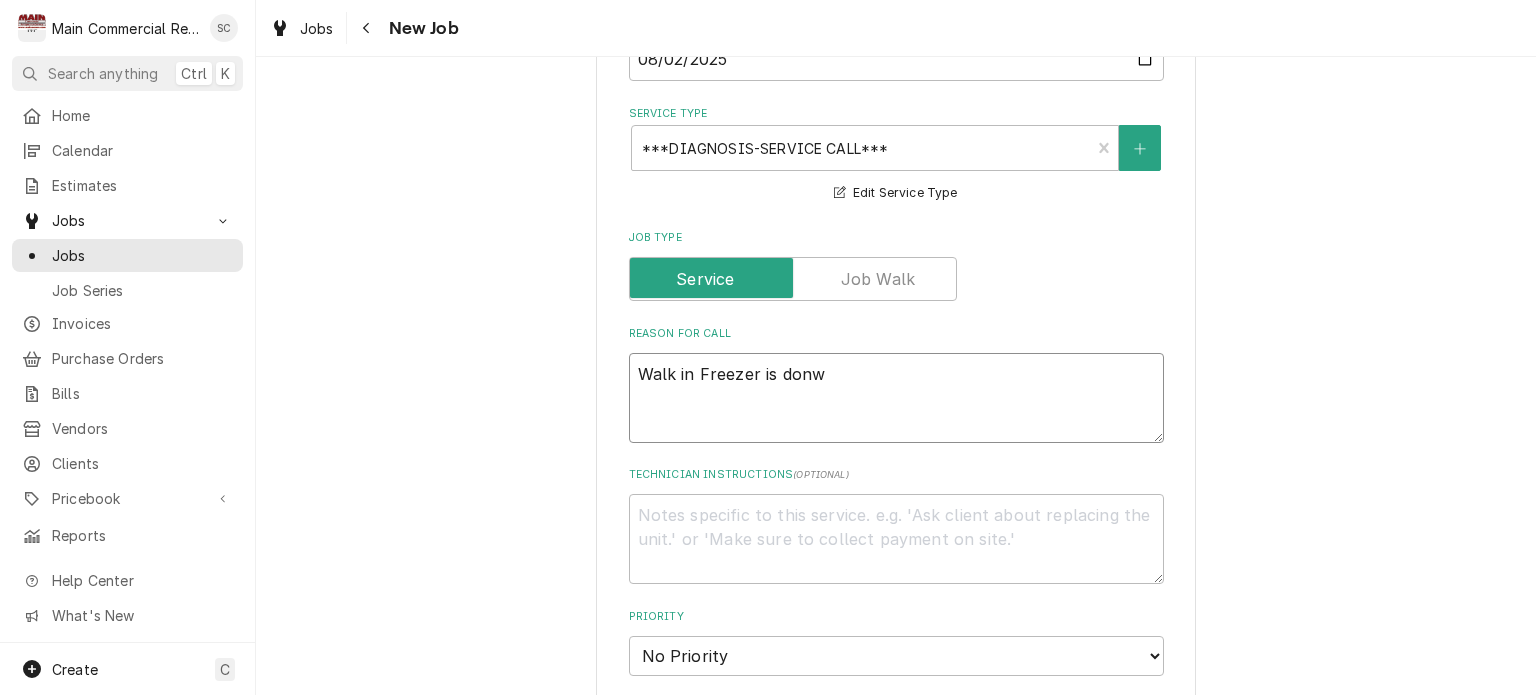 type on "x" 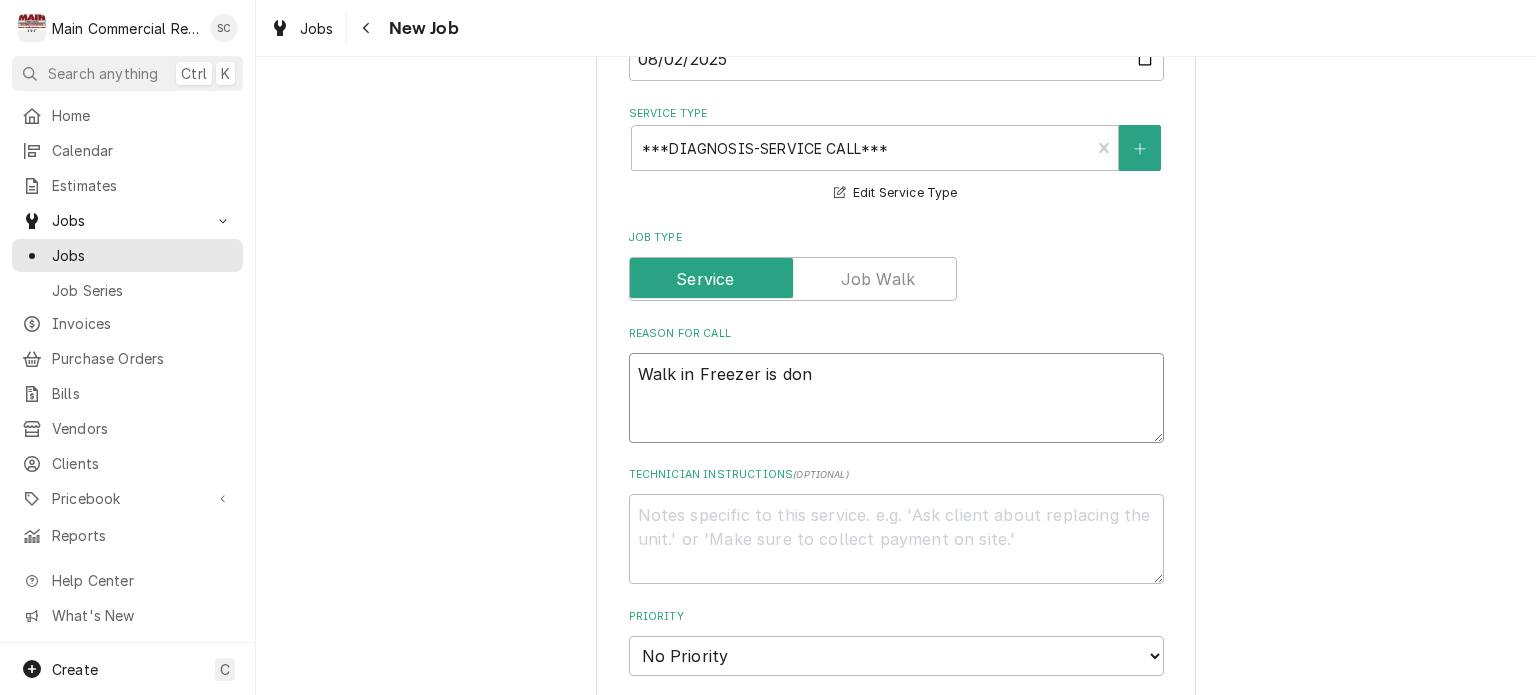 type on "x" 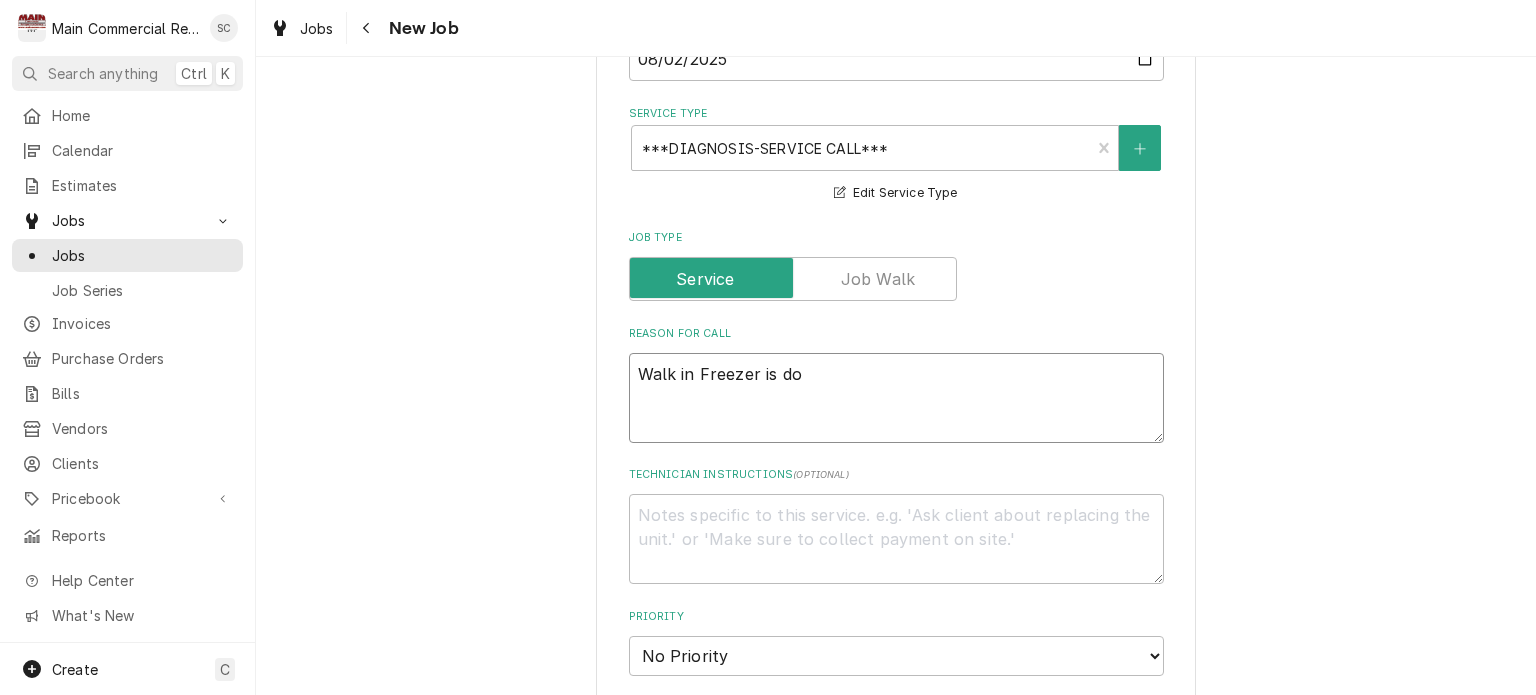 type on "x" 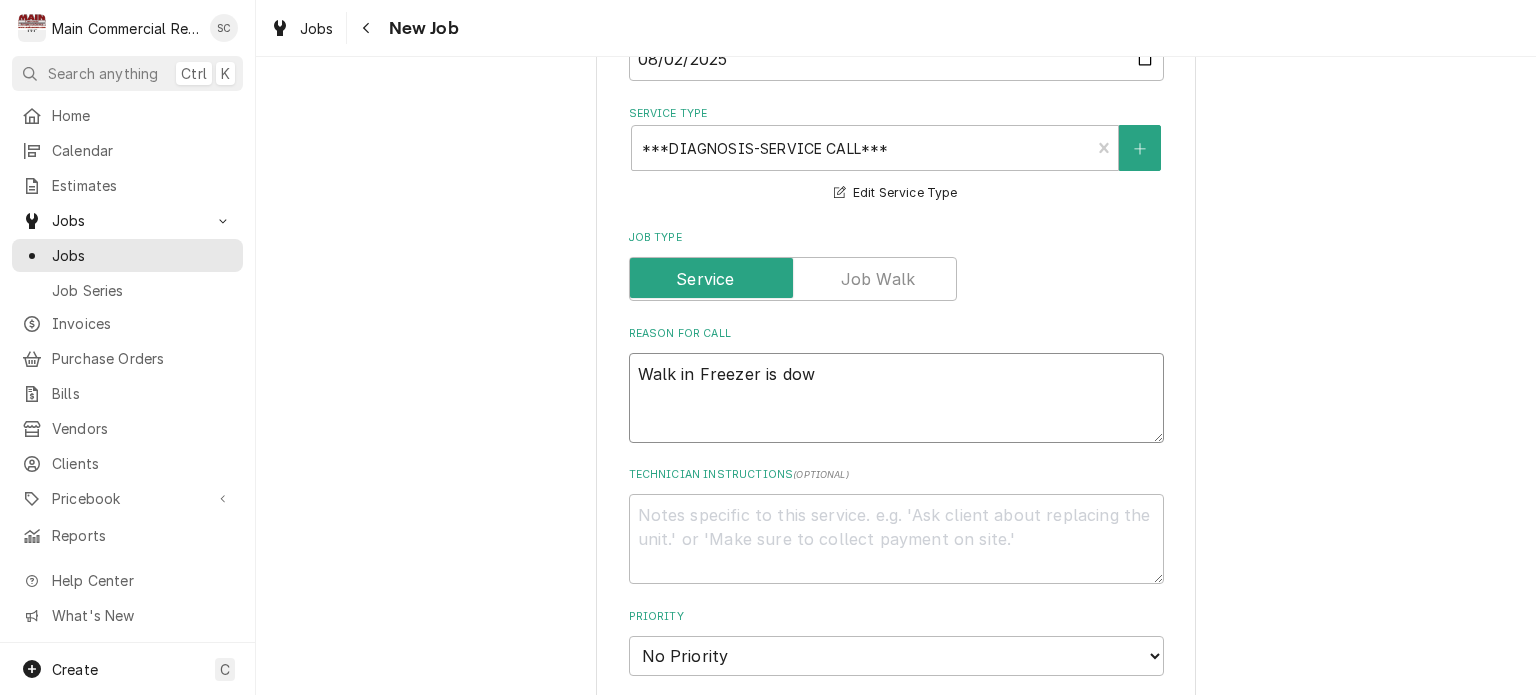 type on "Walk in Freezer is down" 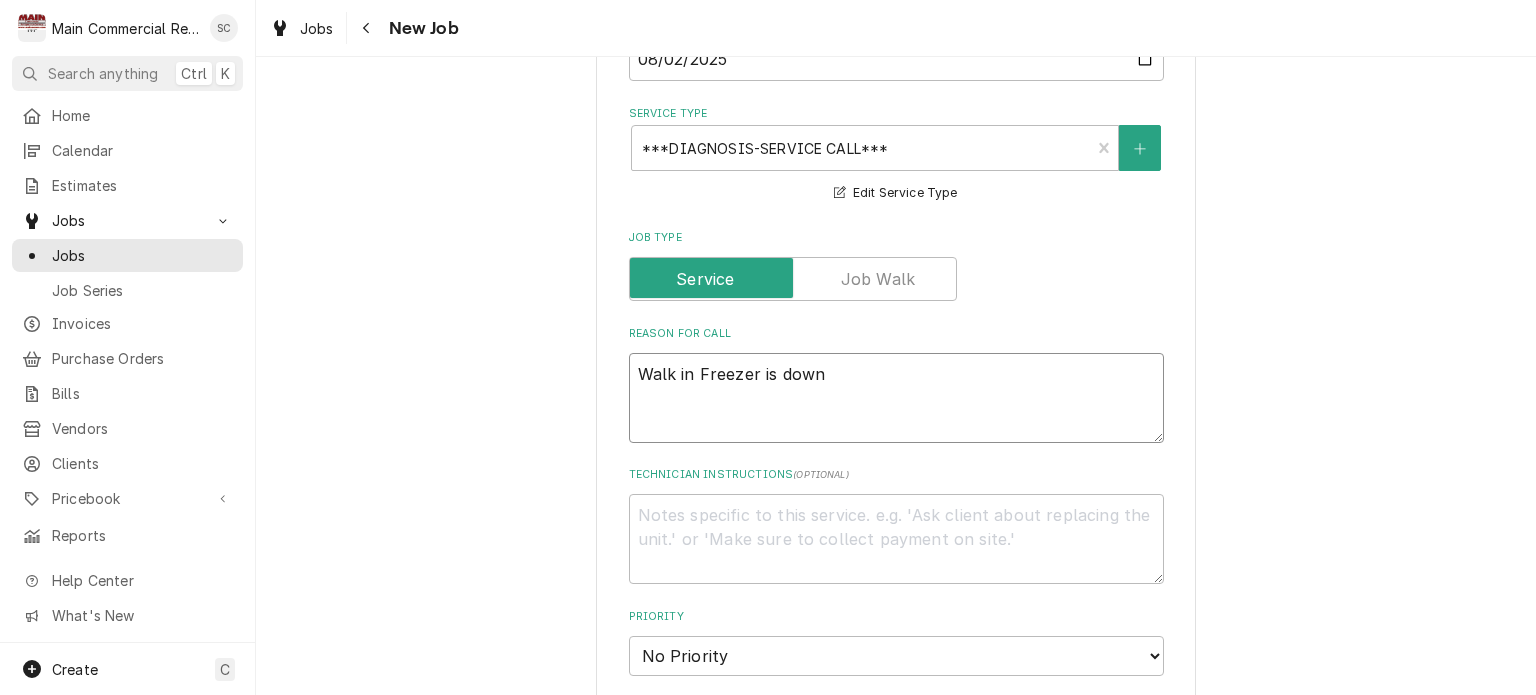 type on "x" 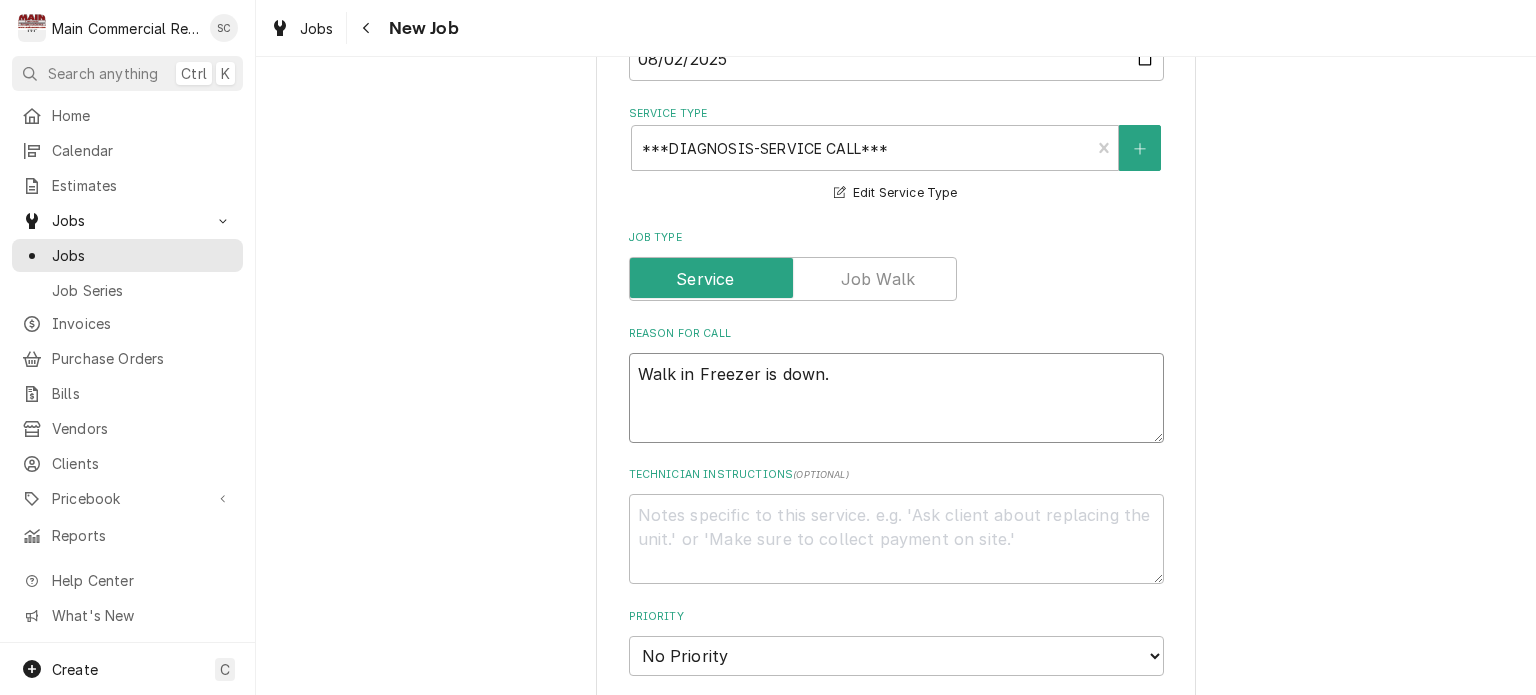 type on "x" 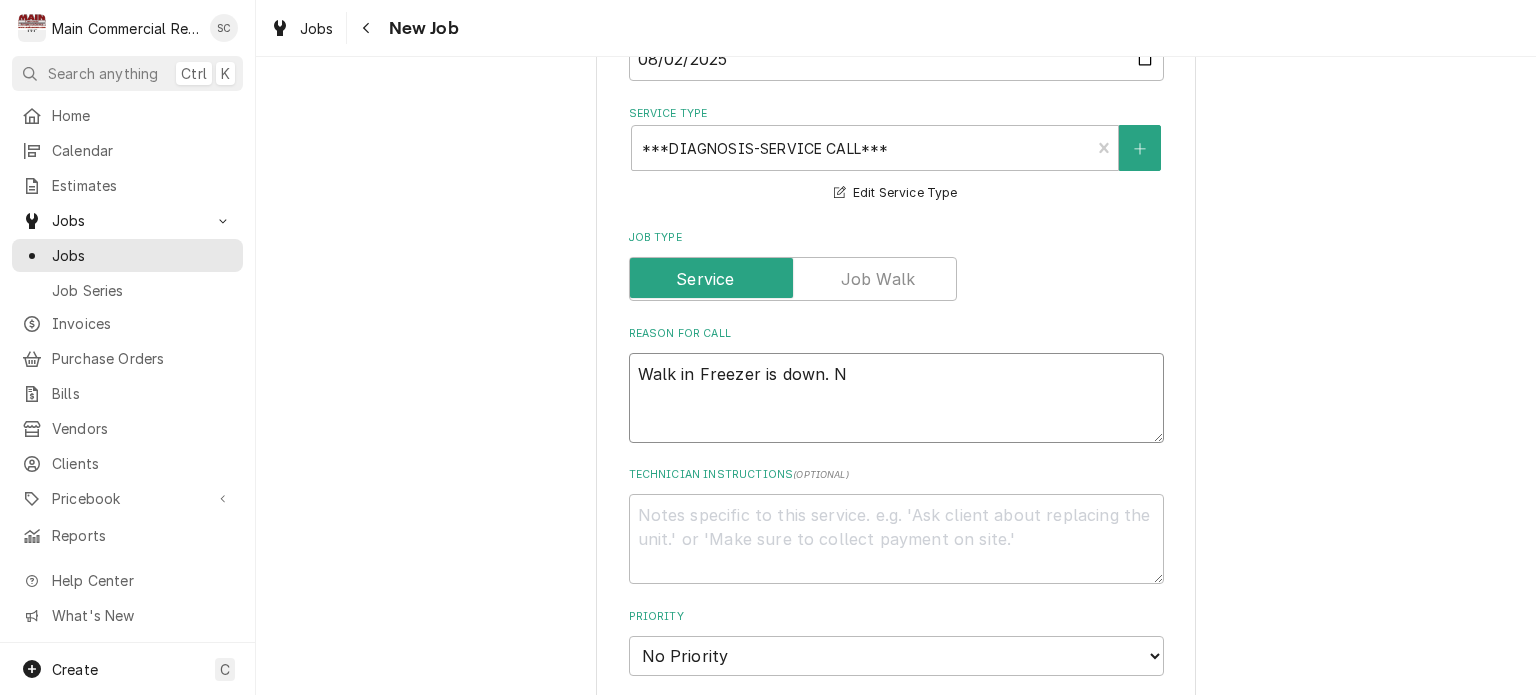 type on "x" 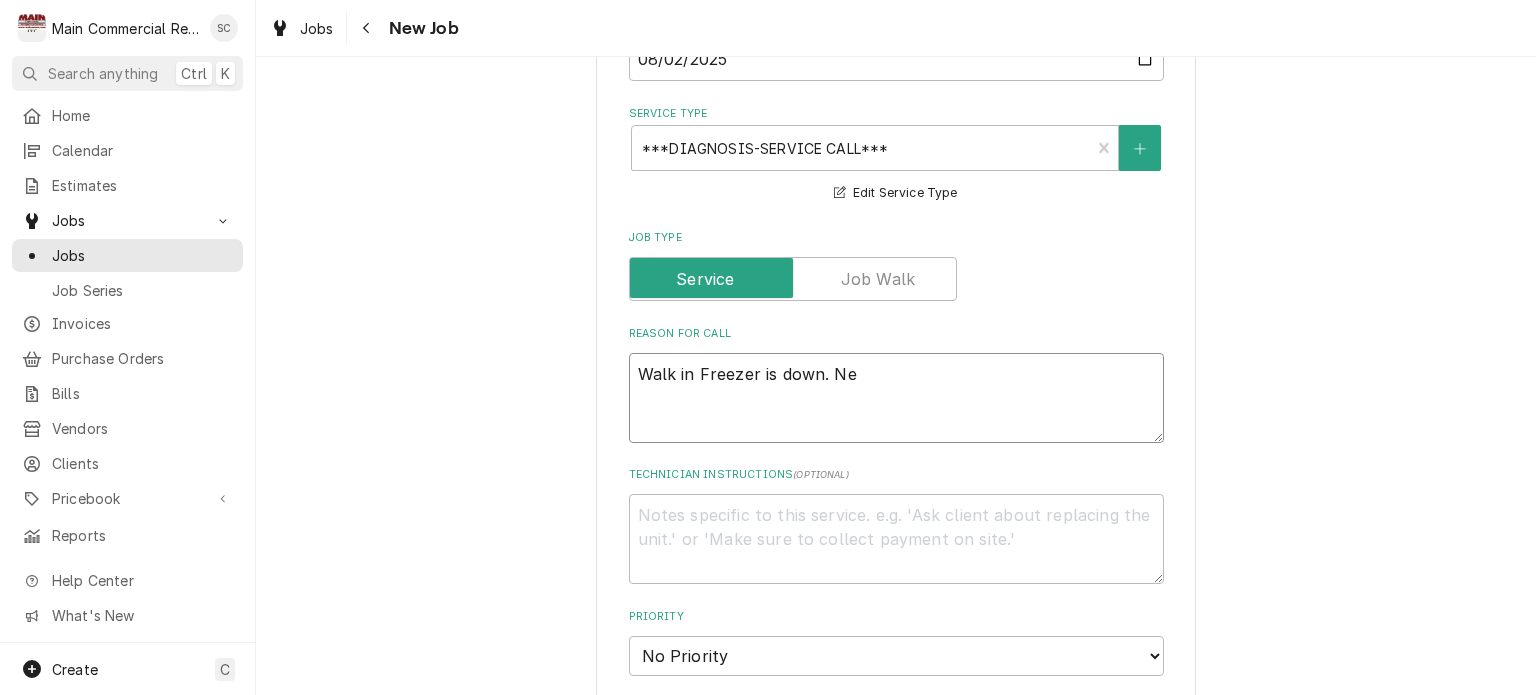 type on "x" 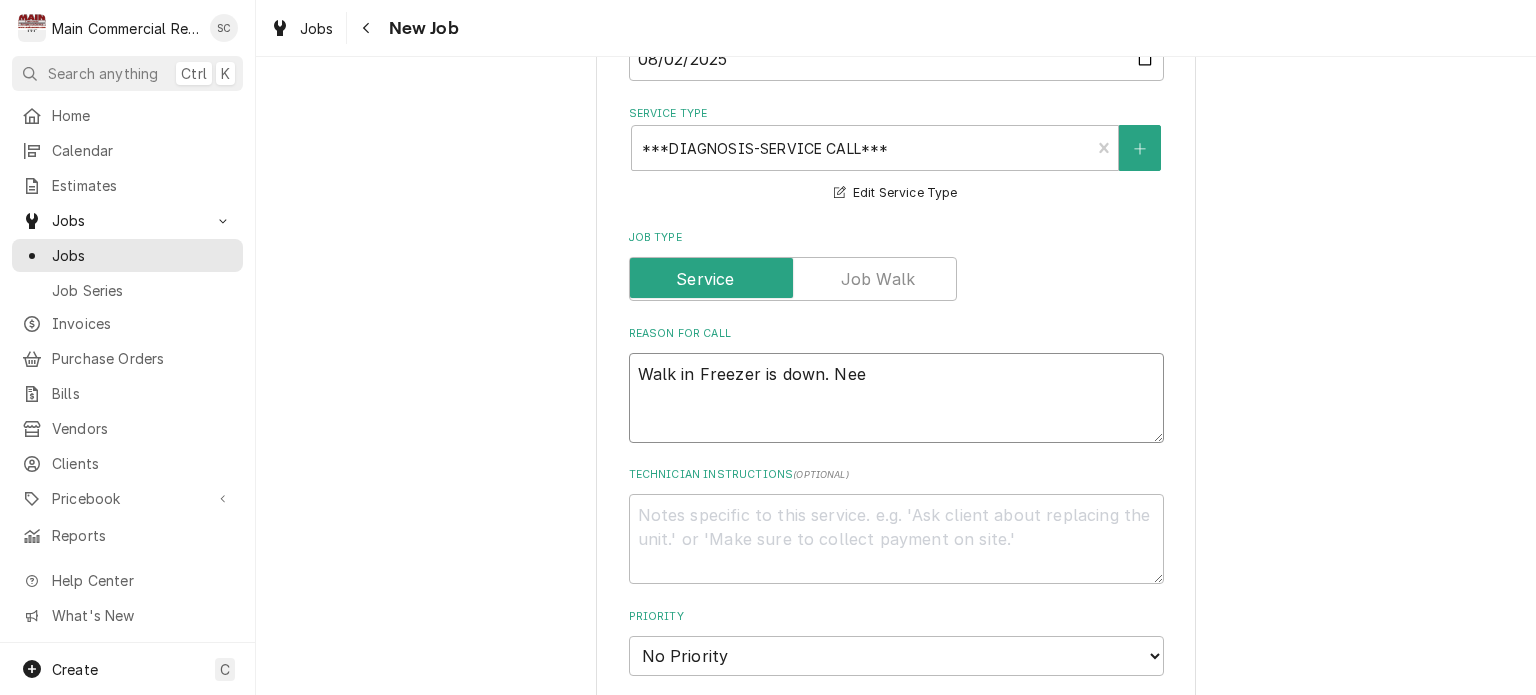 type on "x" 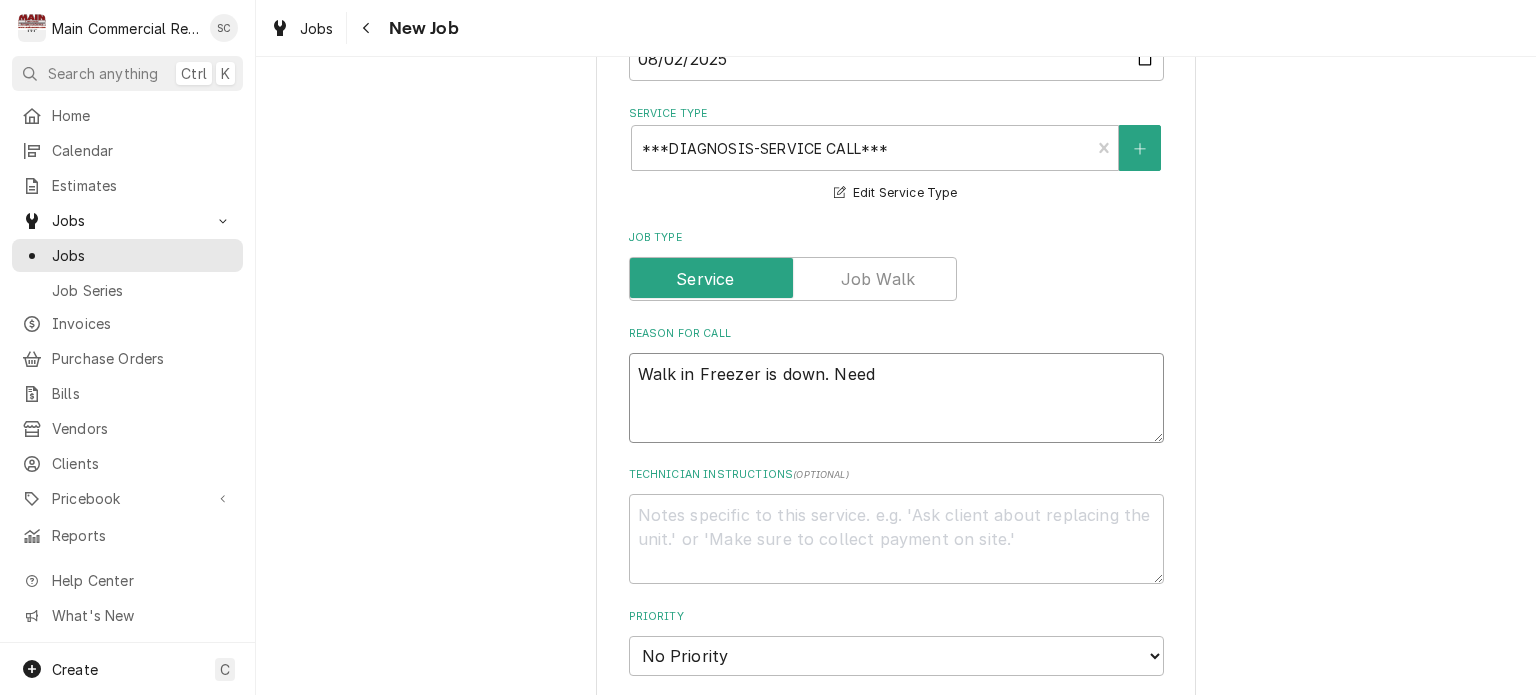 type on "x" 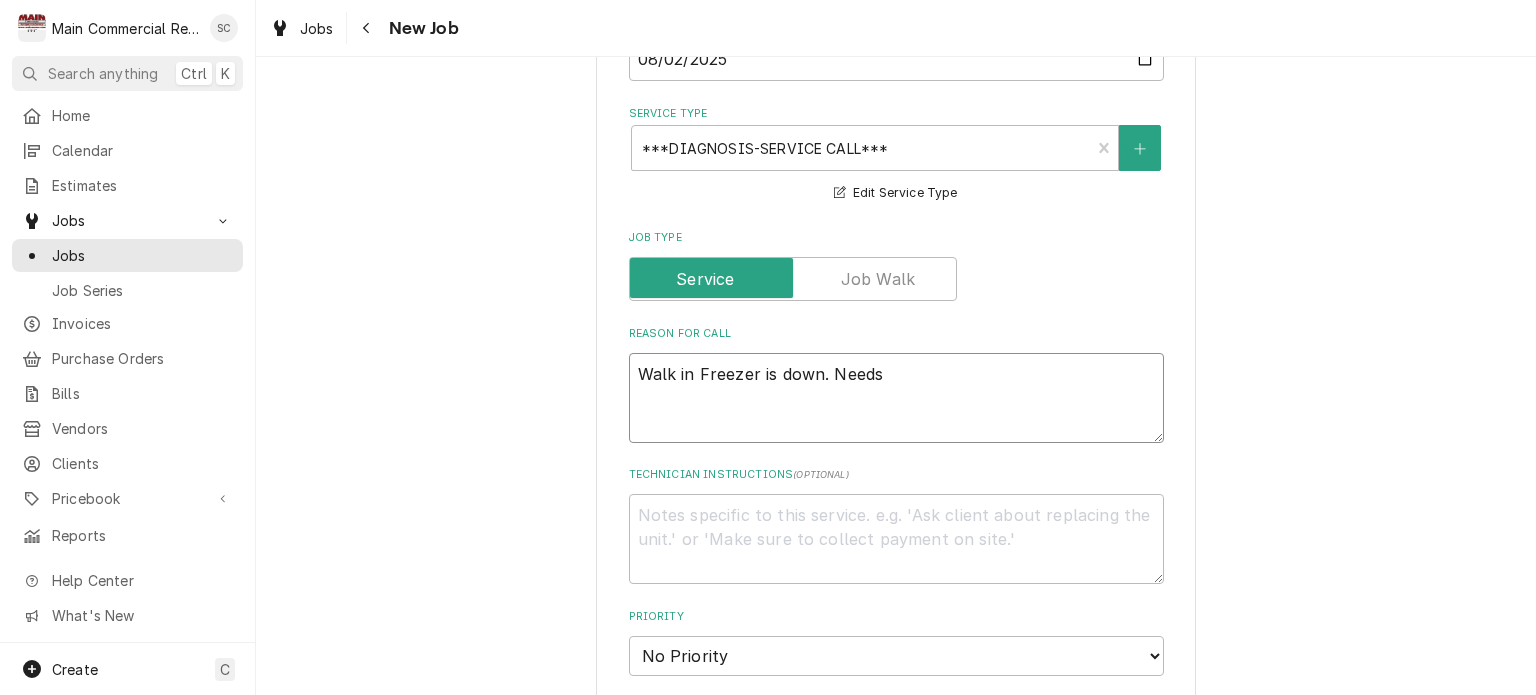 type on "x" 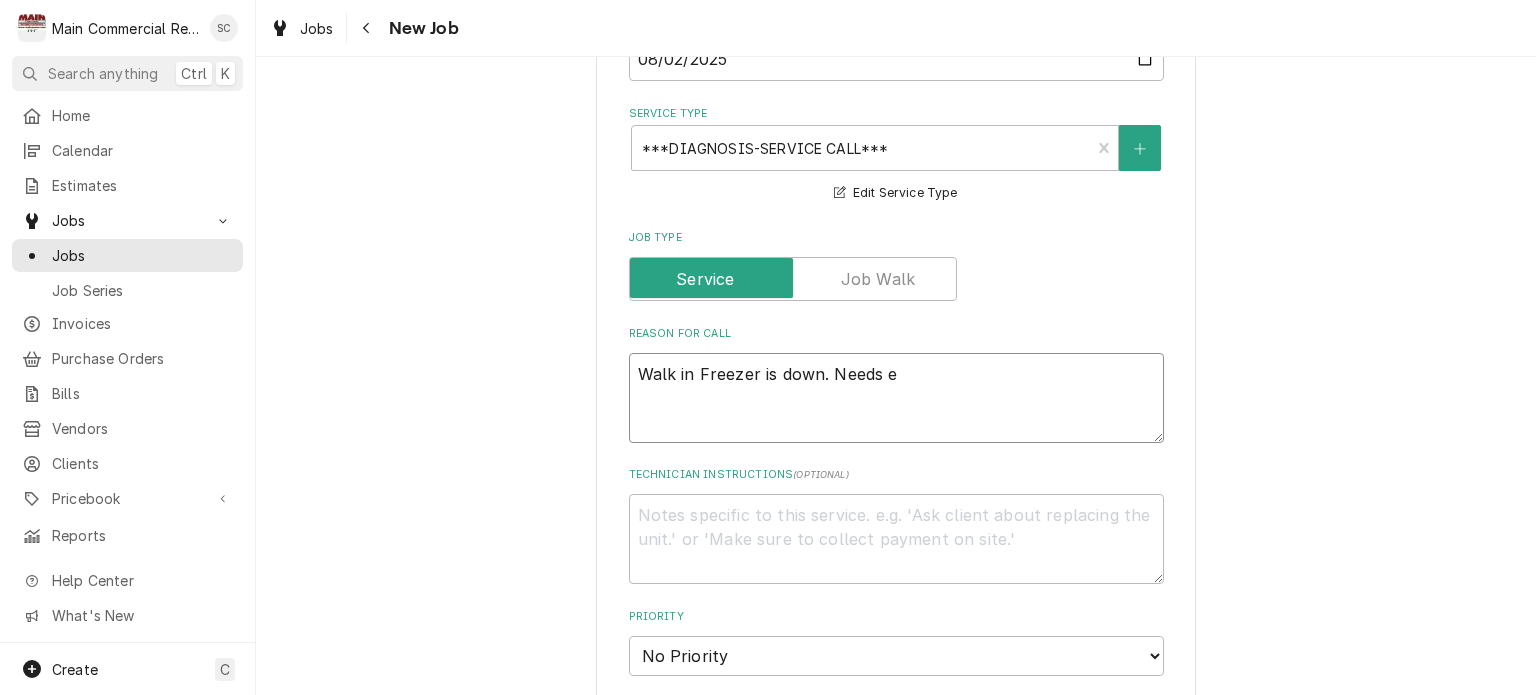 type on "x" 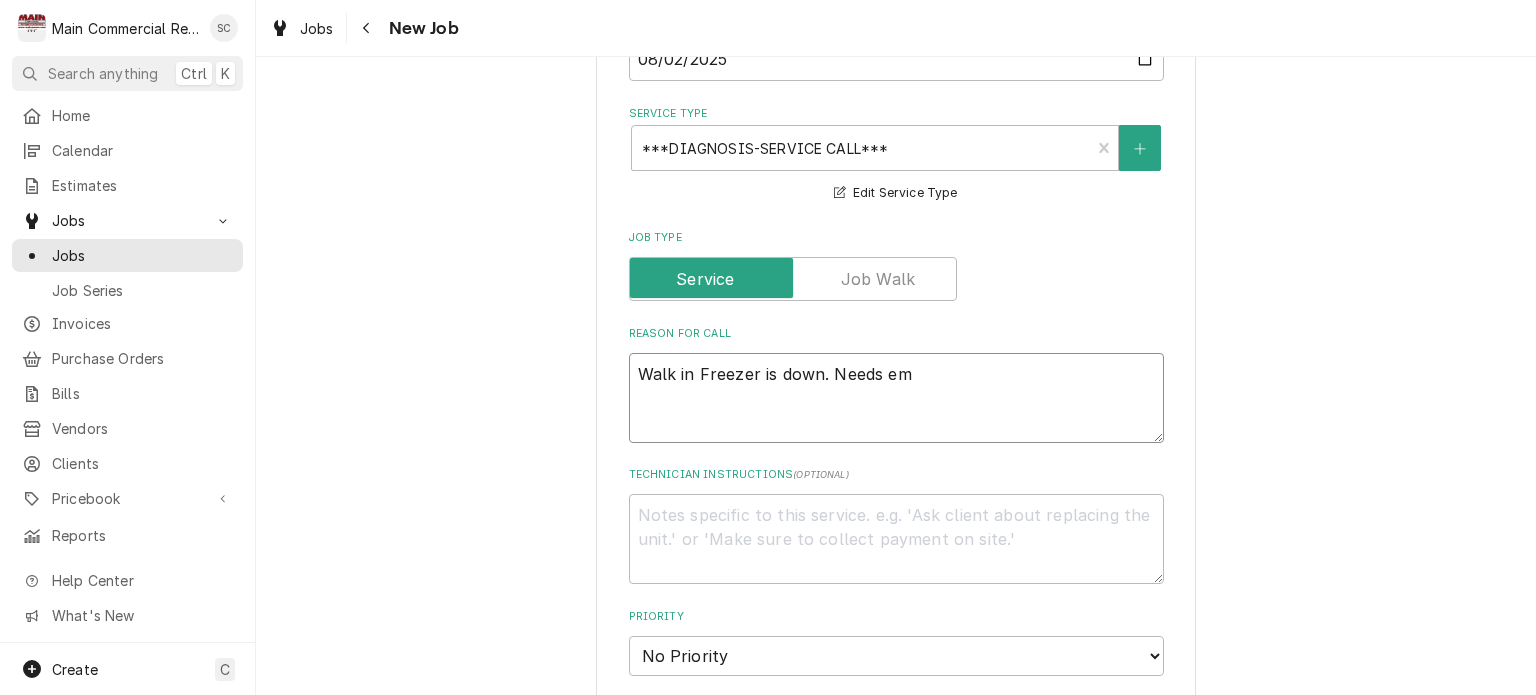 type on "x" 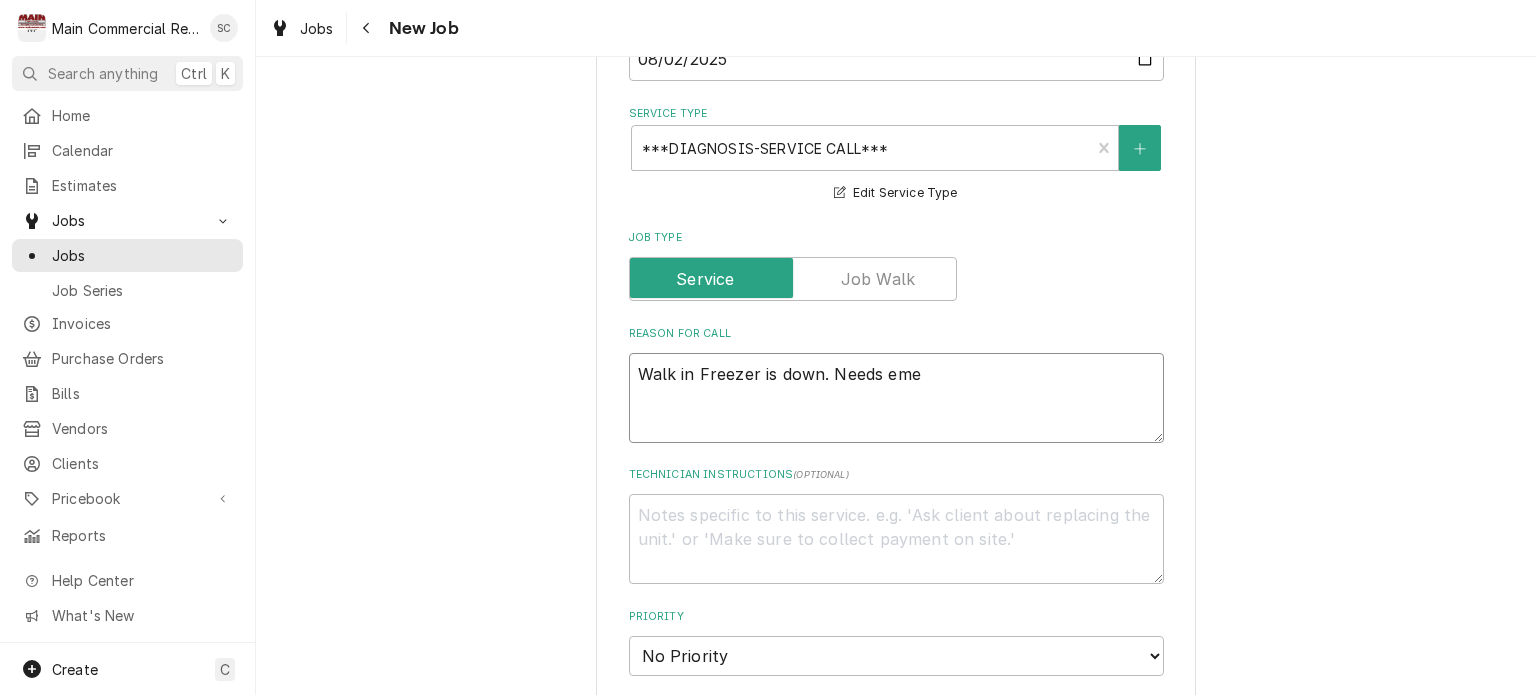type on "x" 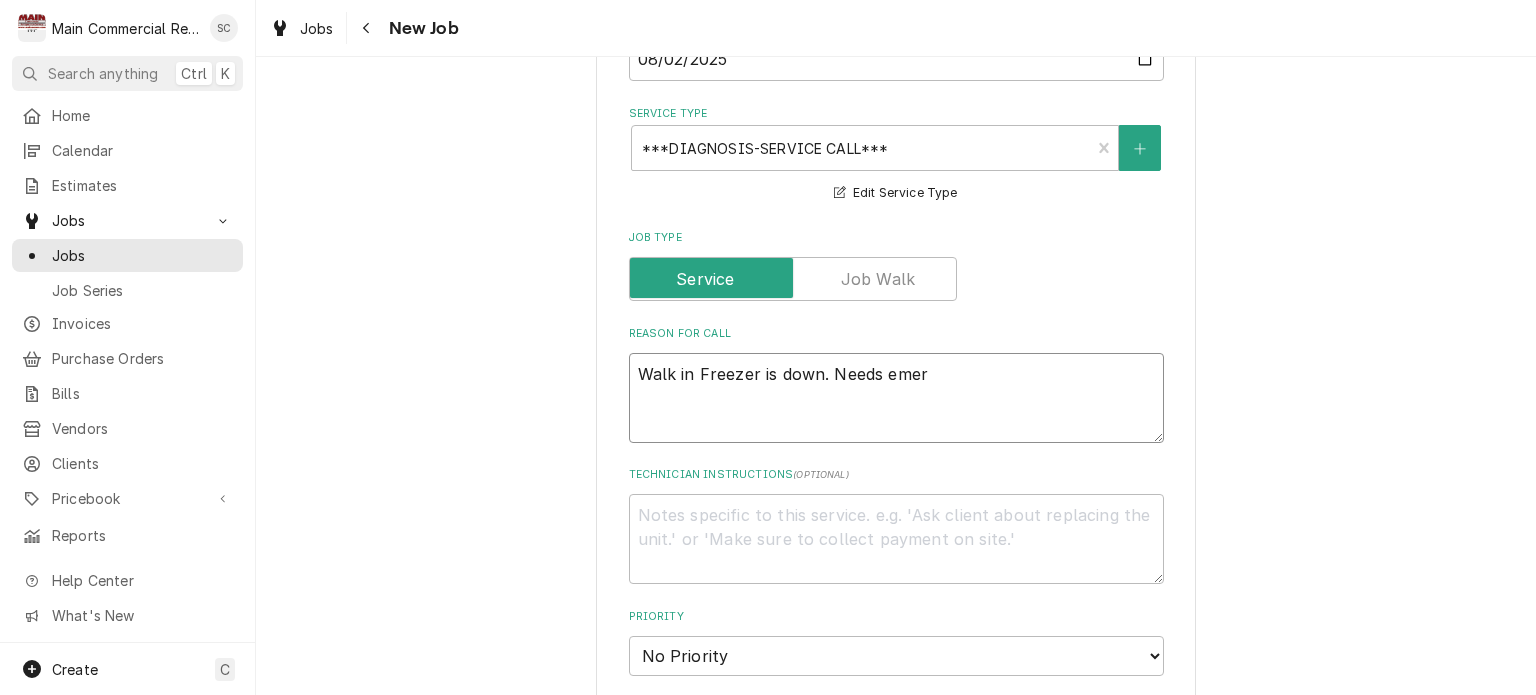 type on "x" 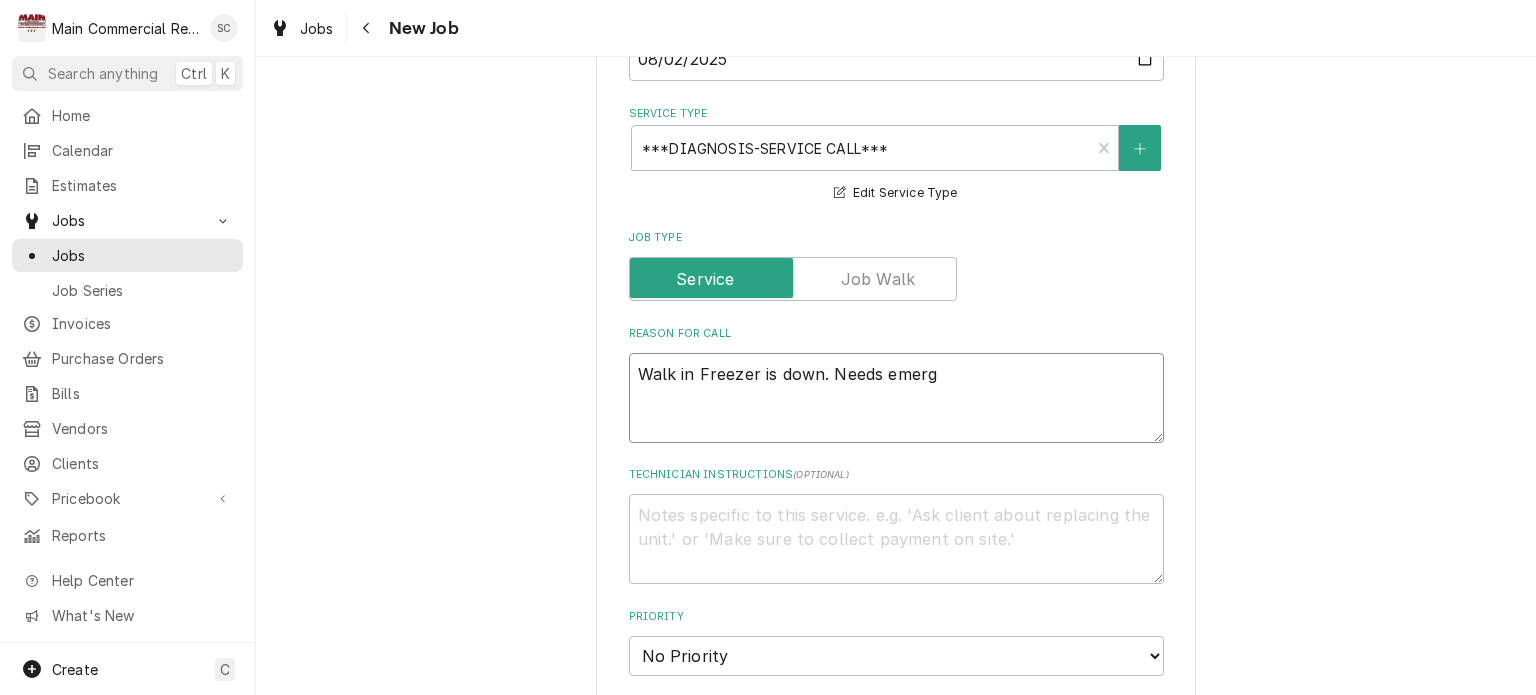 type on "x" 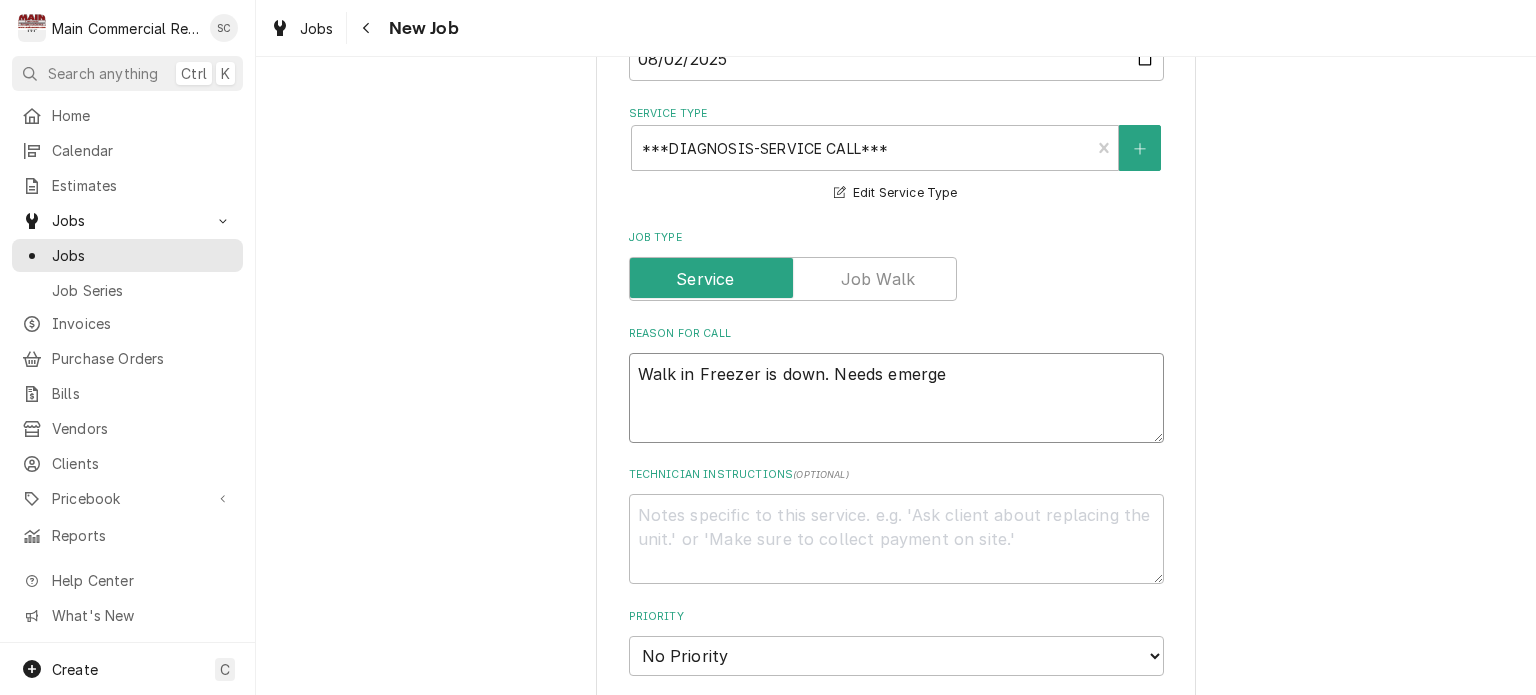 type on "x" 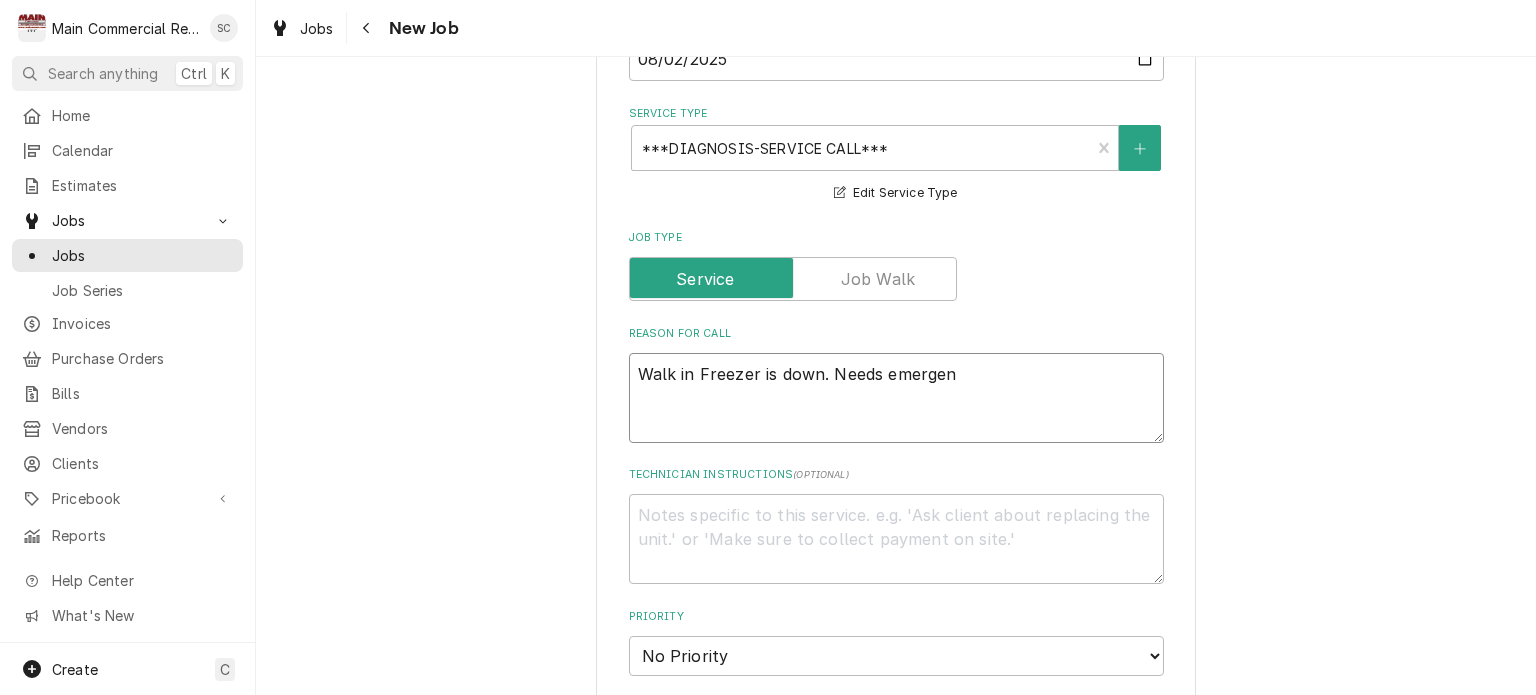 type on "x" 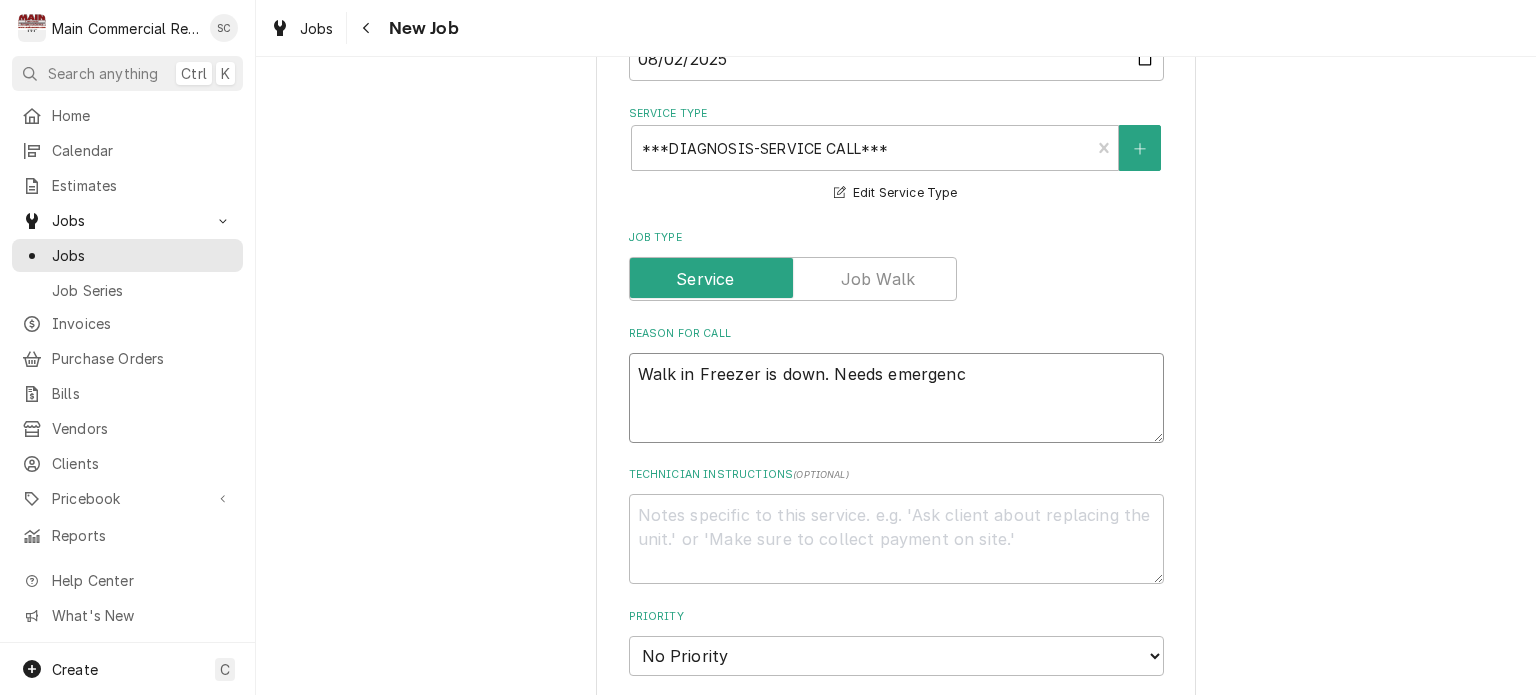 type on "x" 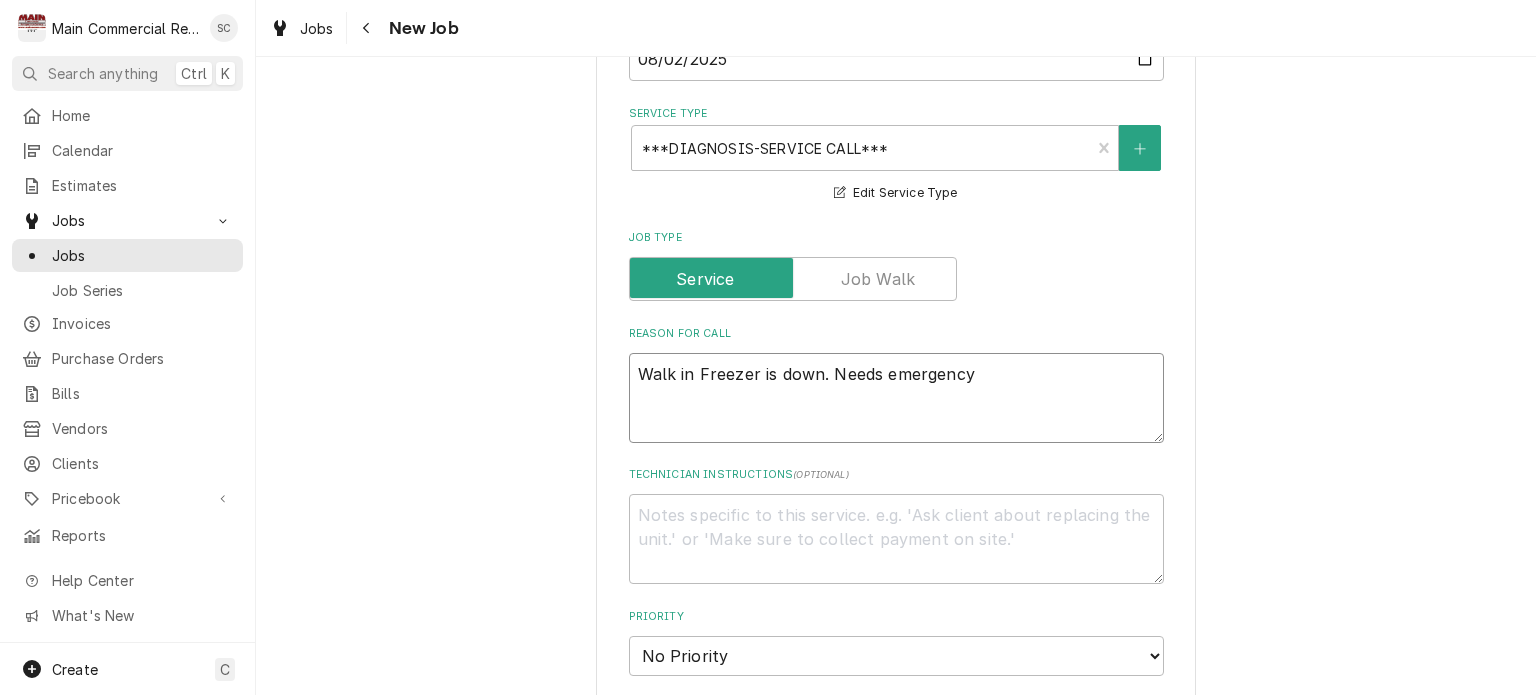 type on "x" 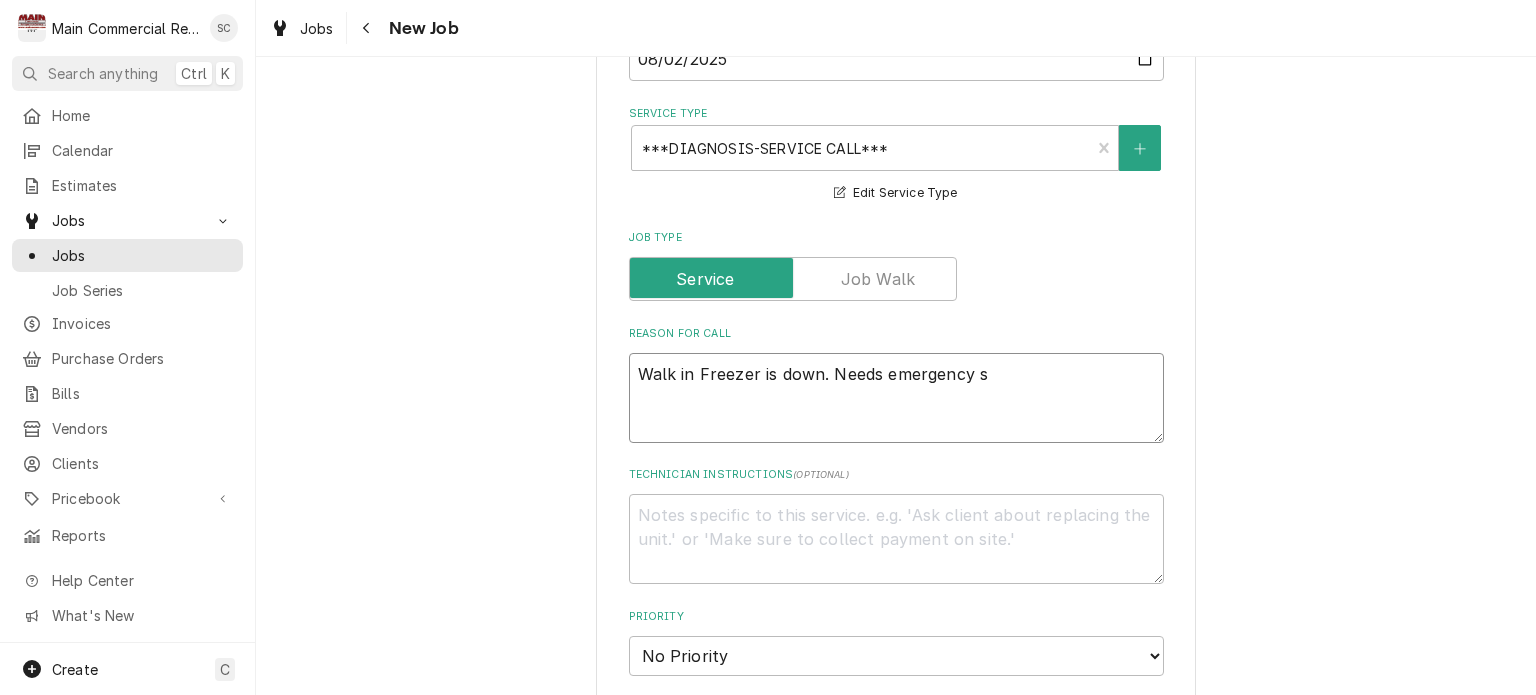 type on "x" 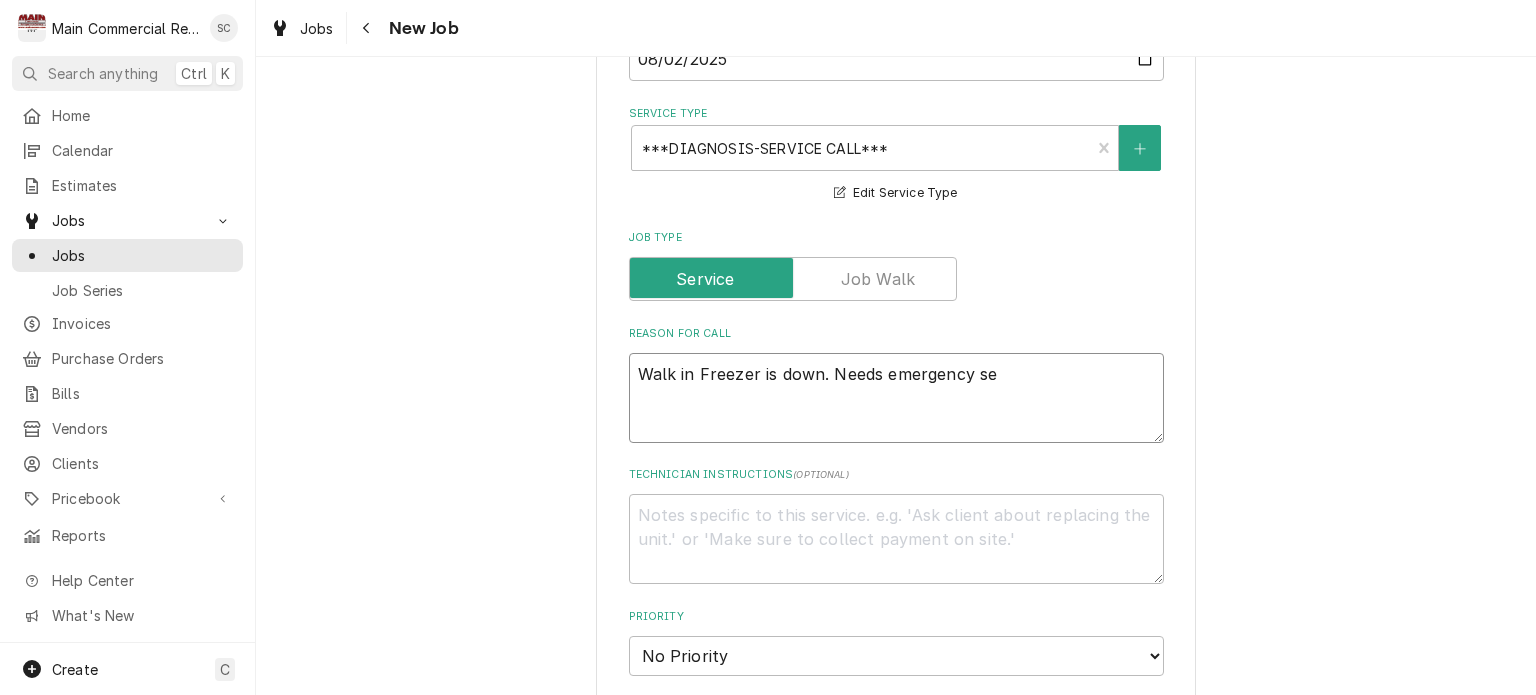 type on "x" 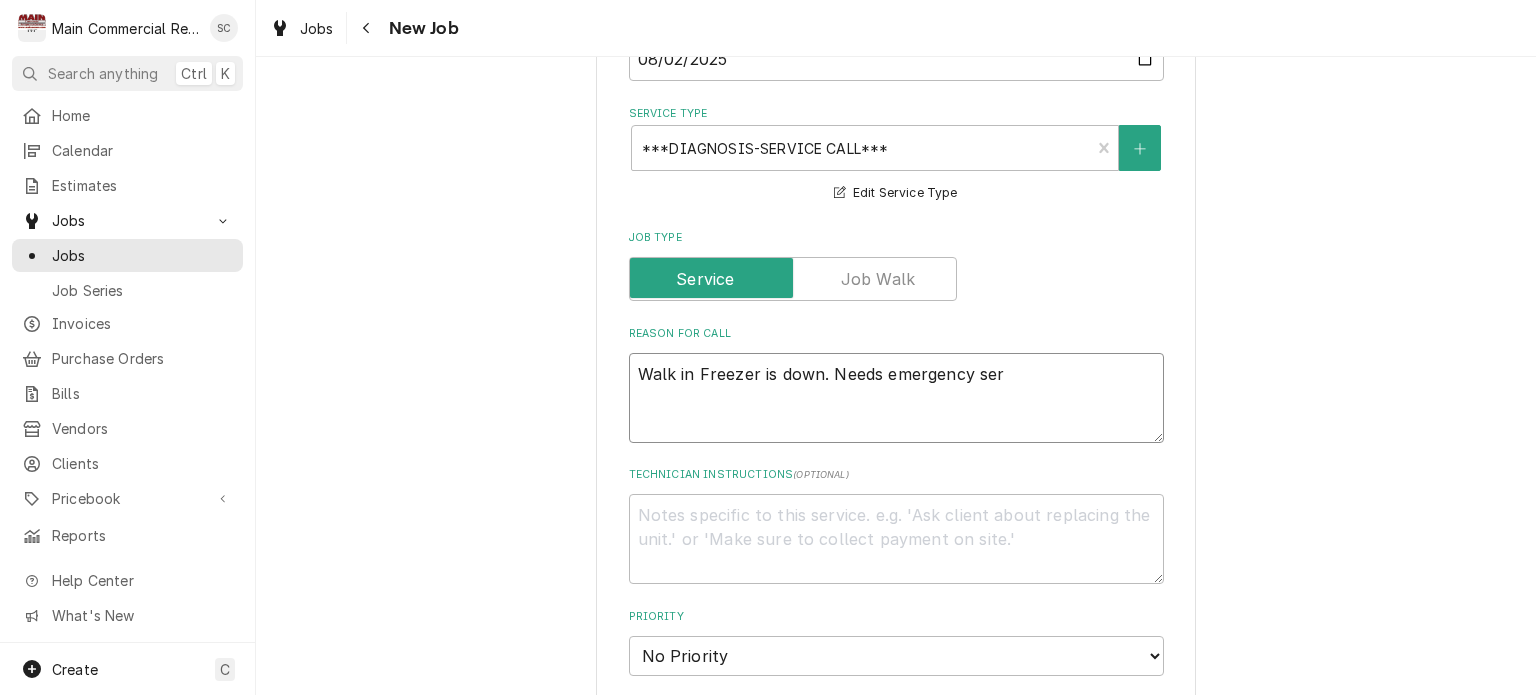 type on "x" 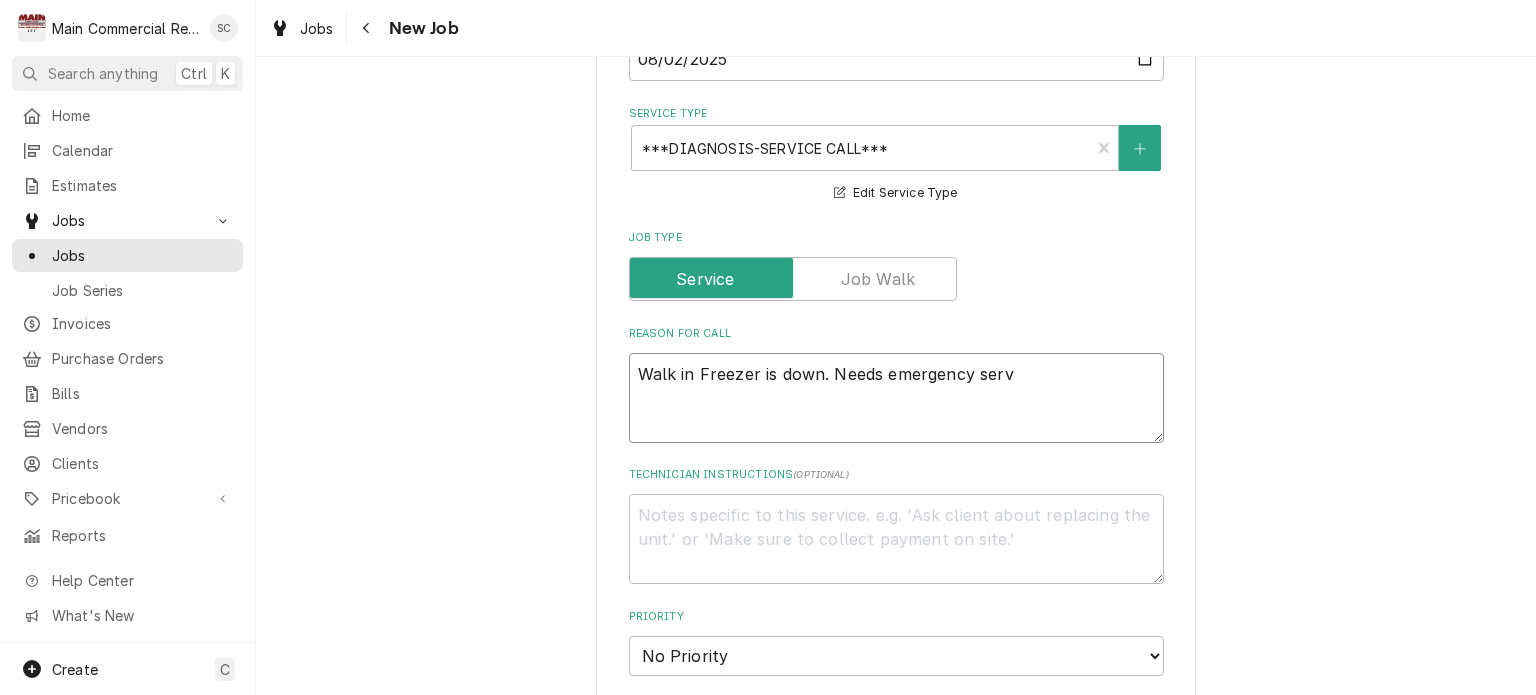 type on "x" 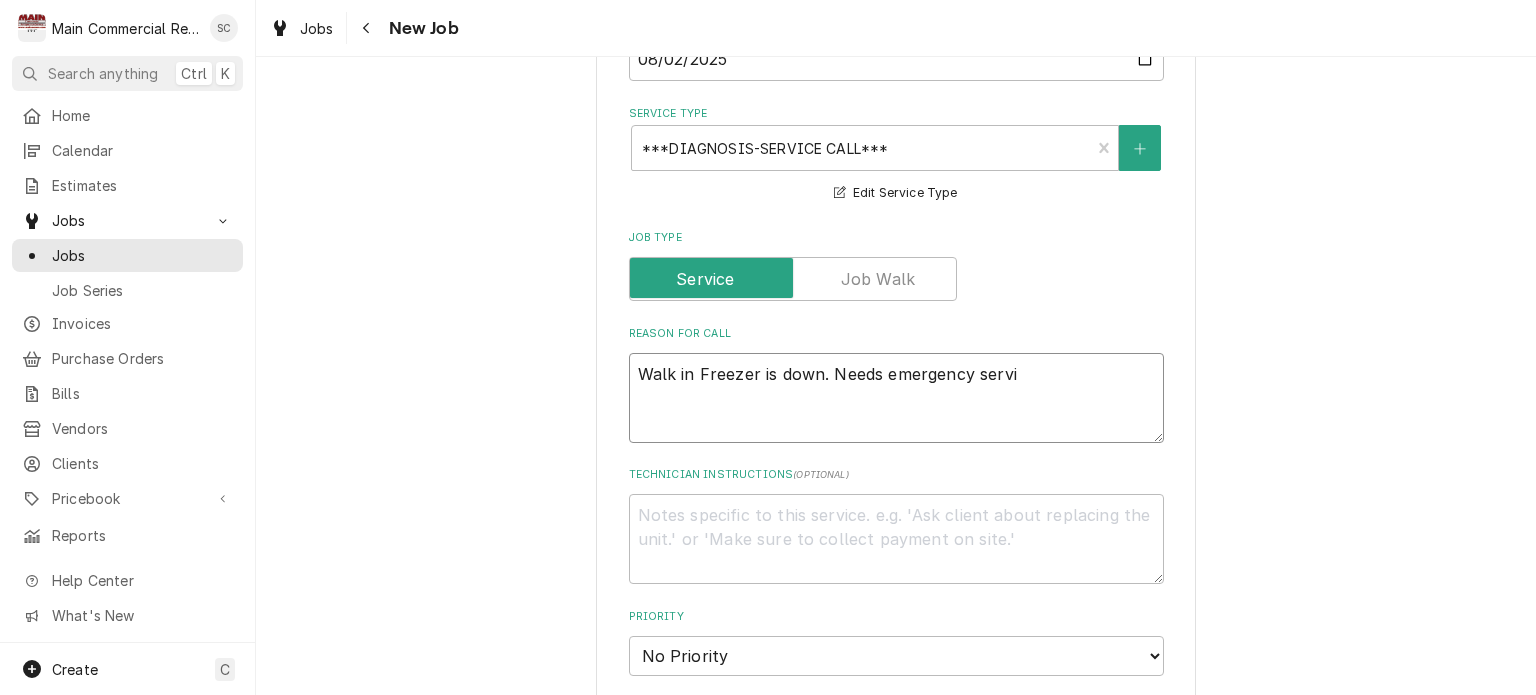 type on "x" 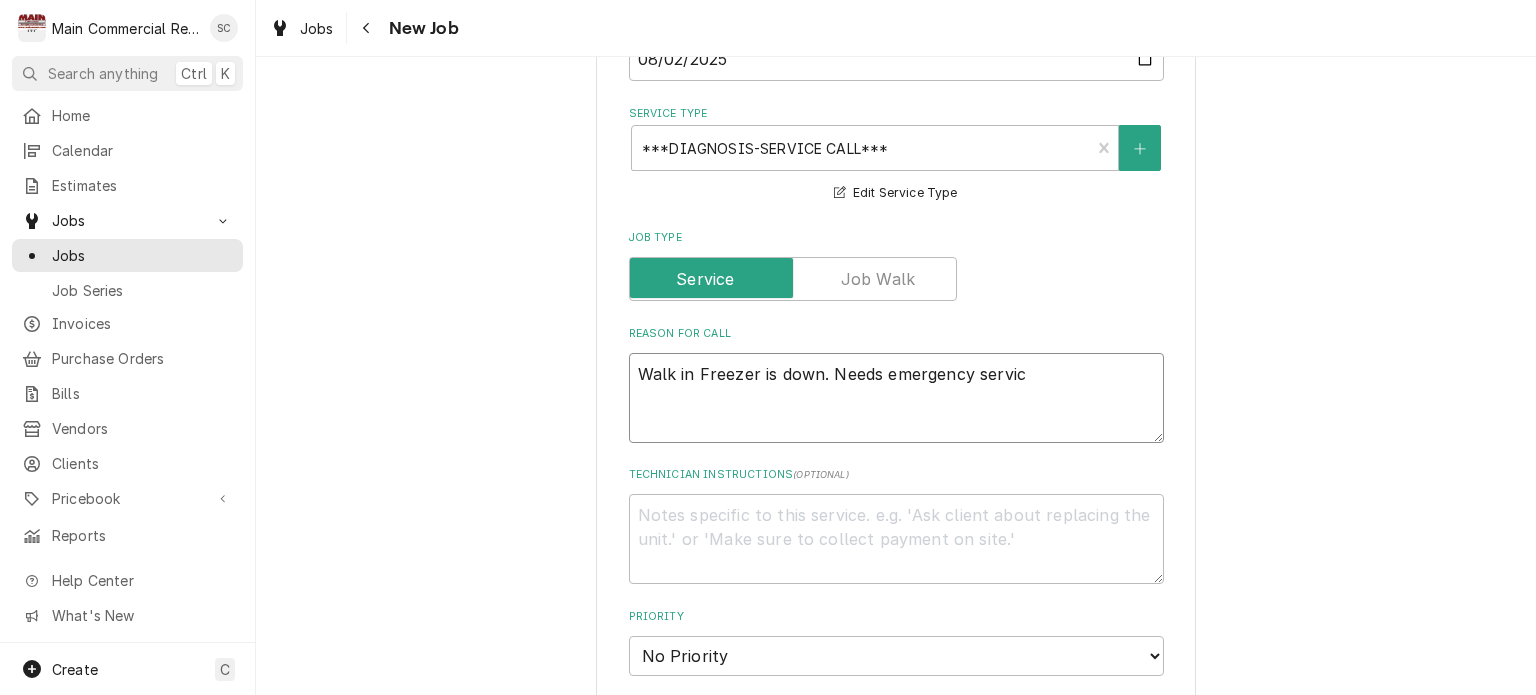 type on "x" 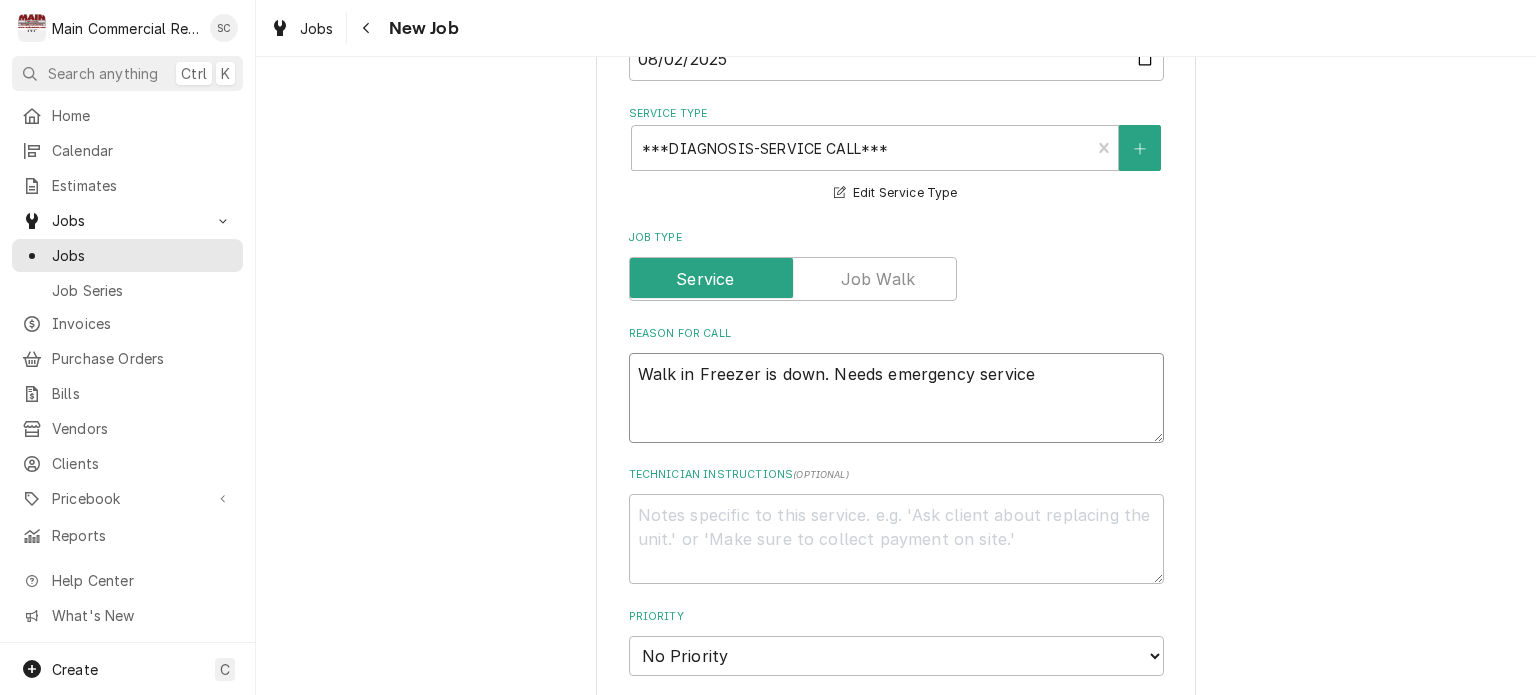 type on "x" 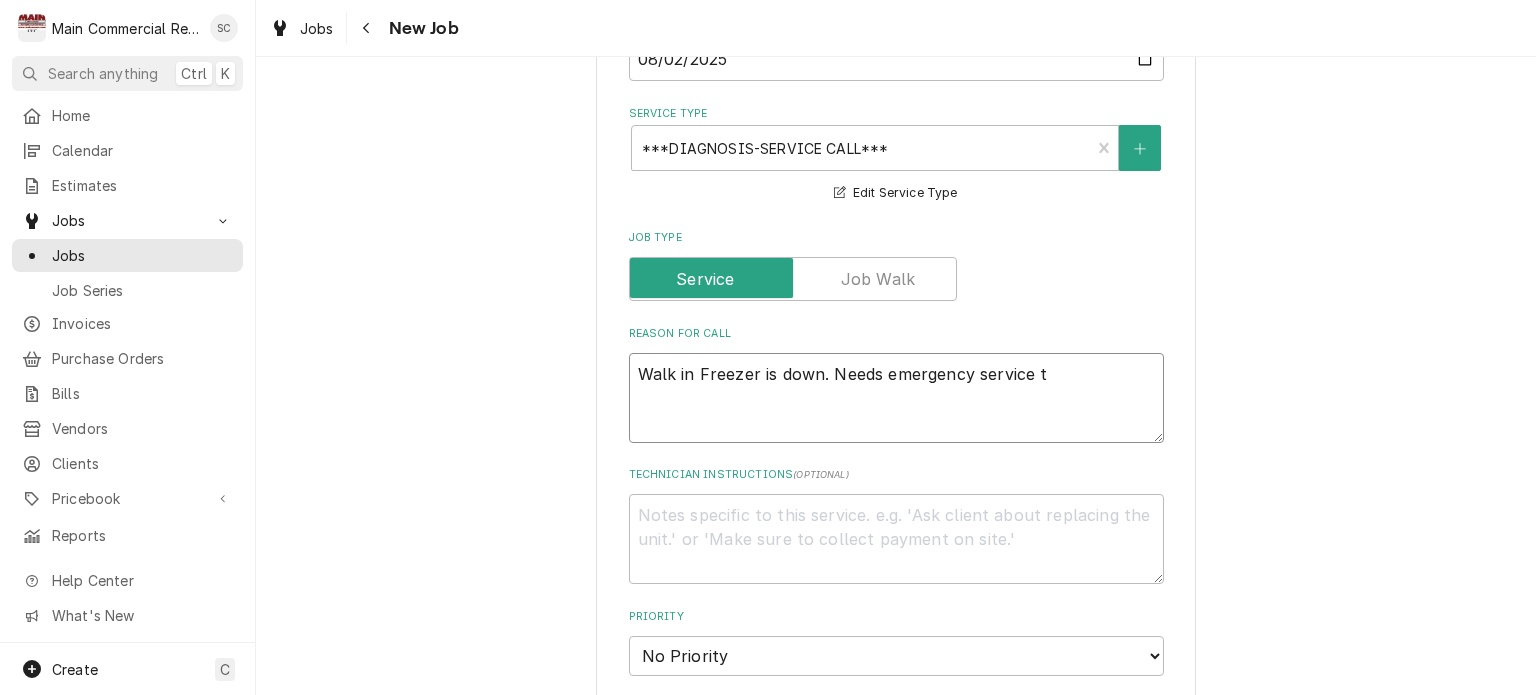 type on "x" 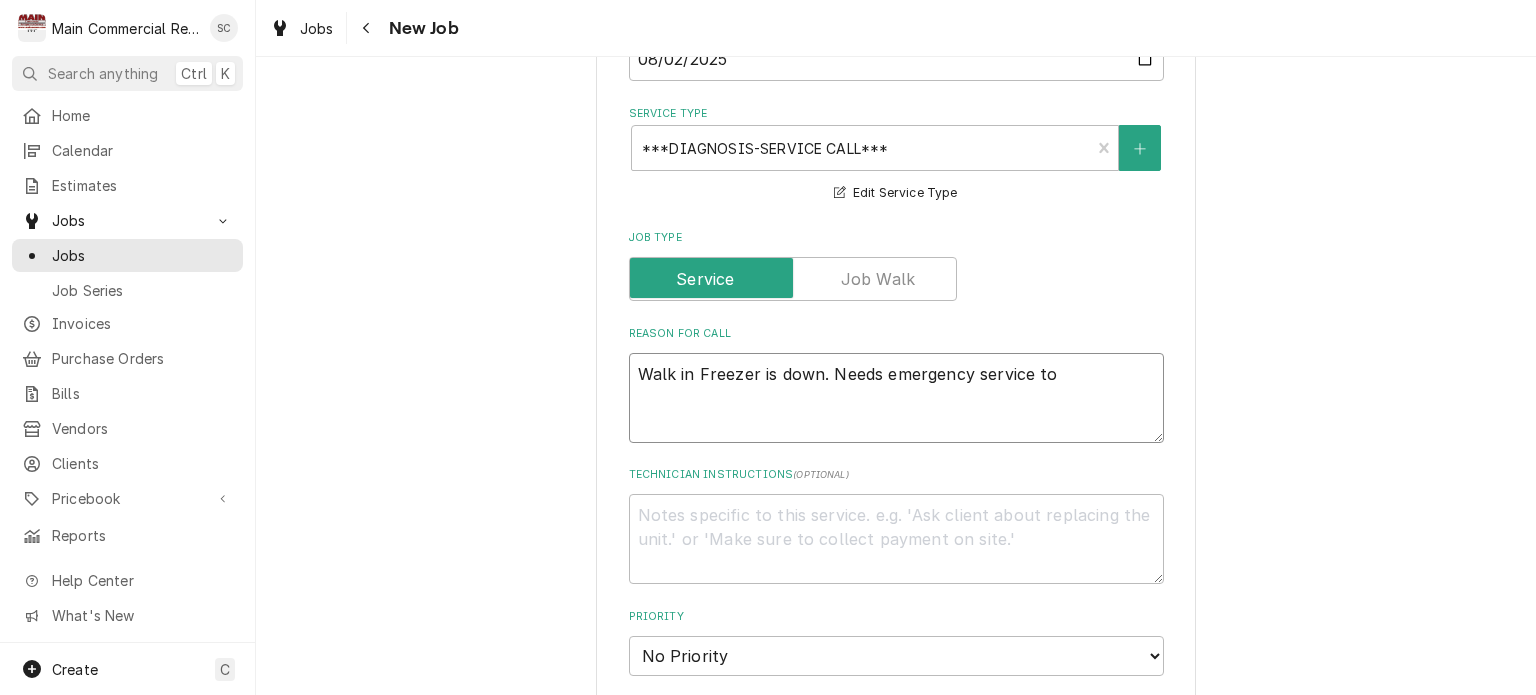 type on "x" 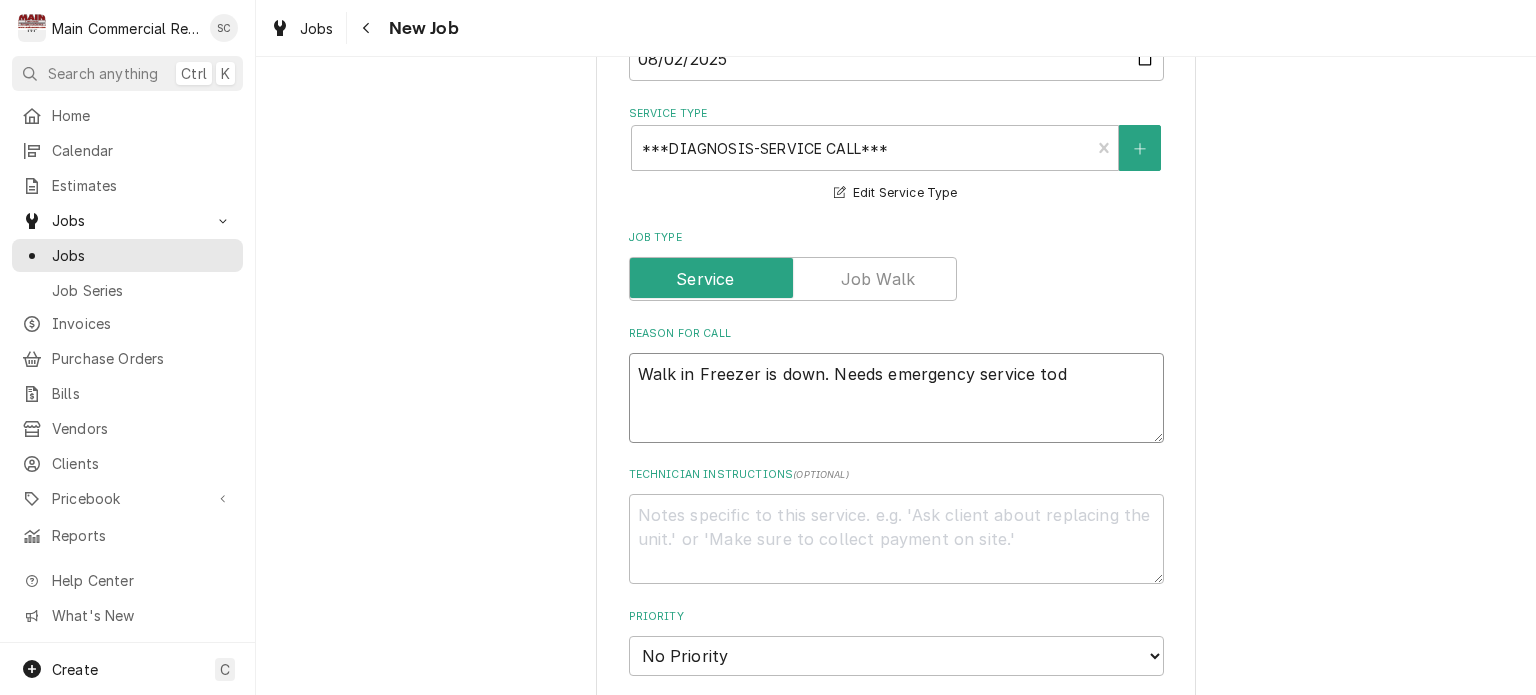 type on "x" 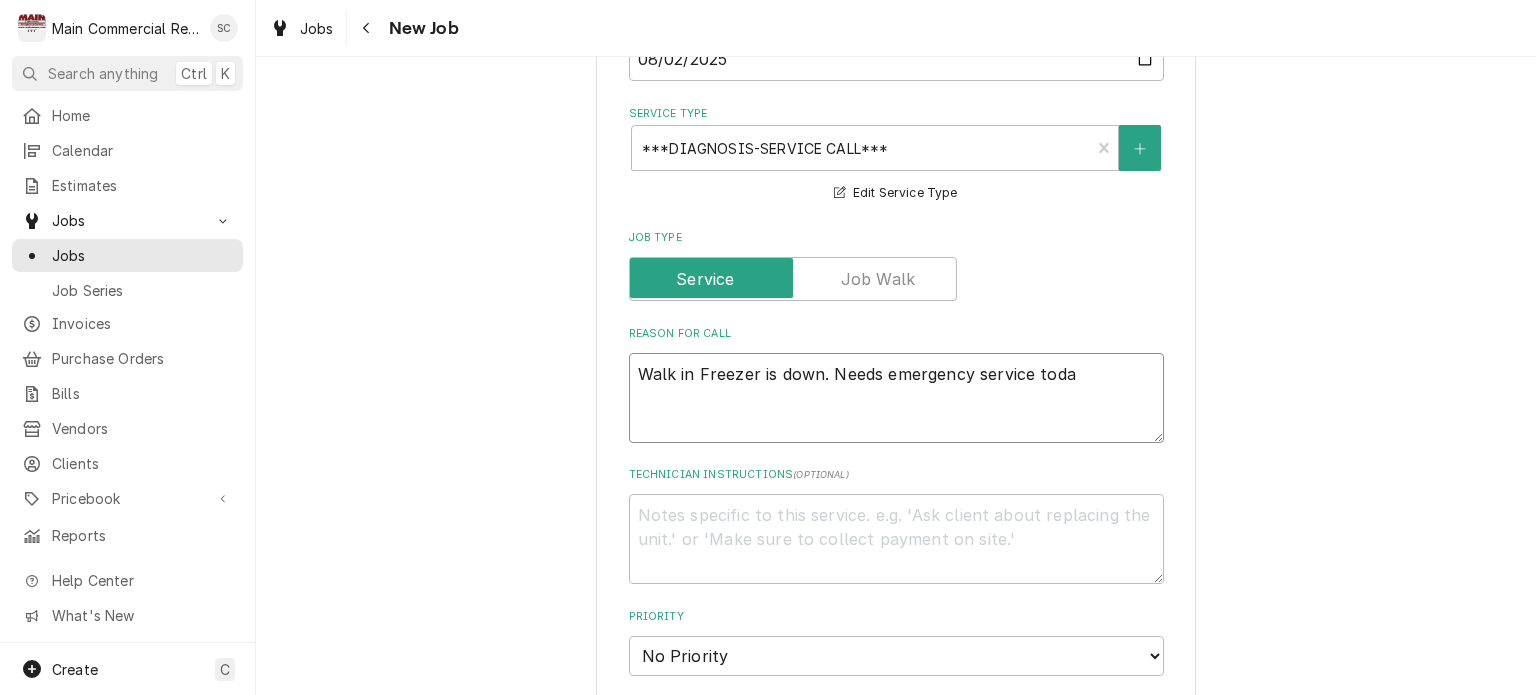 type on "x" 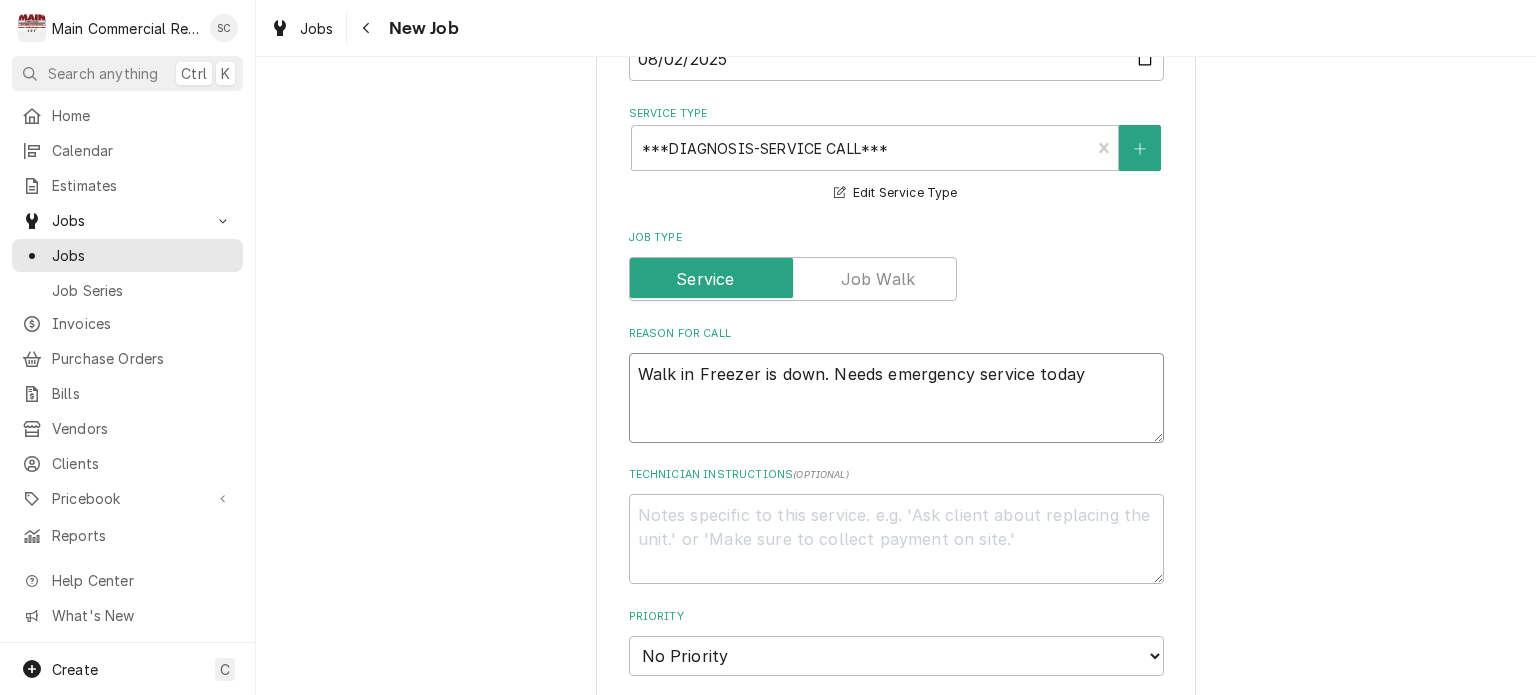 type on "x" 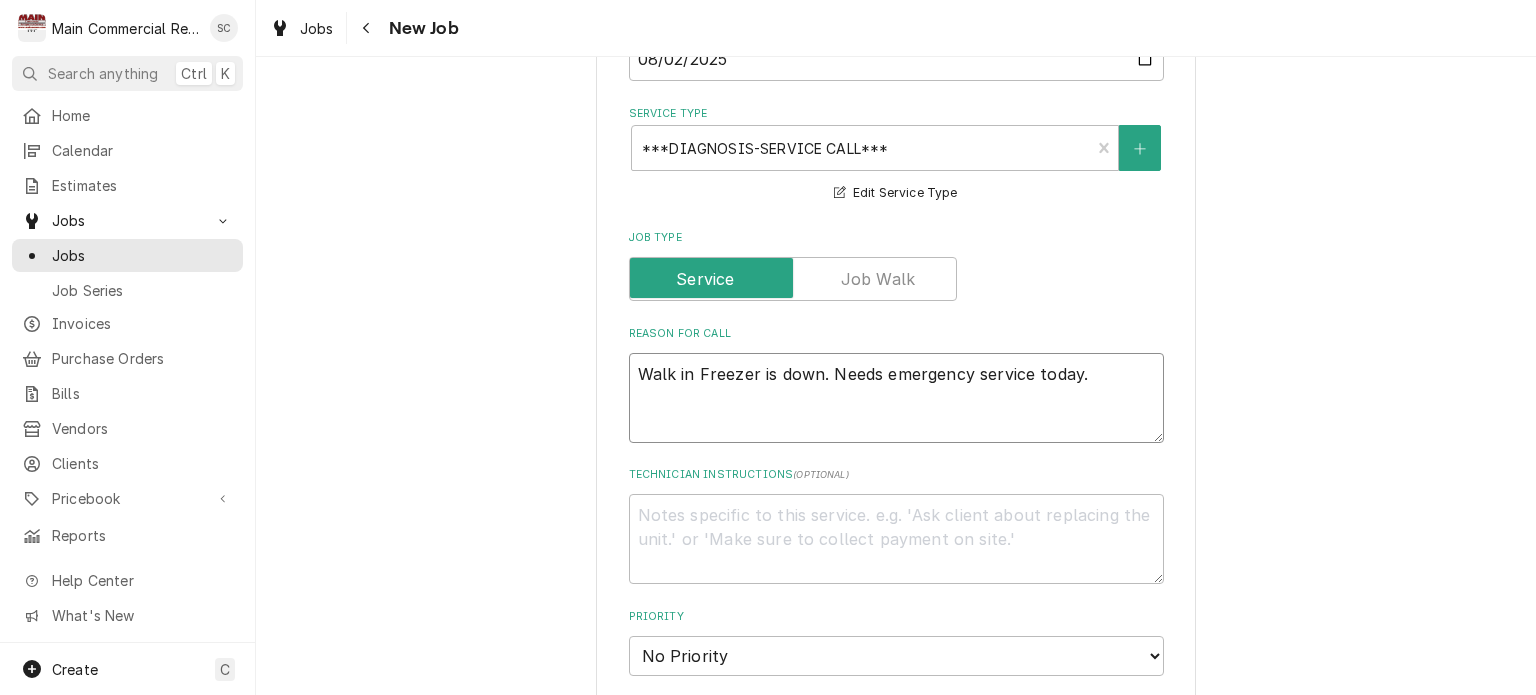 type on "x" 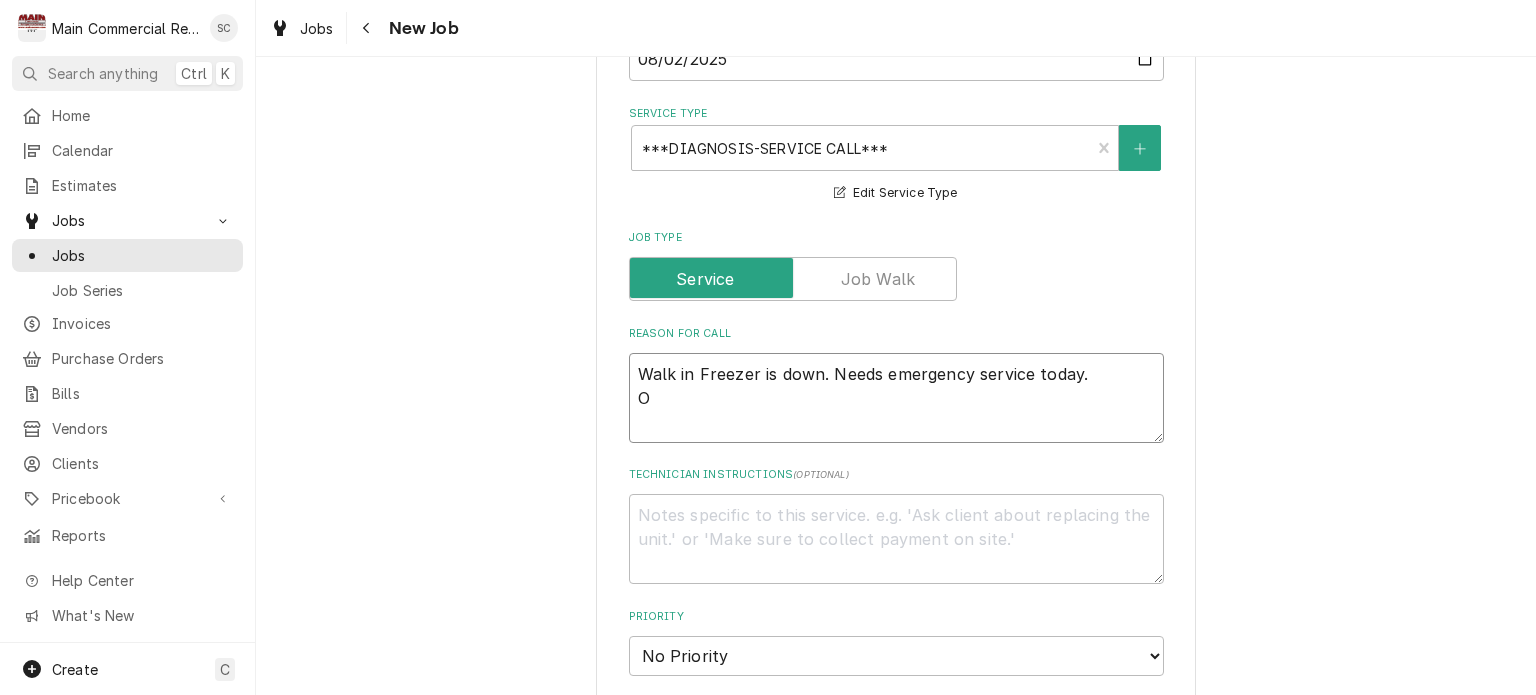 type on "x" 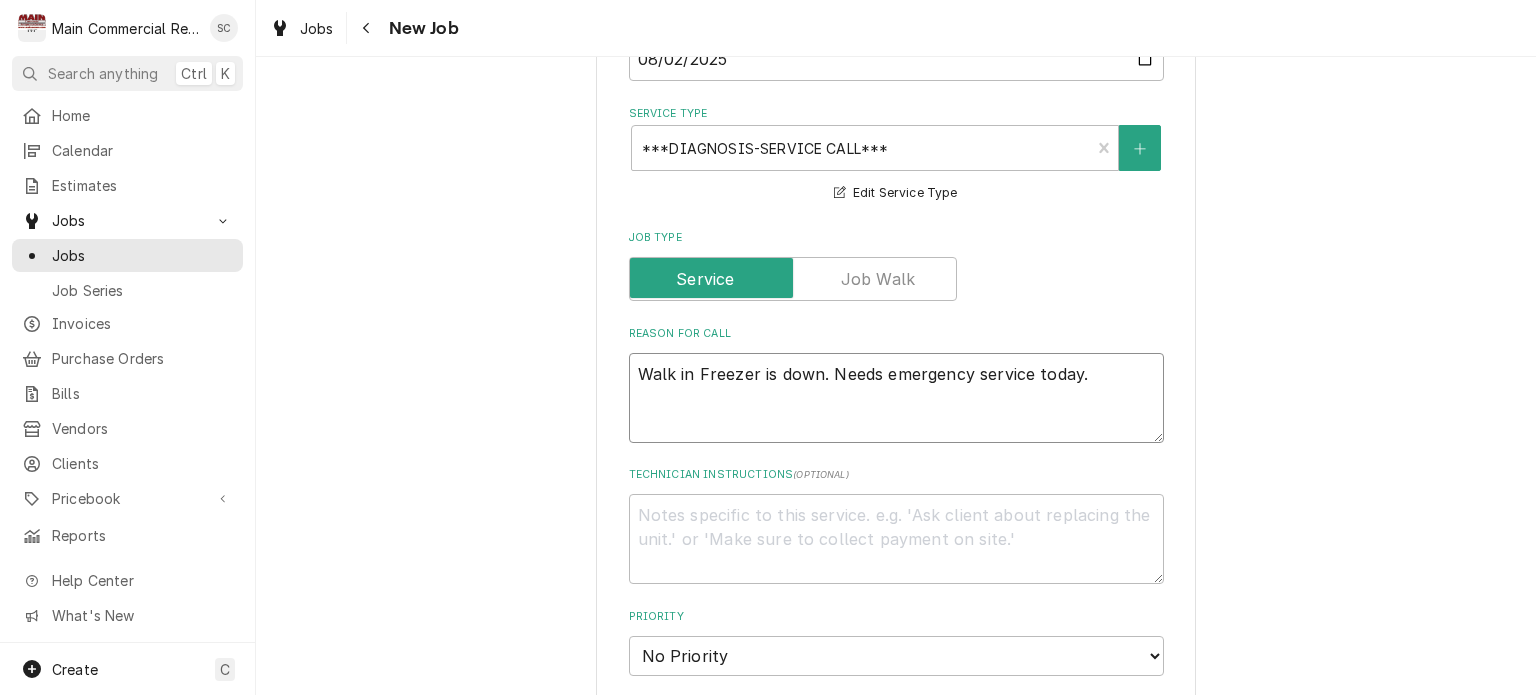 type on "x" 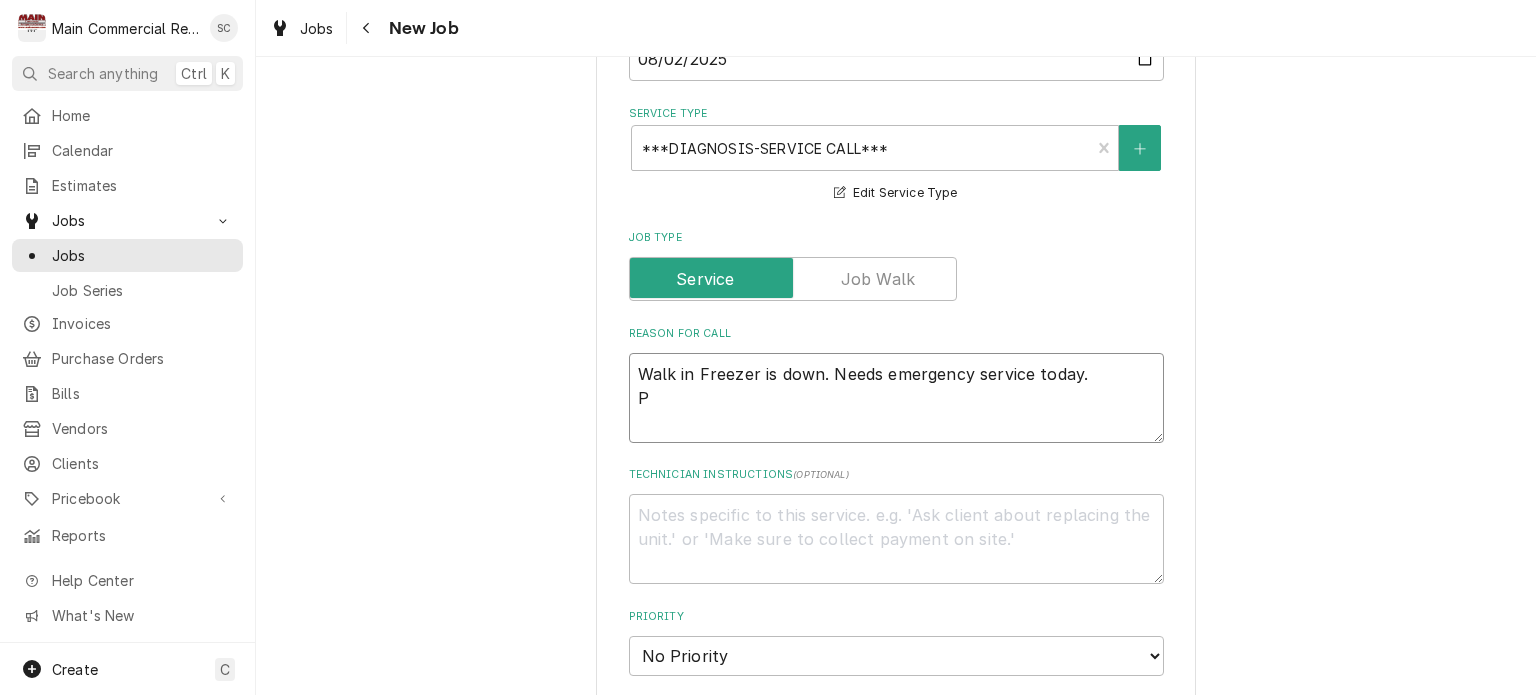 type on "x" 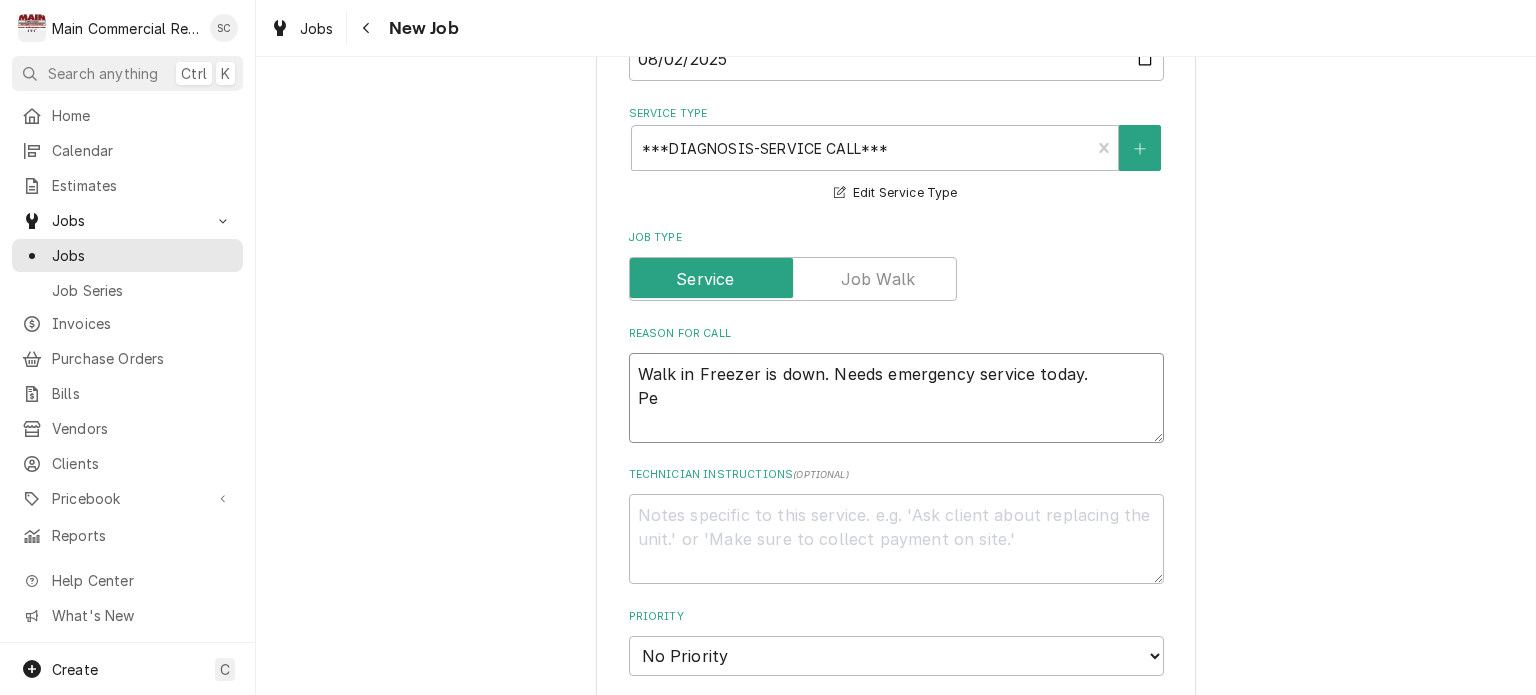 type on "x" 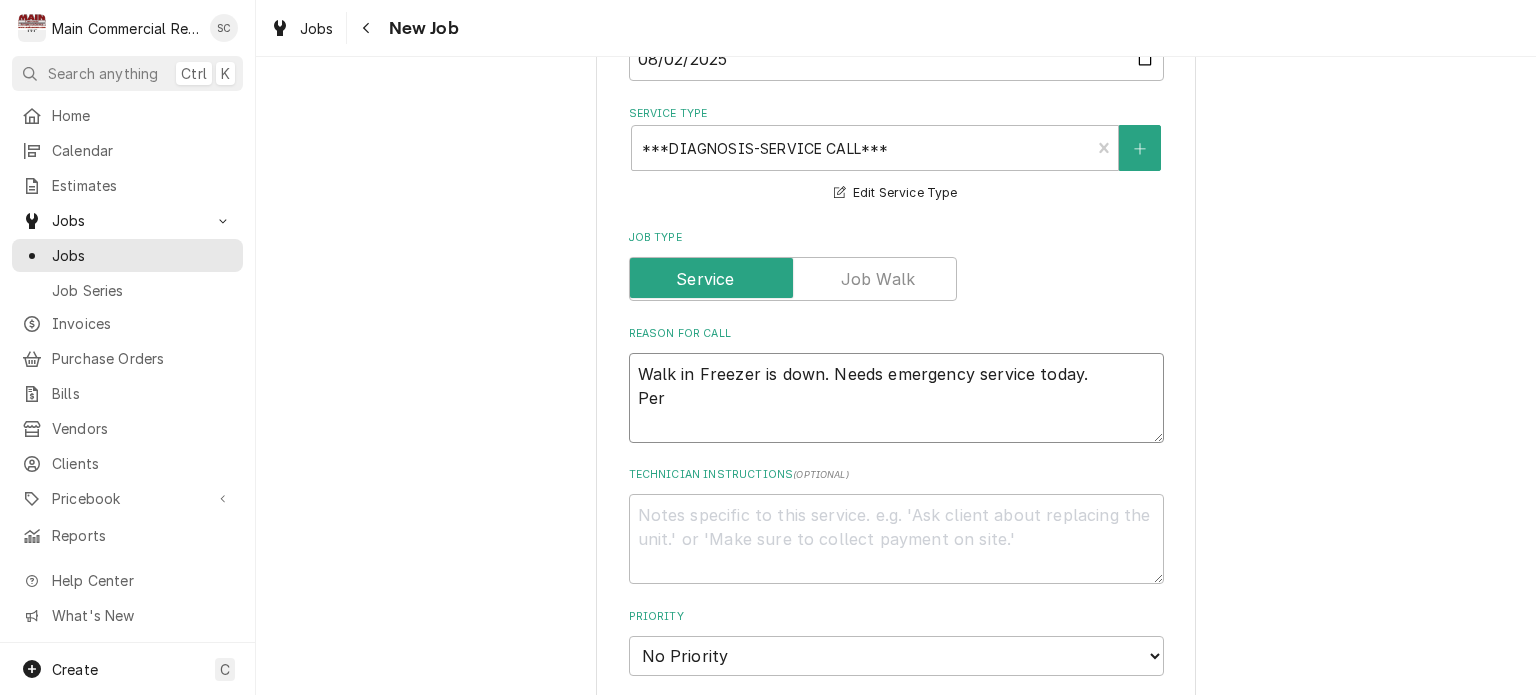 type on "x" 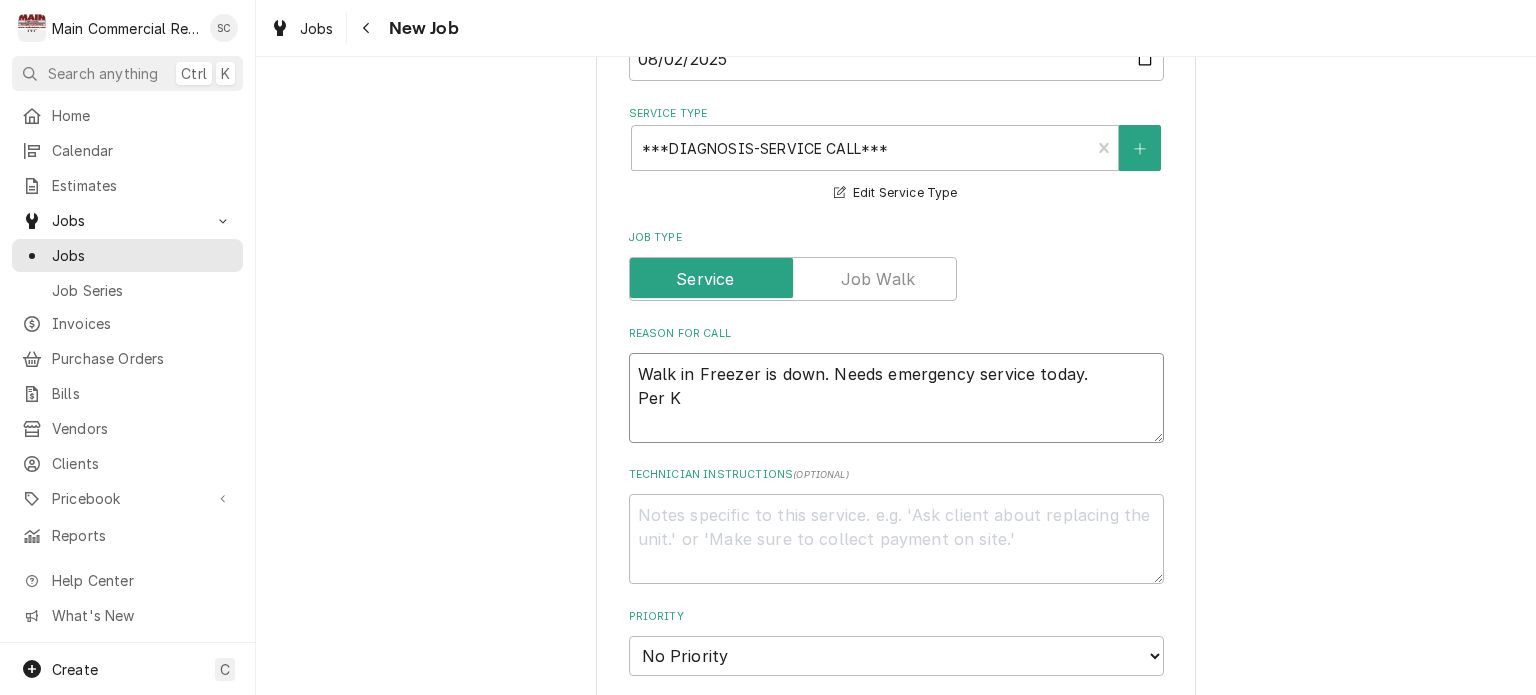 type on "x" 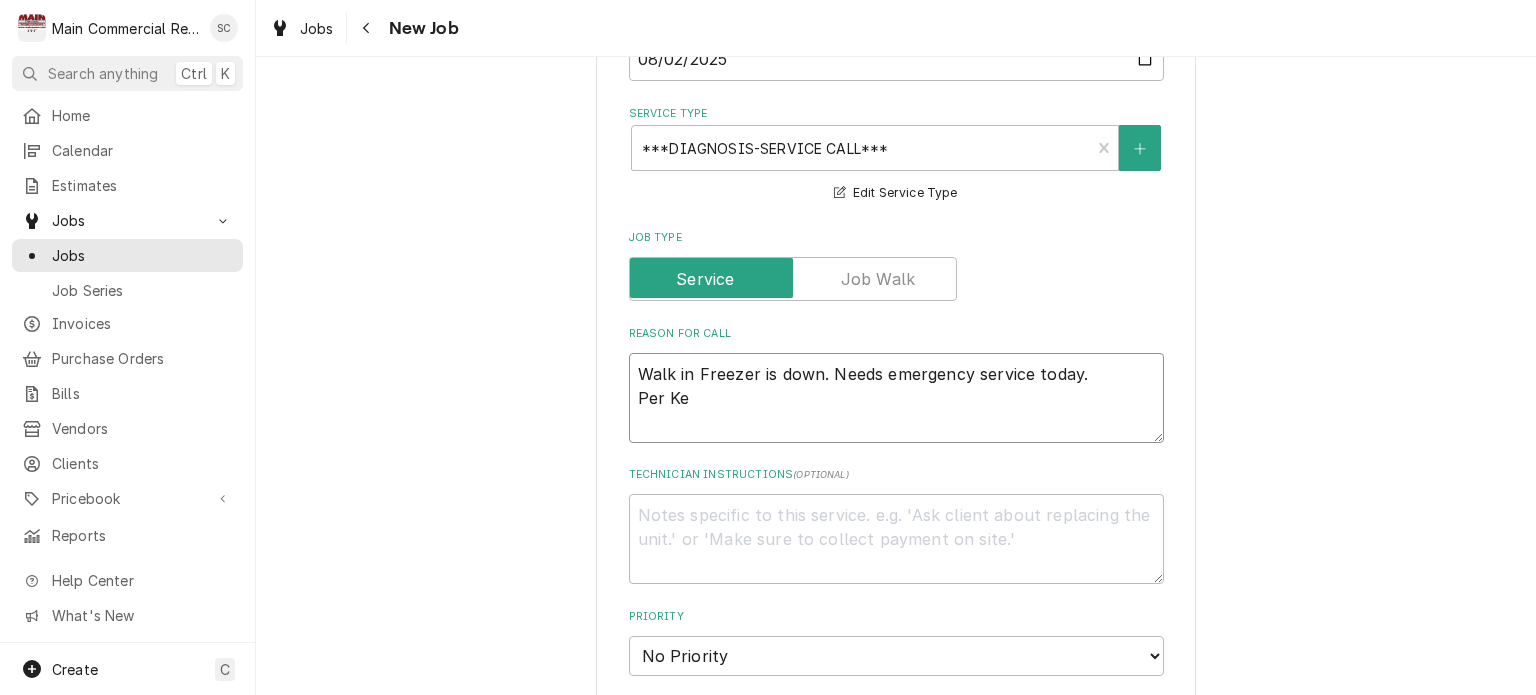 type on "x" 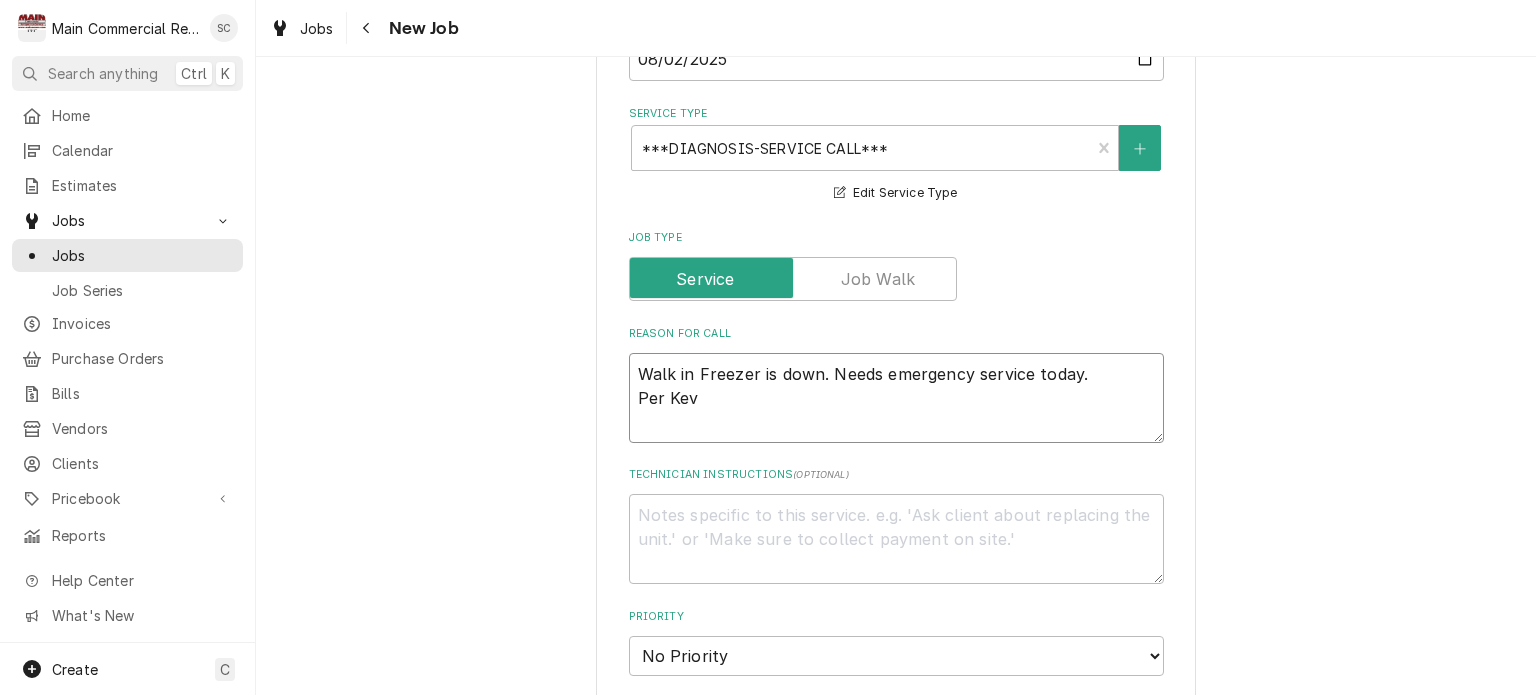 type on "x" 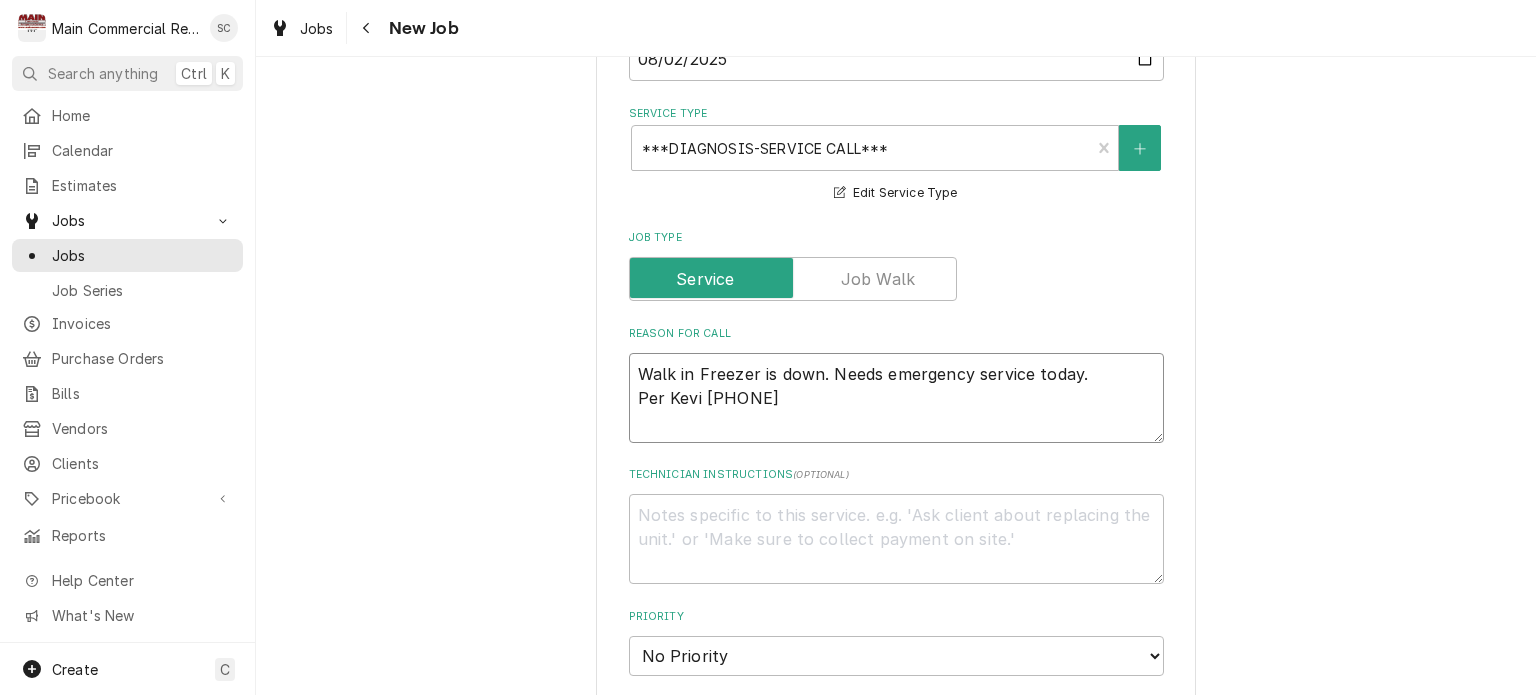 type on "x" 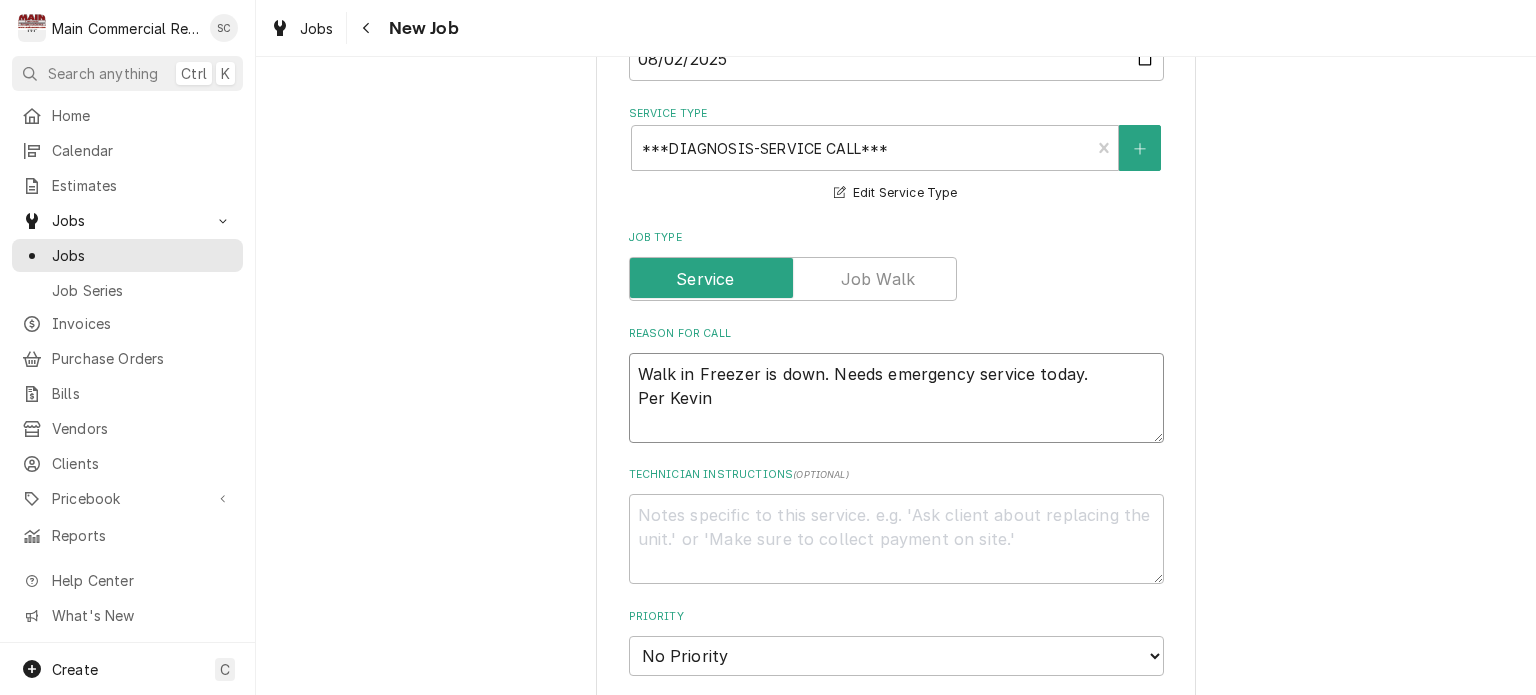 type on "x" 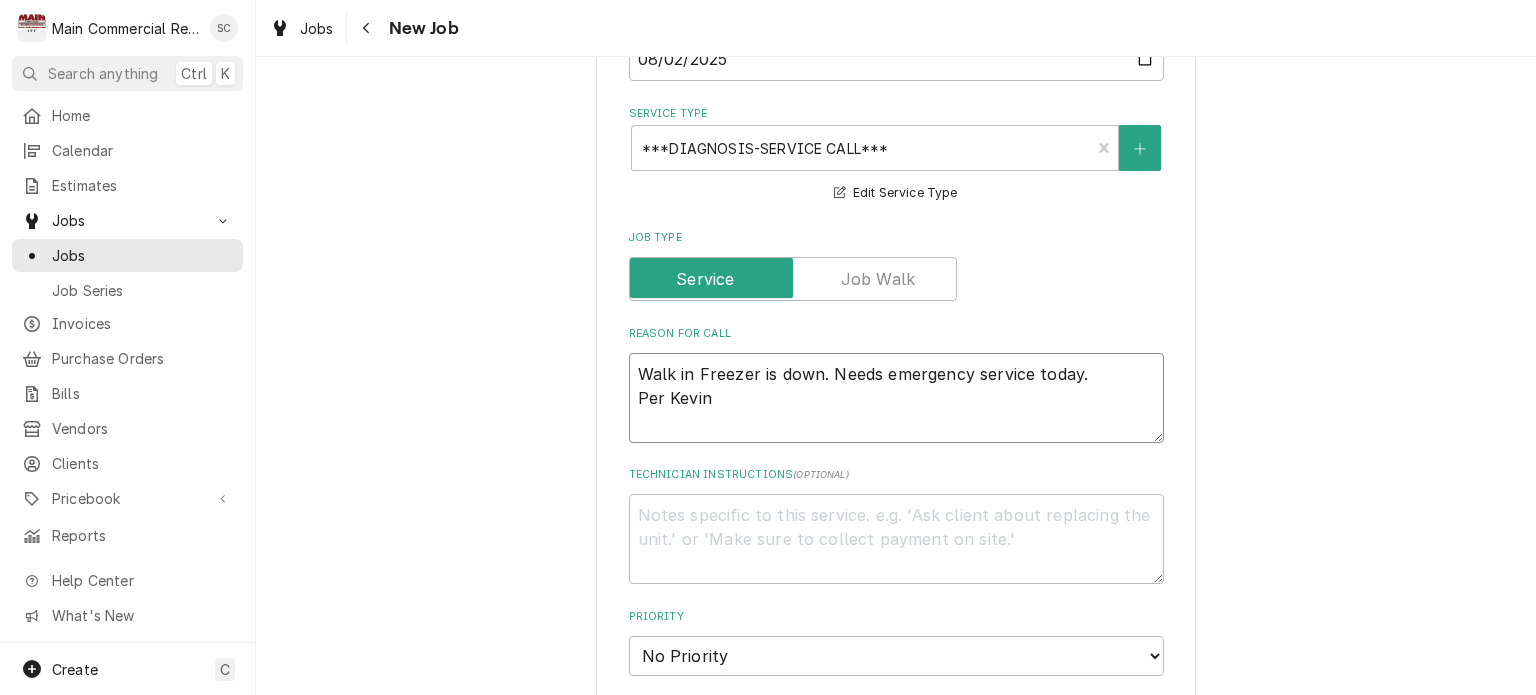 type on "x" 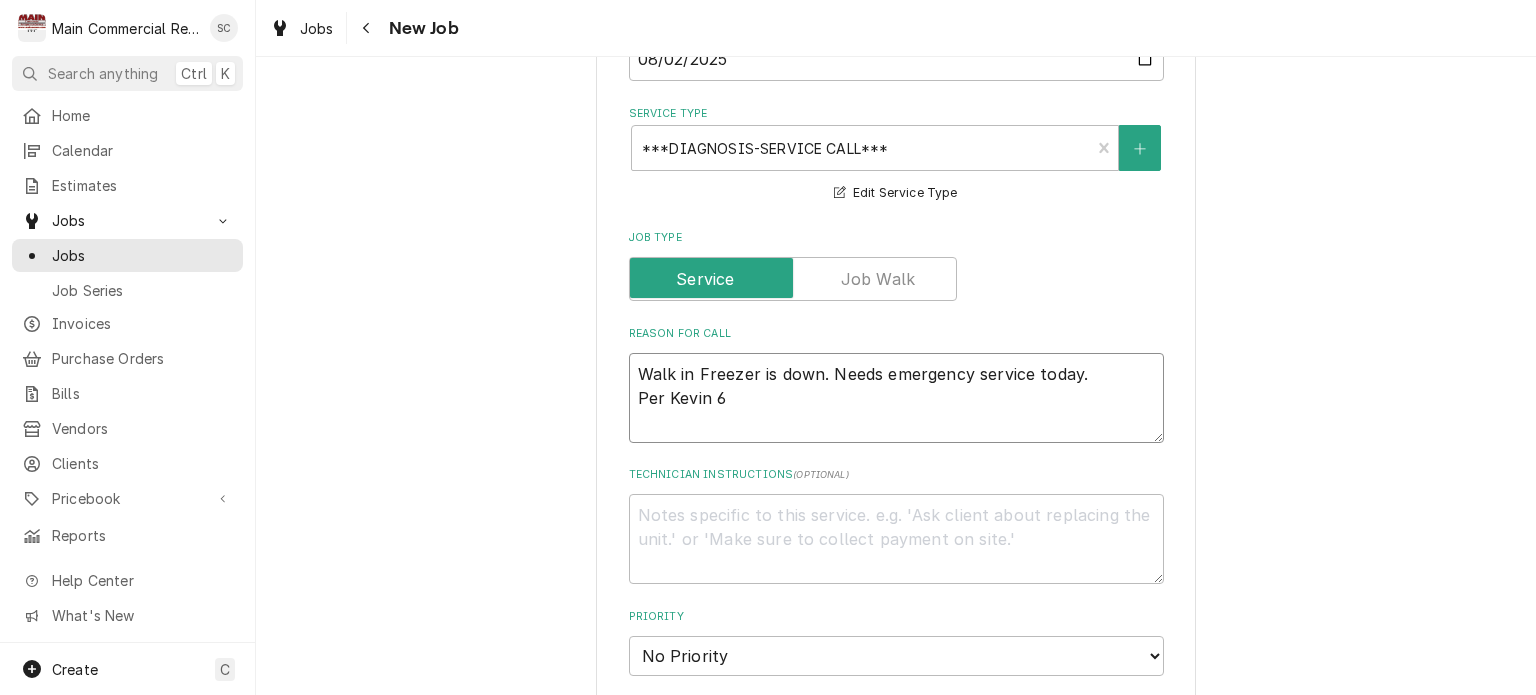 type on "x" 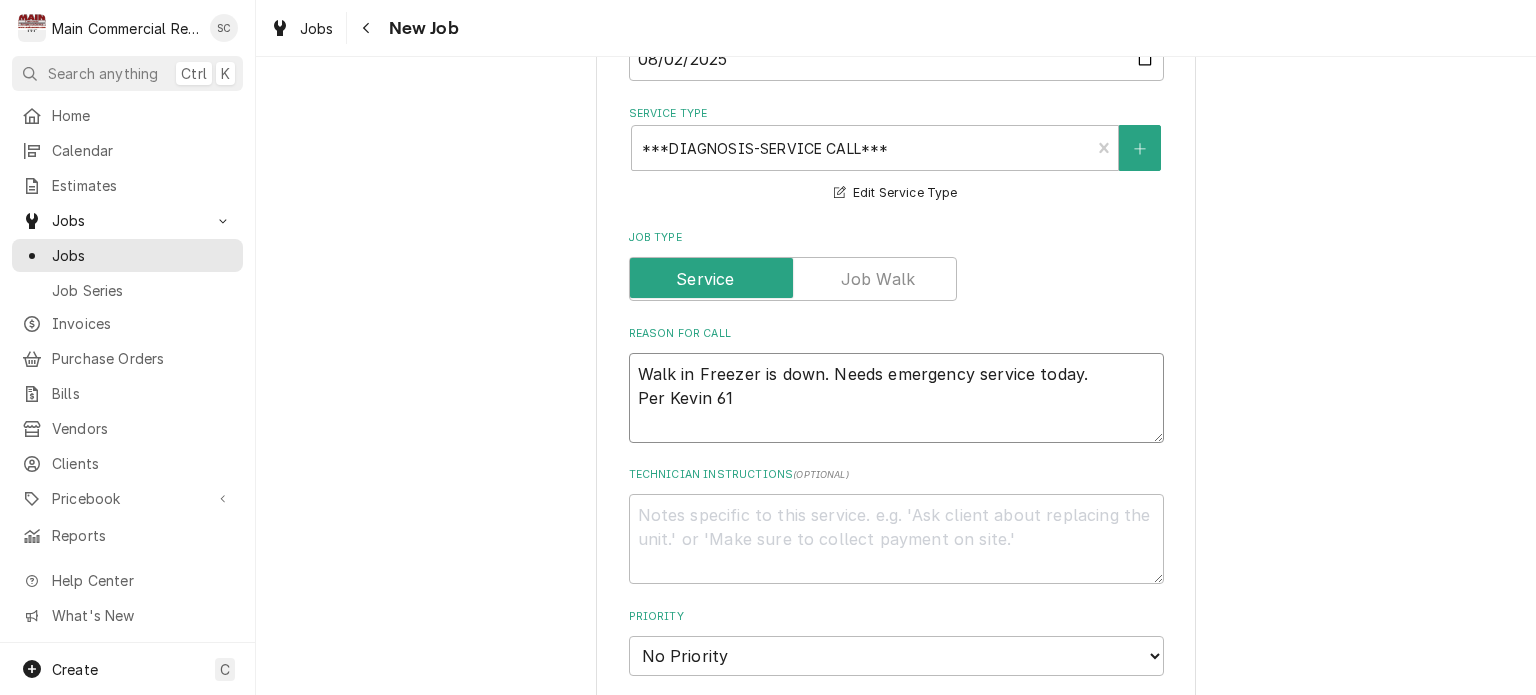 type on "x" 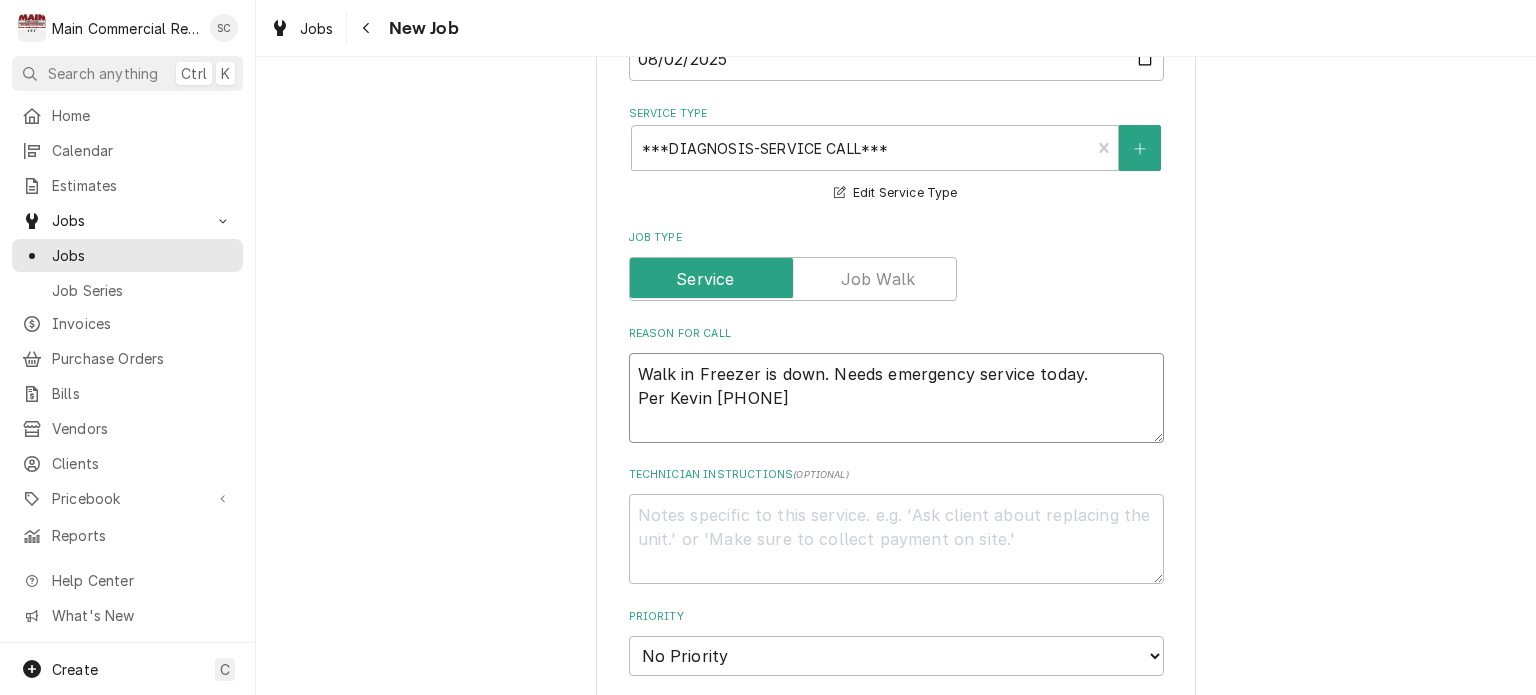 type on "x" 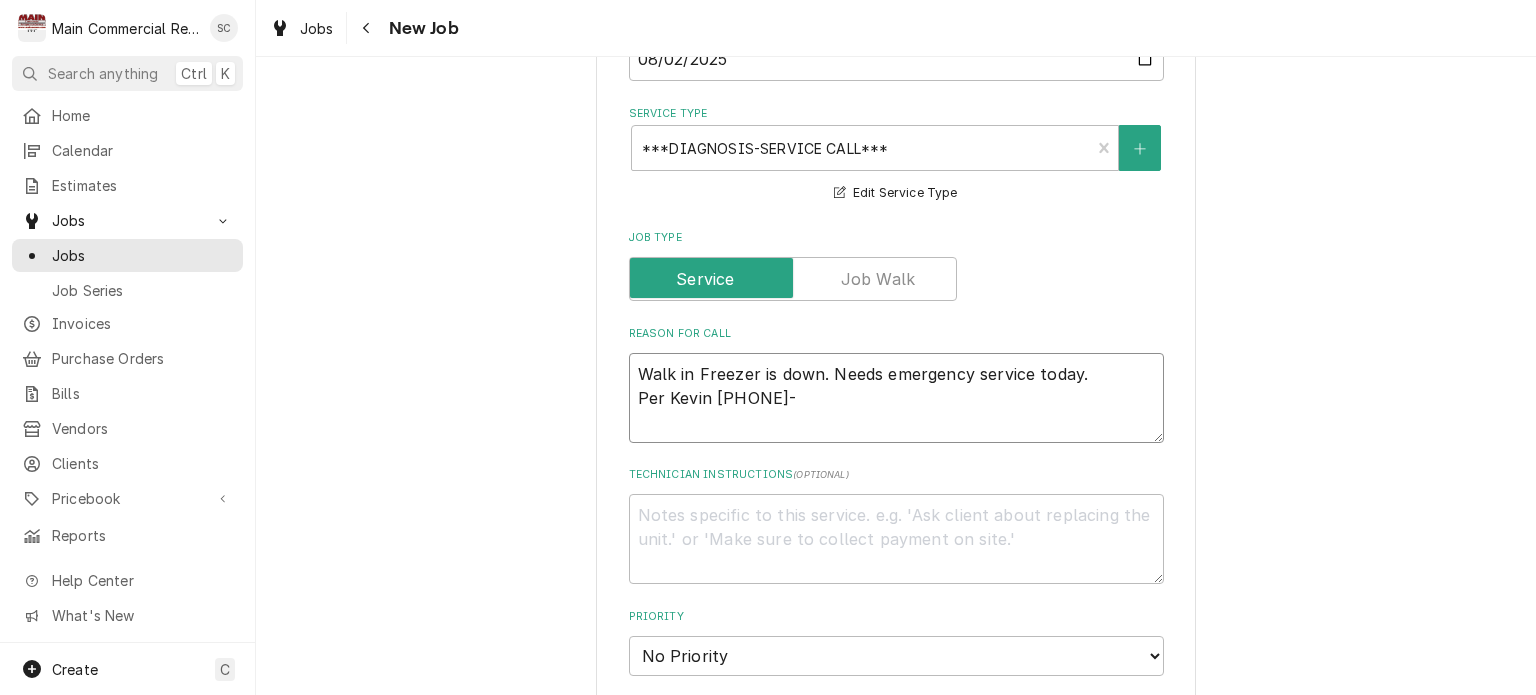 type on "x" 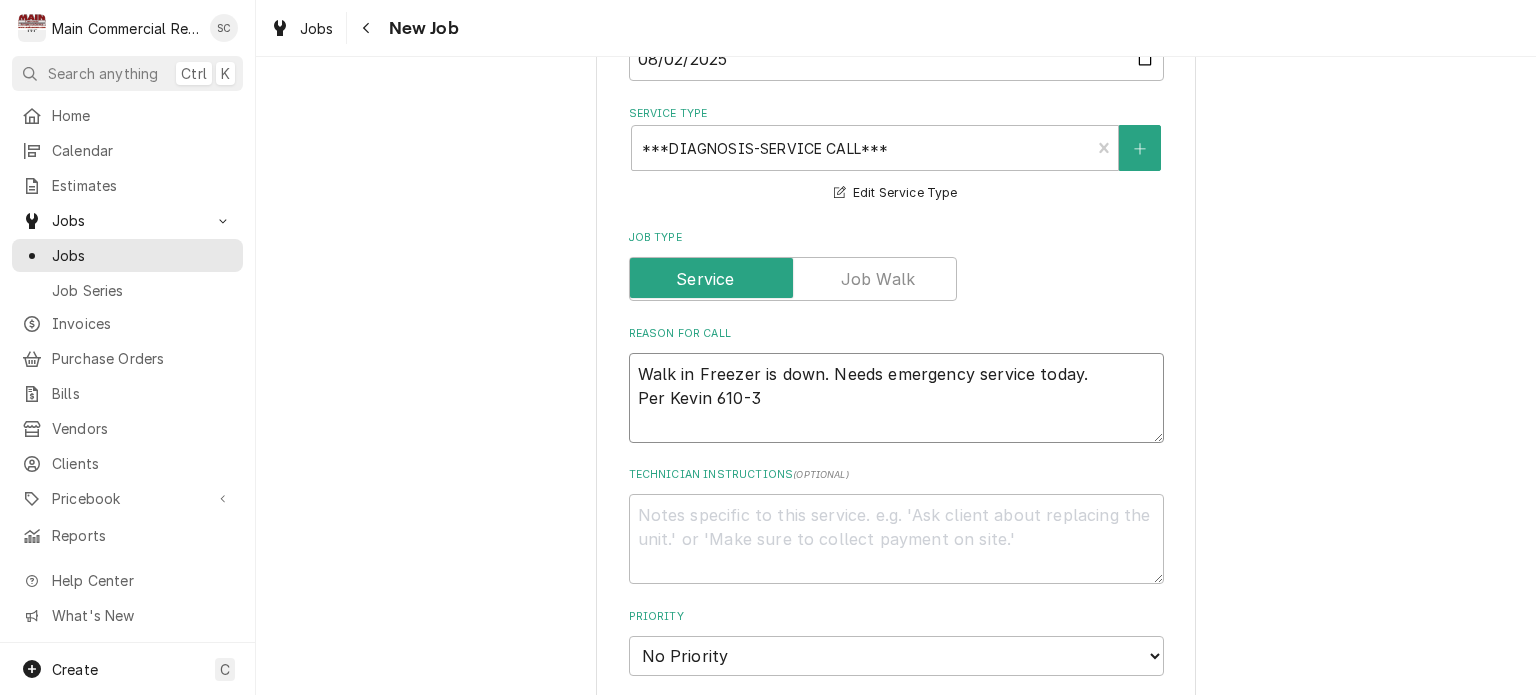 type on "x" 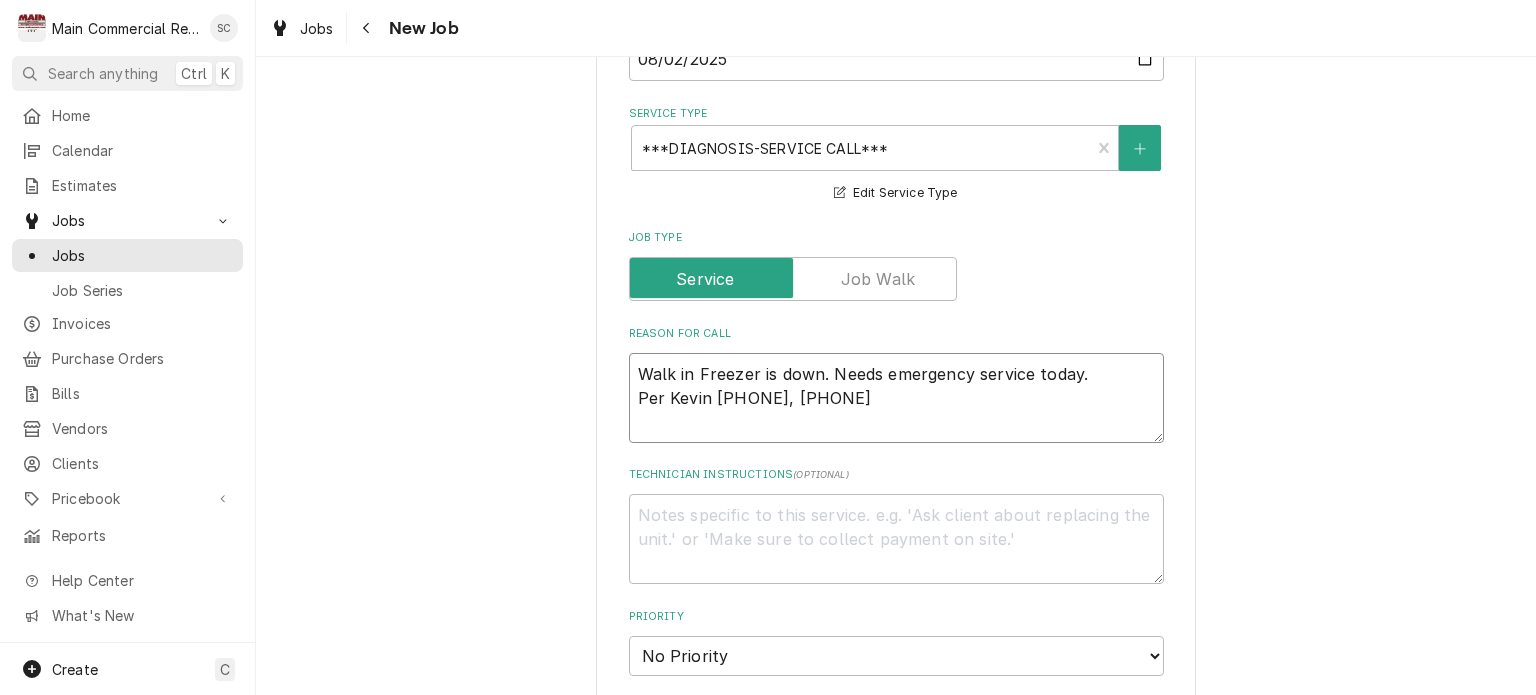 type on "x" 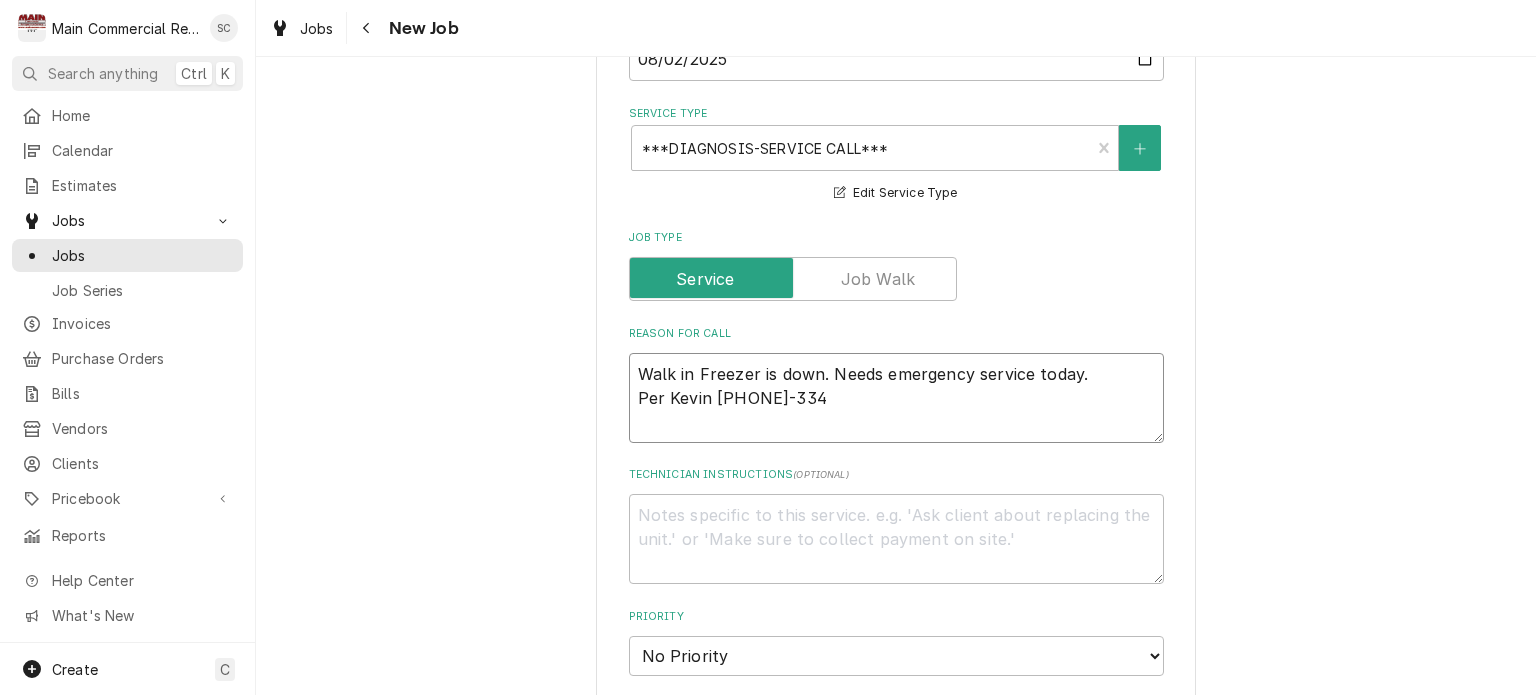 type on "x" 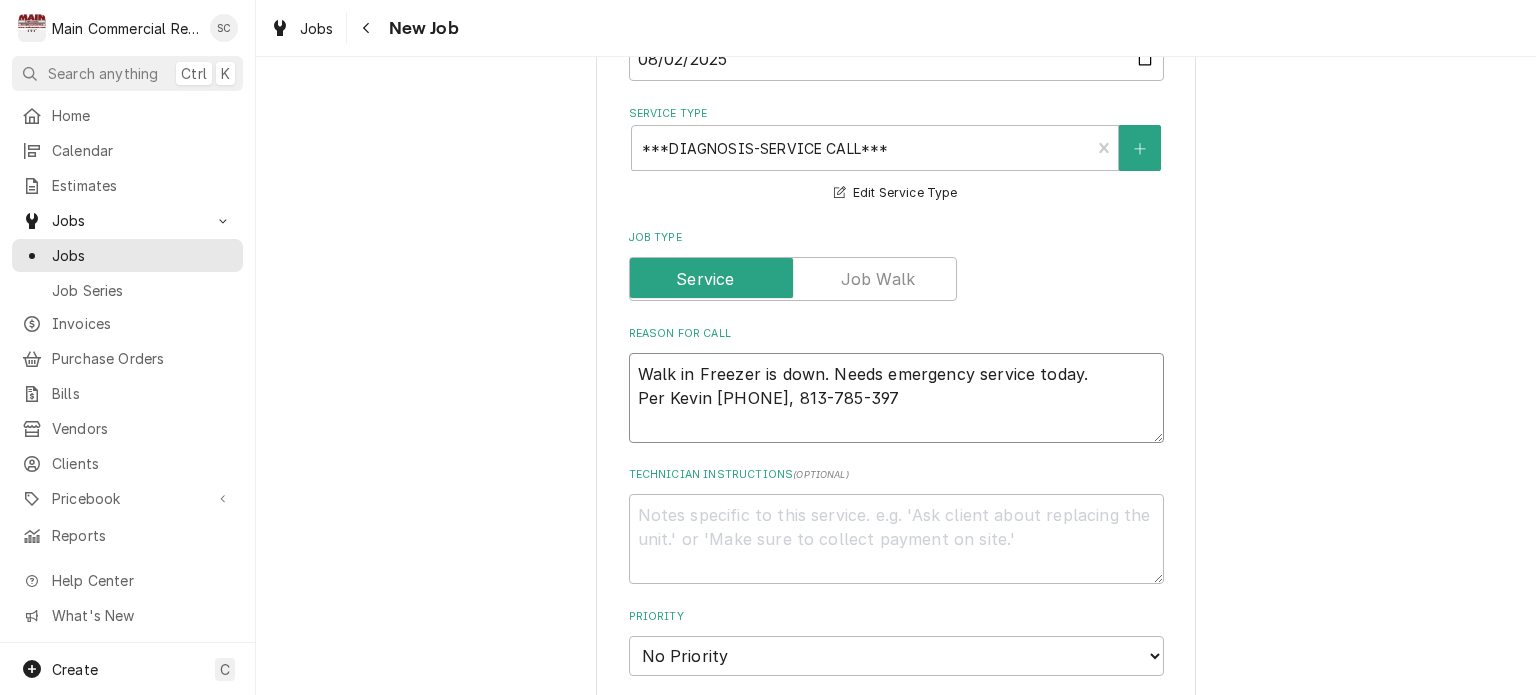 type on "x" 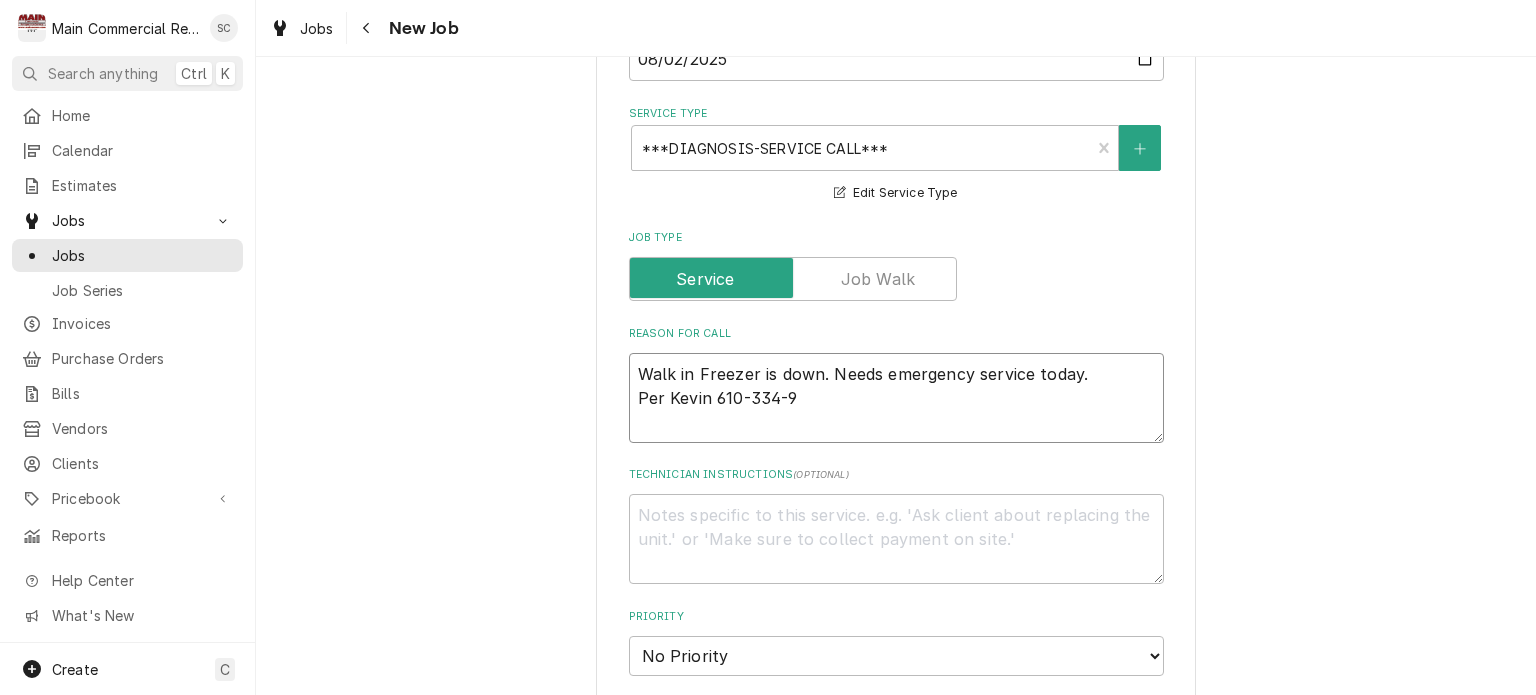 type on "x" 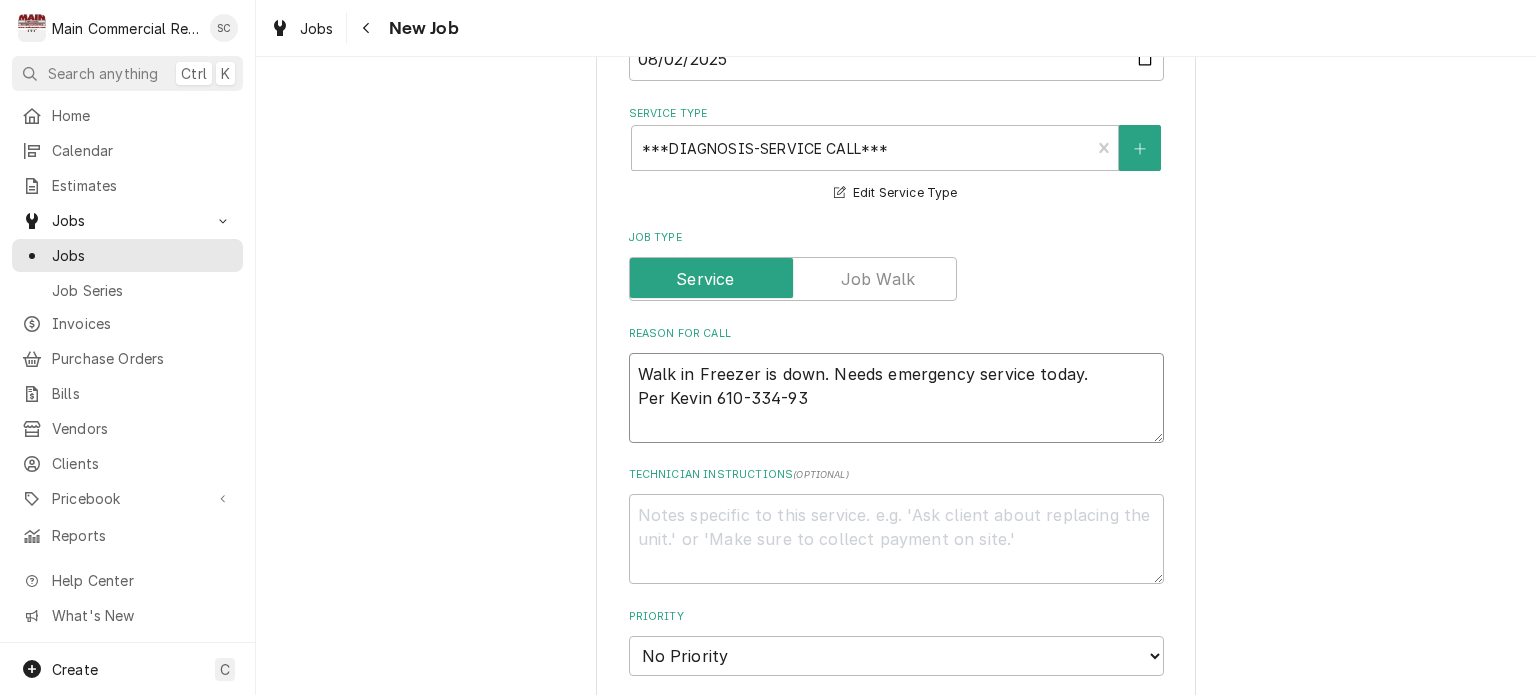 type on "x" 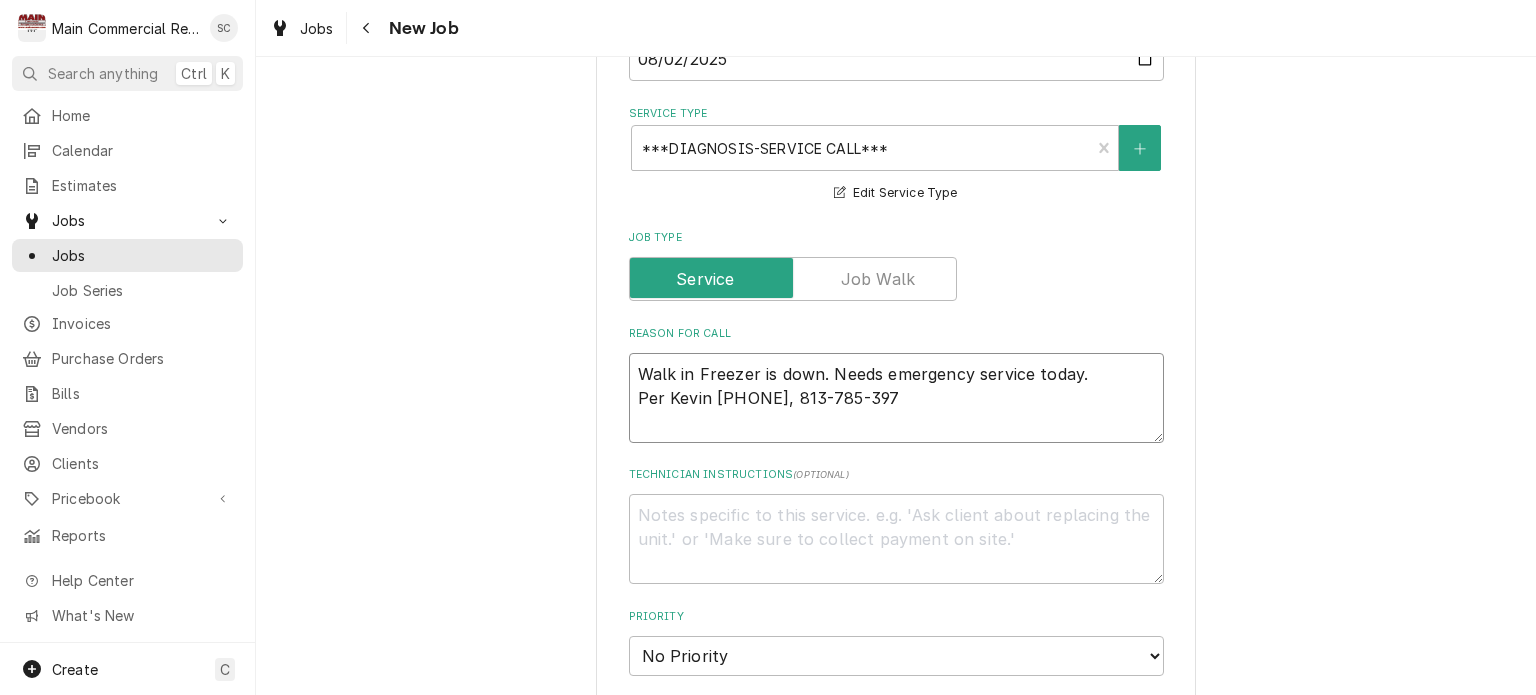 type on "x" 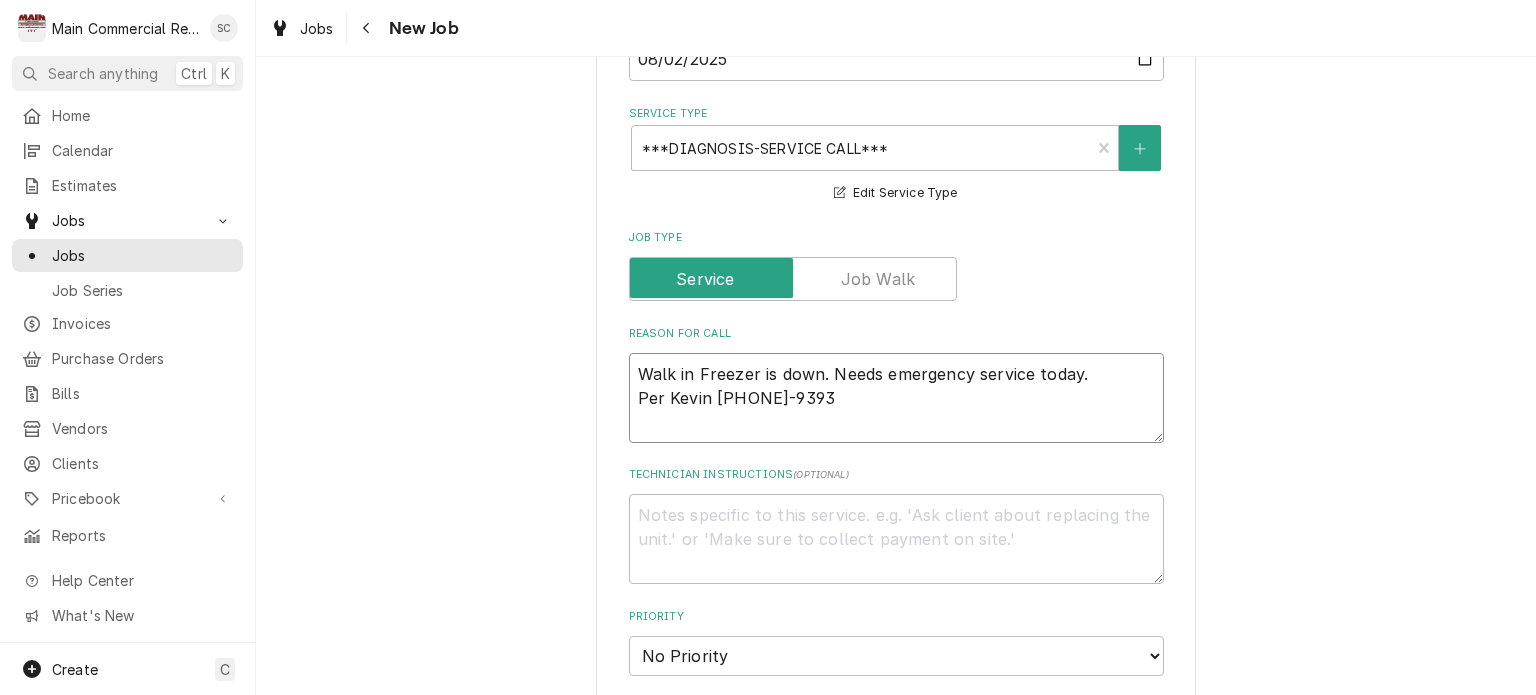 type on "x" 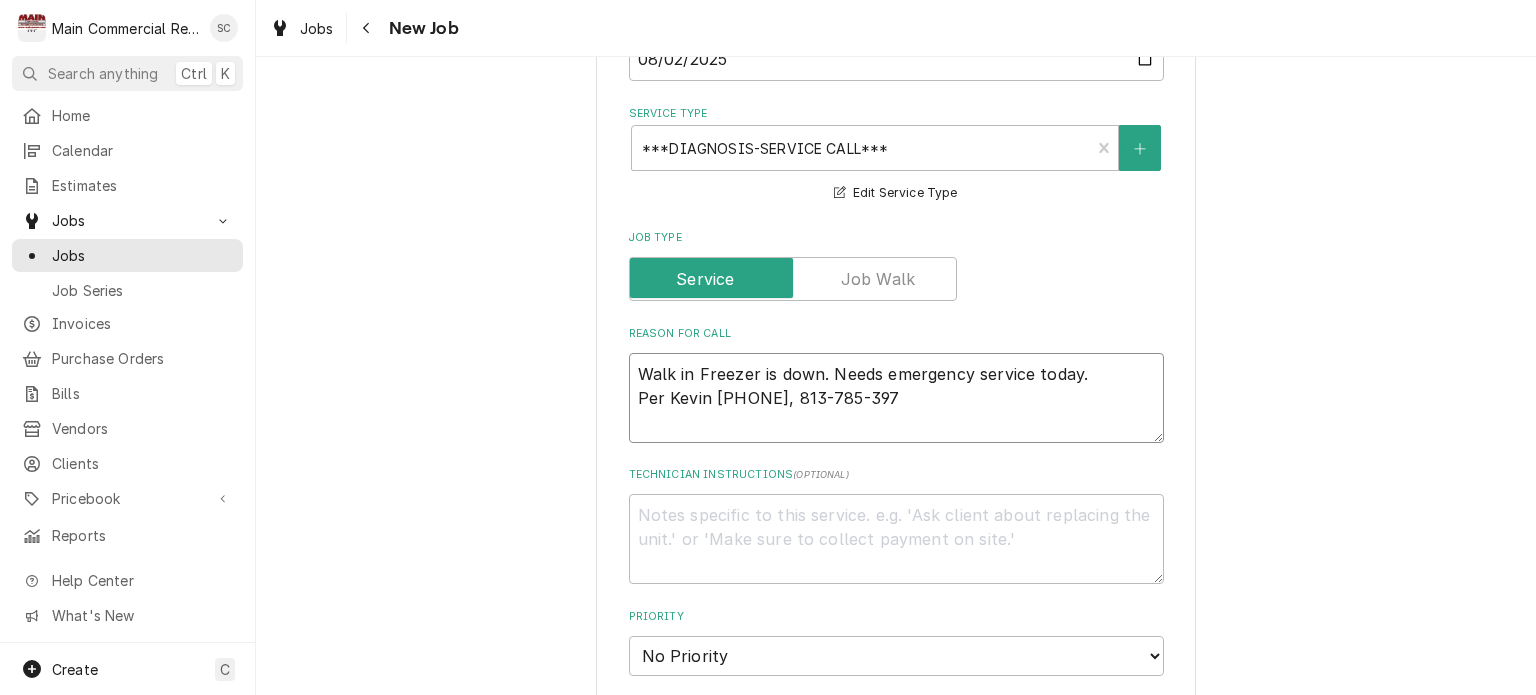 type on "x" 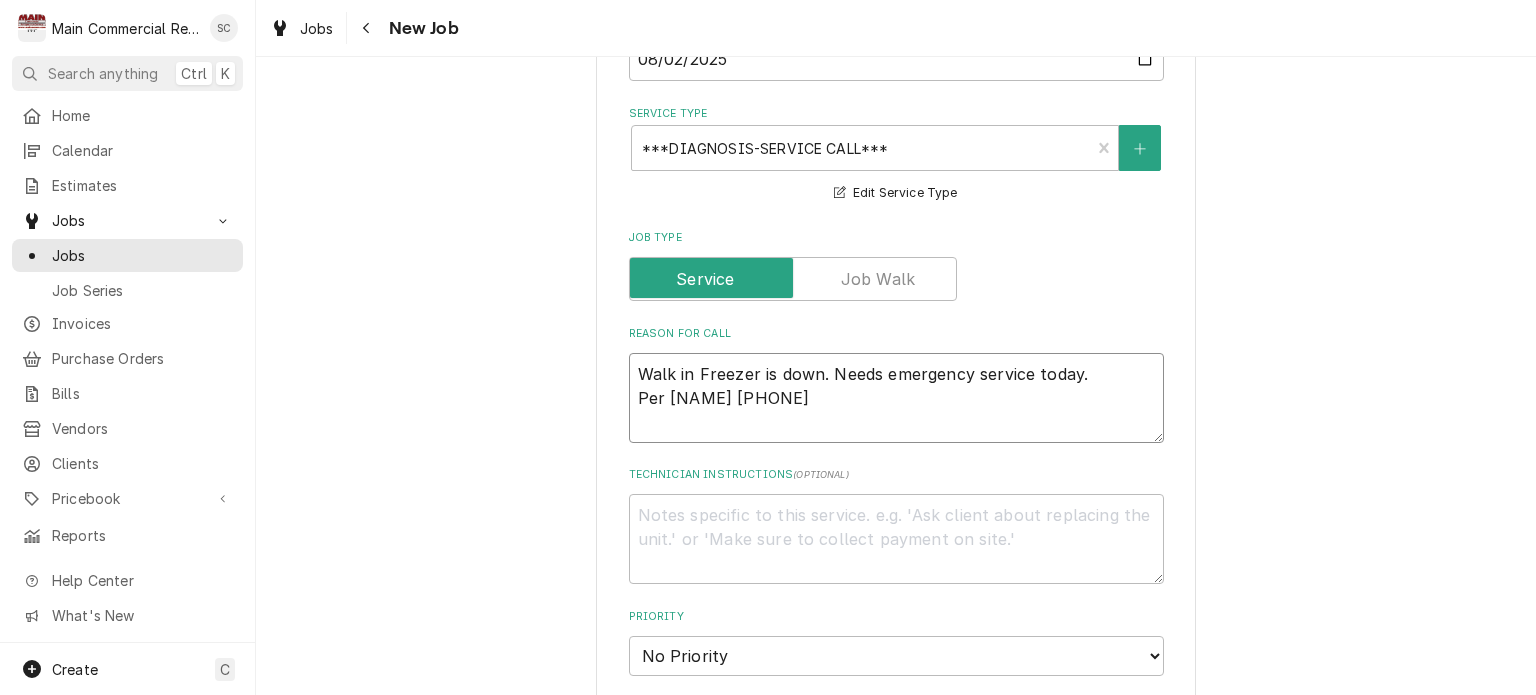 type on "x" 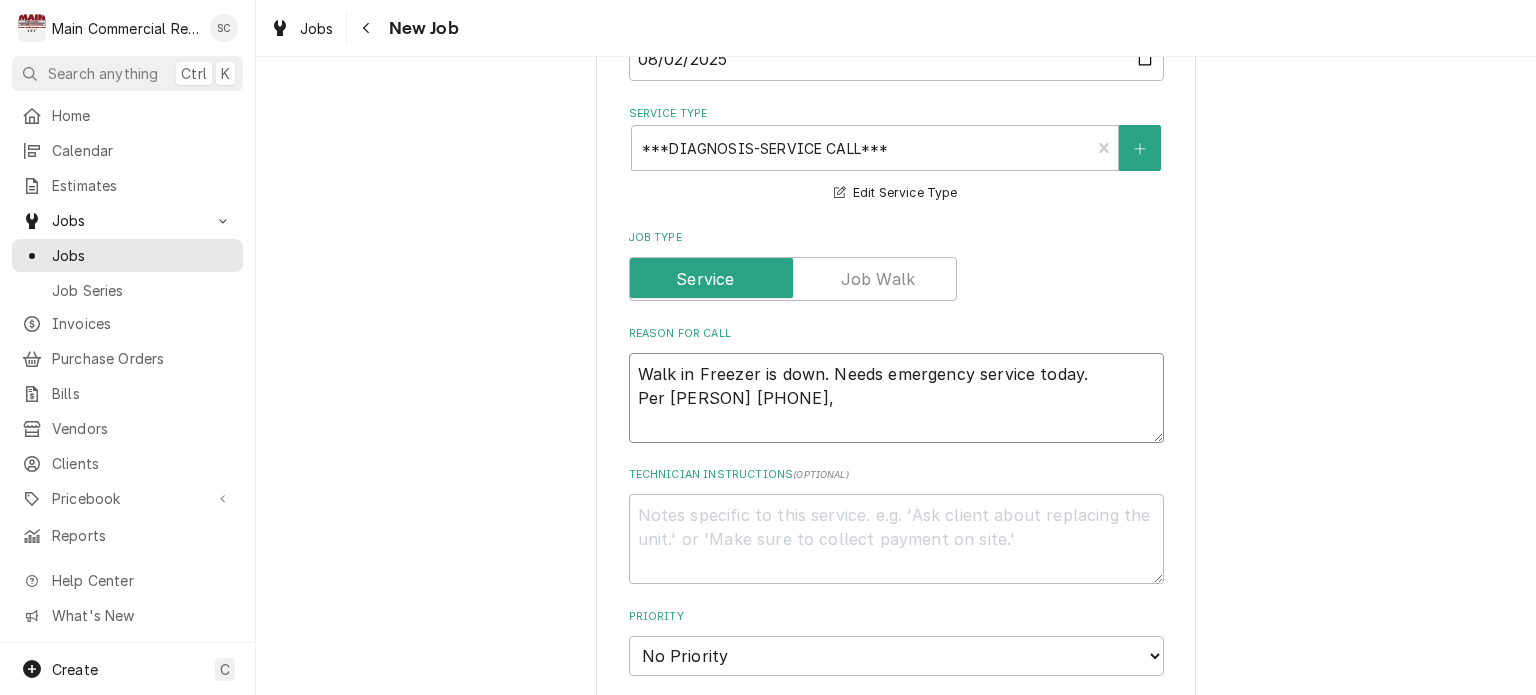type on "x" 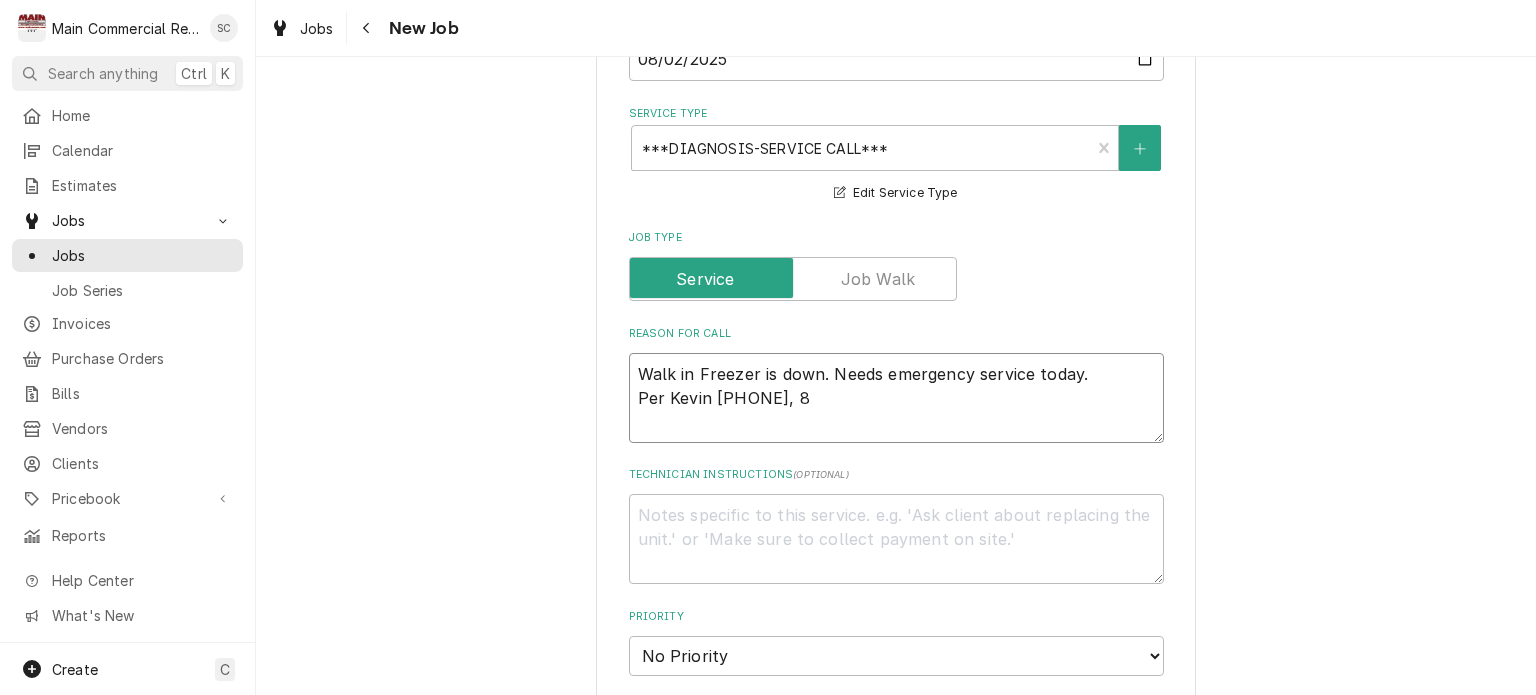 type on "x" 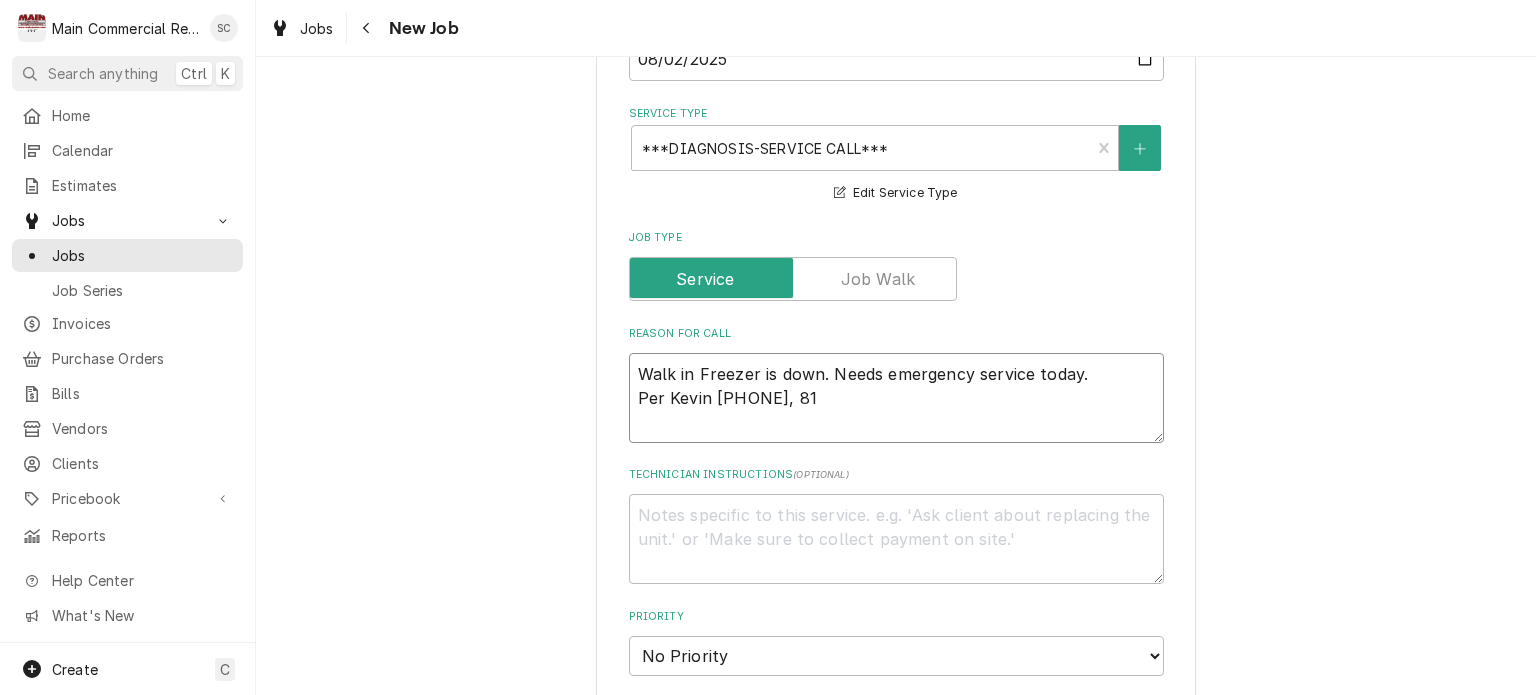 type on "x" 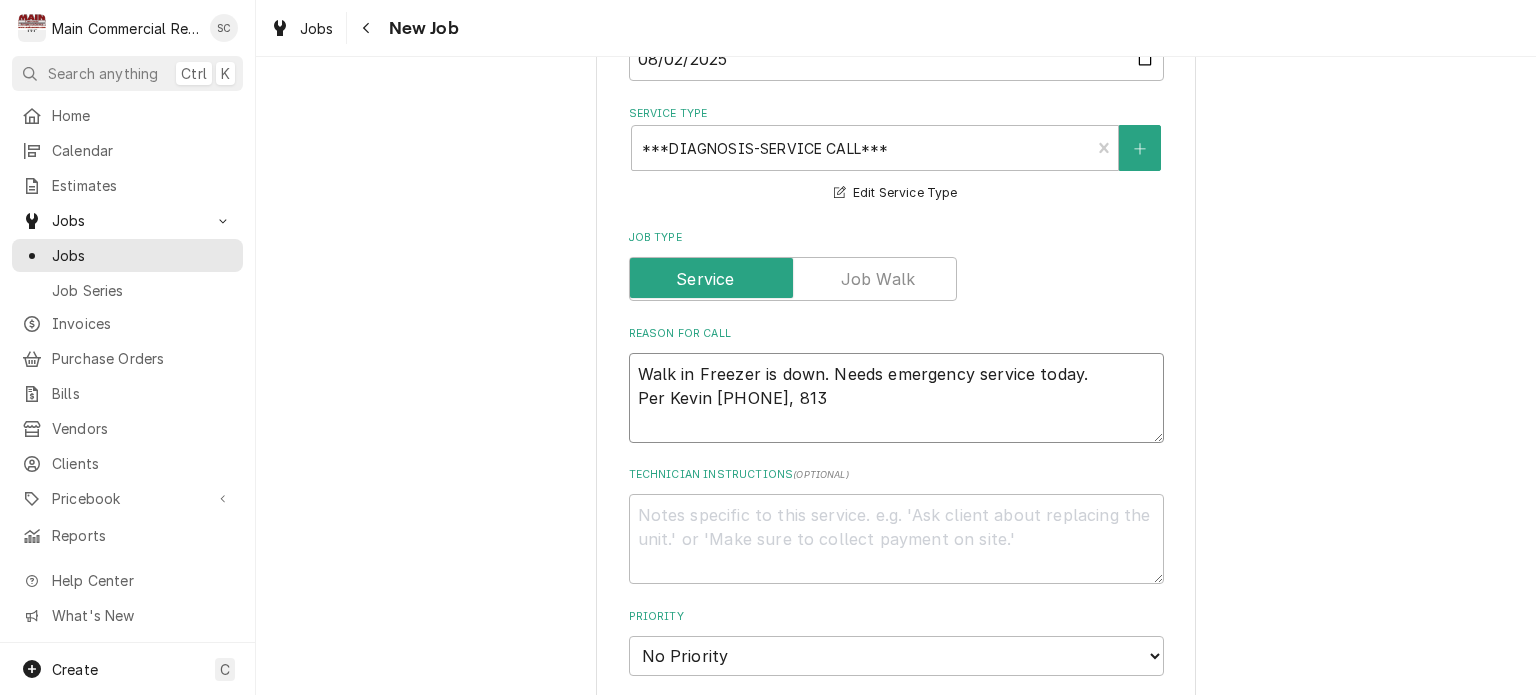 type on "x" 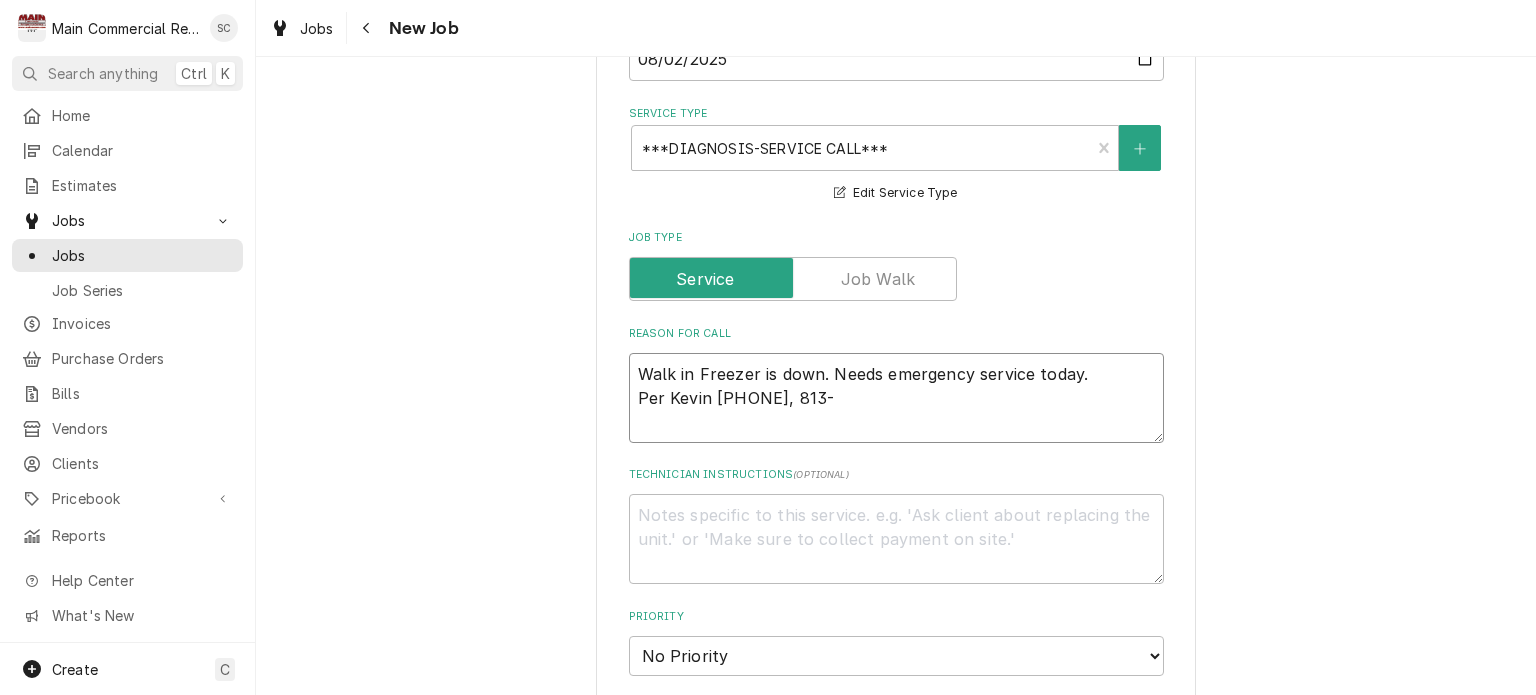 type on "x" 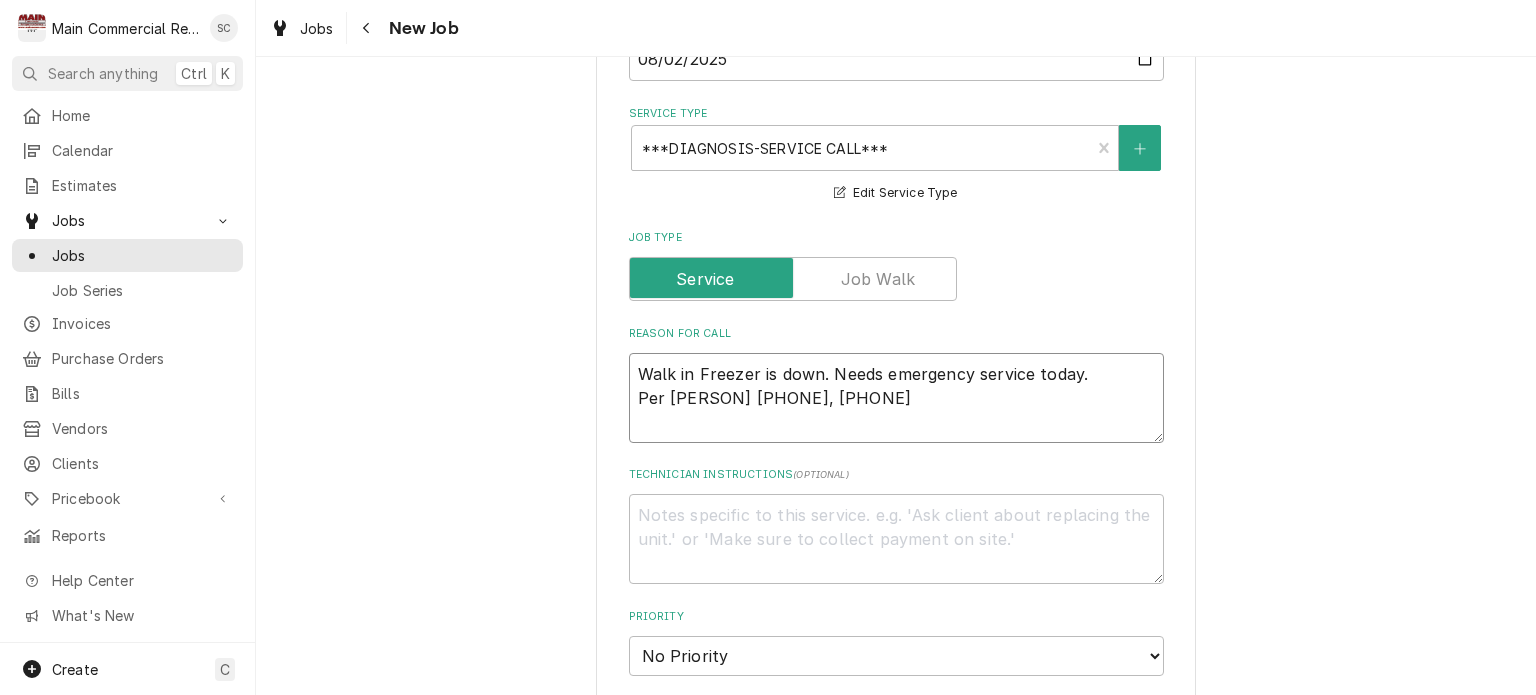 type on "x" 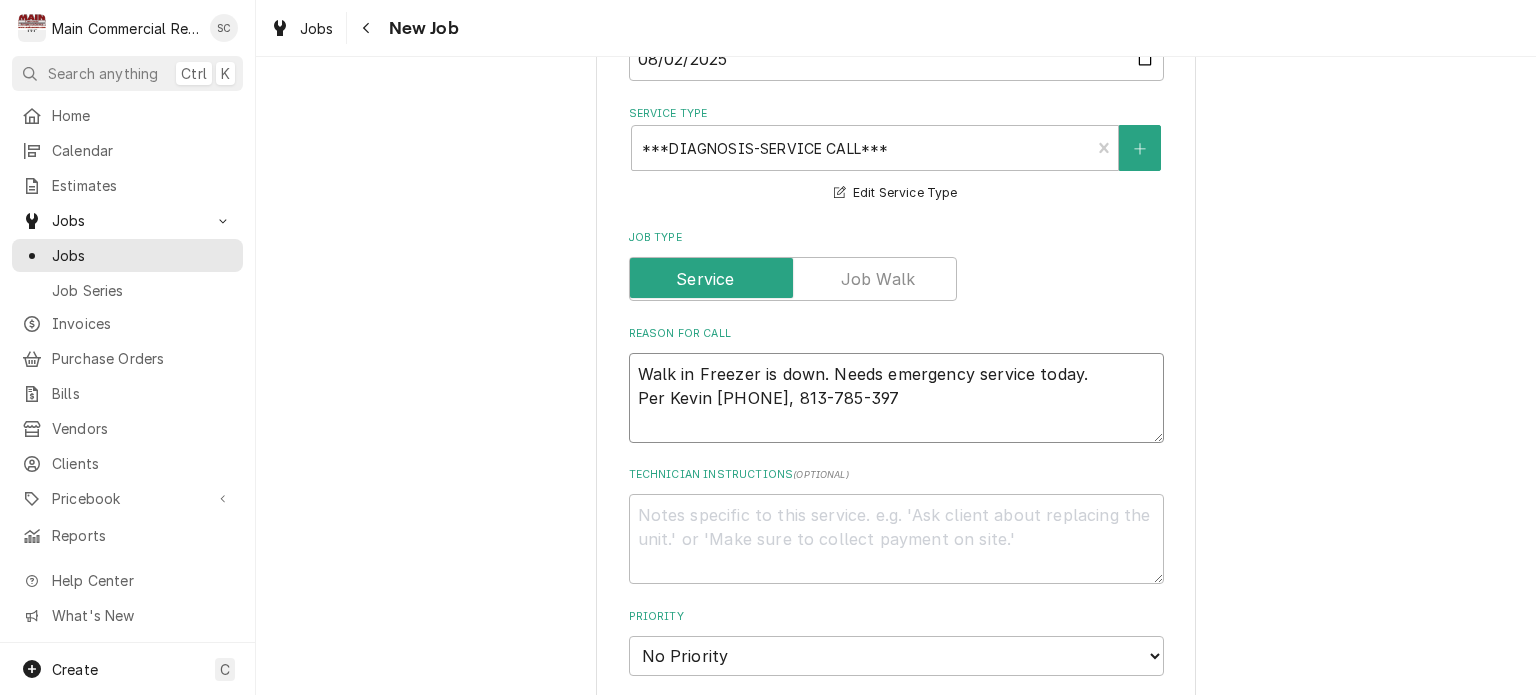 type on "x" 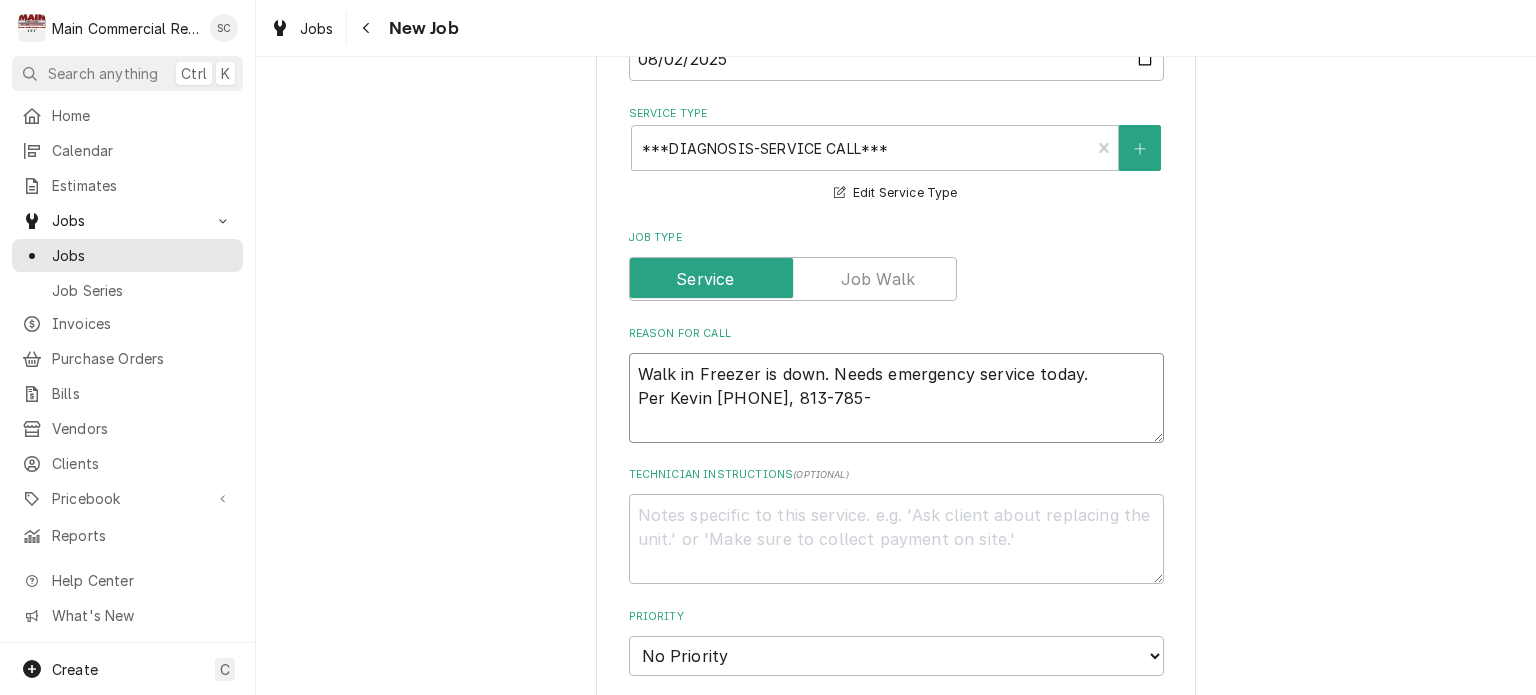 type on "x" 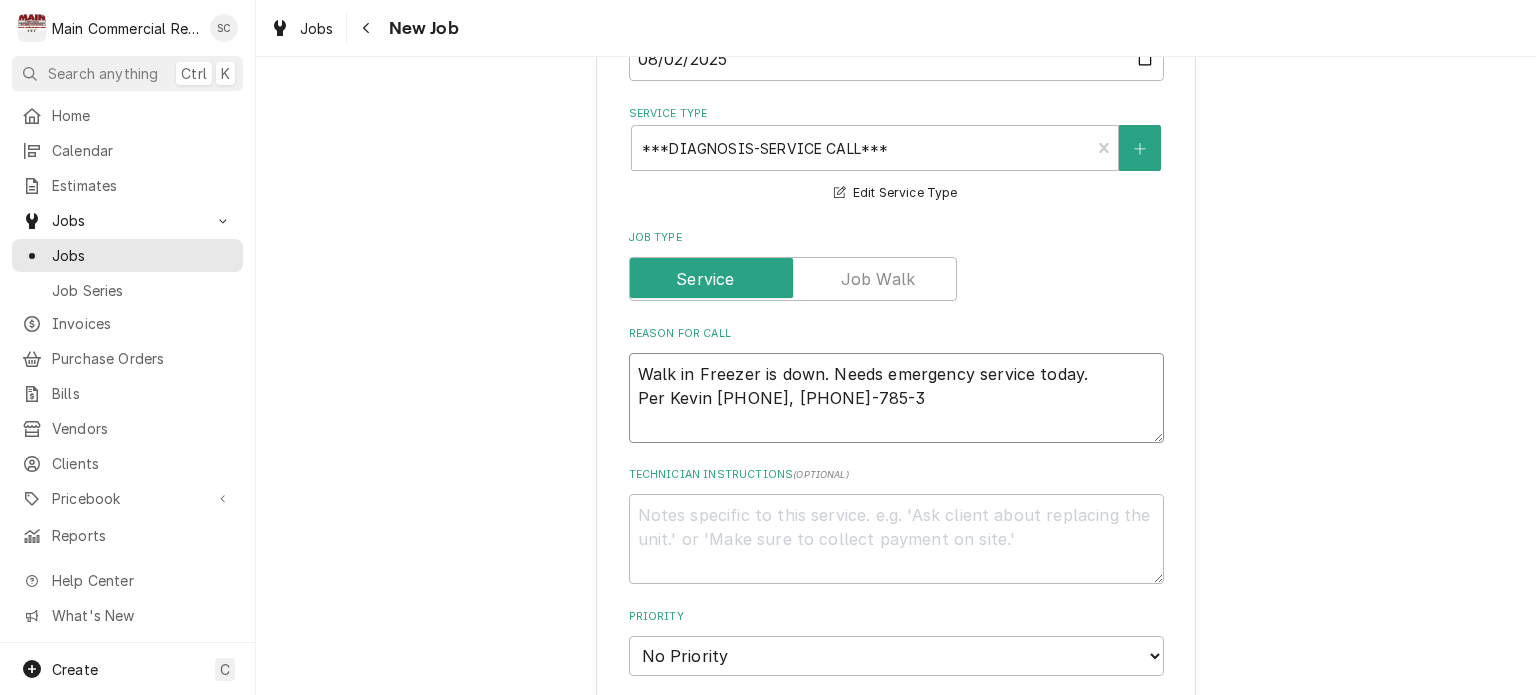 type on "x" 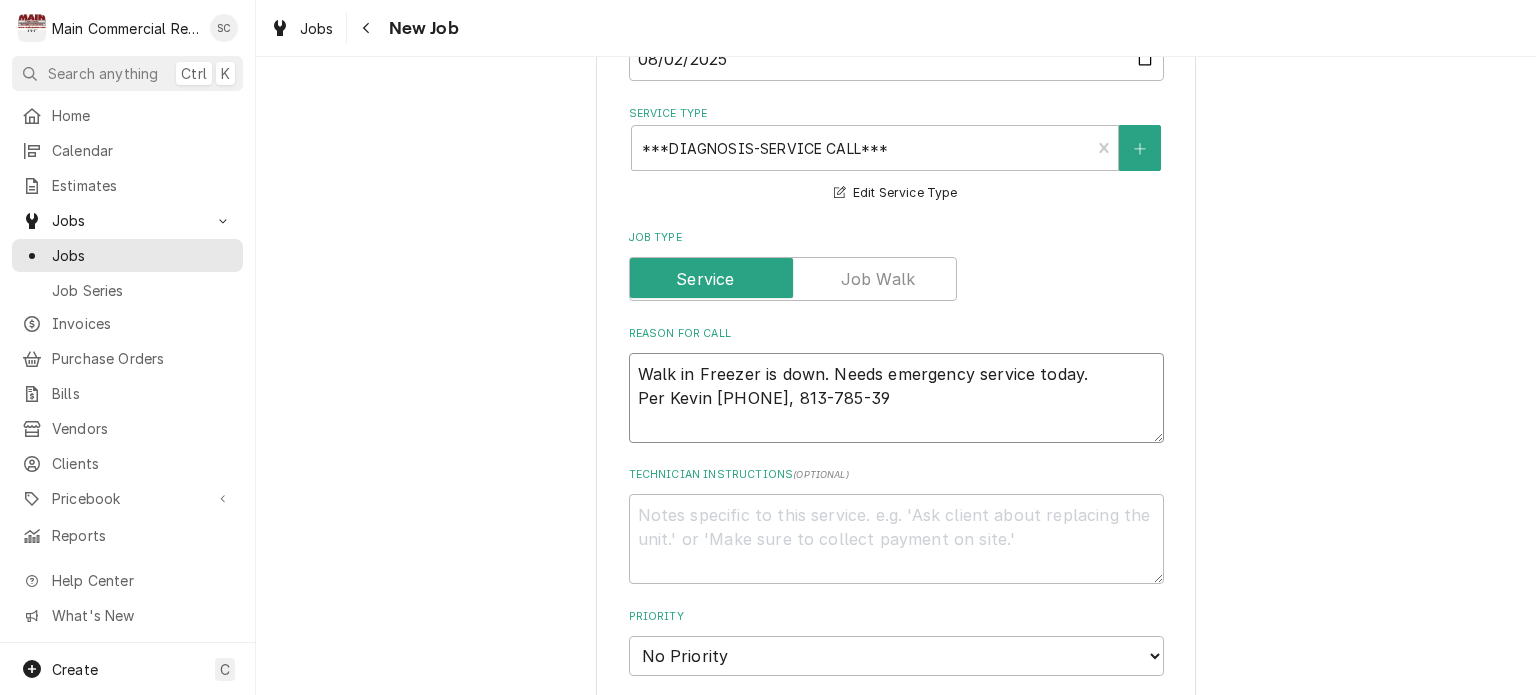 type on "x" 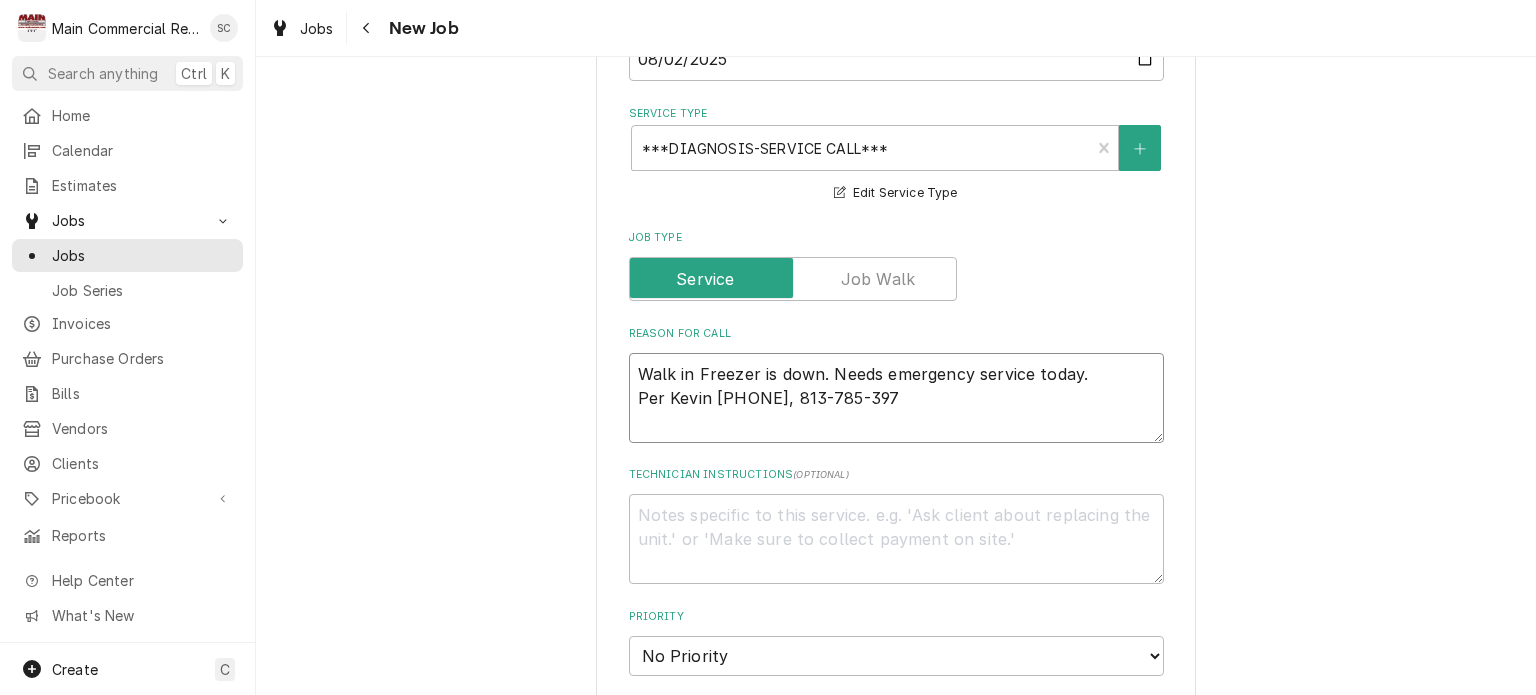type on "x" 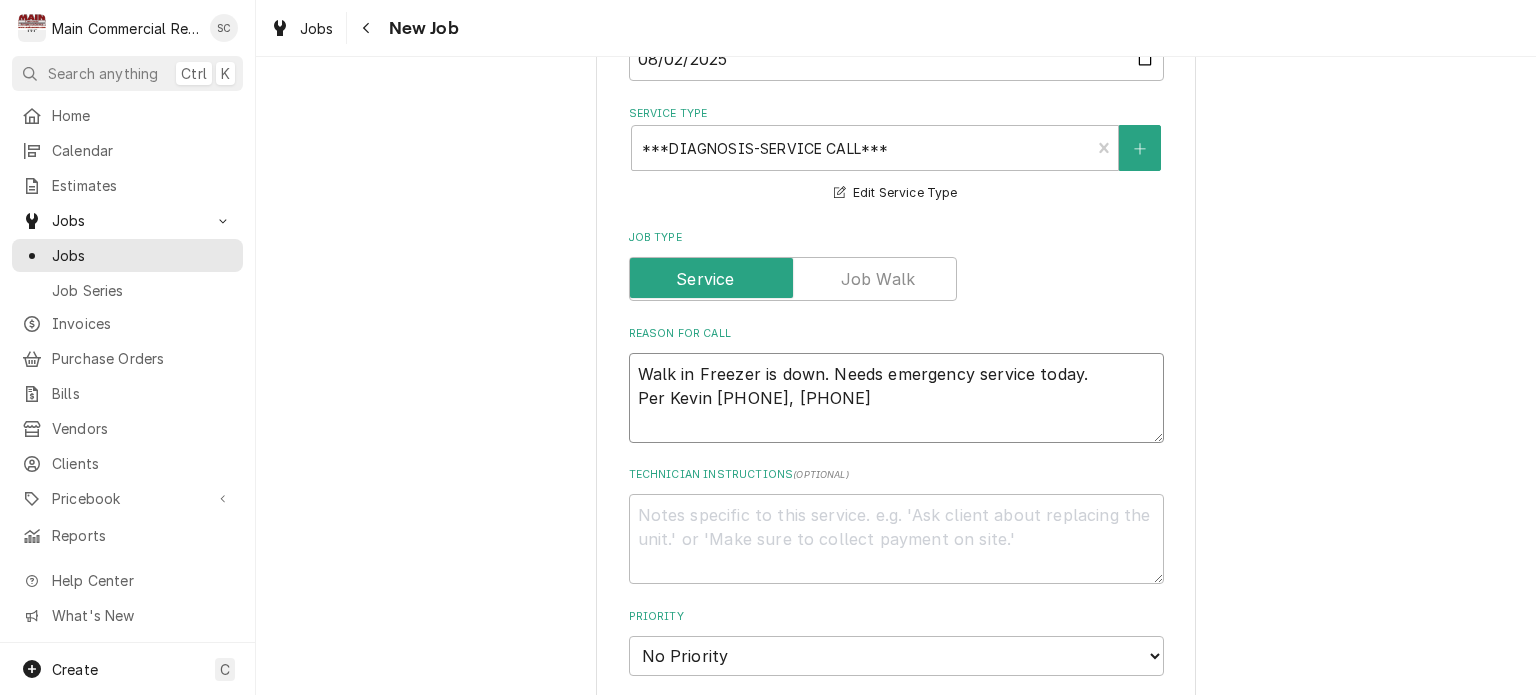 type on "x" 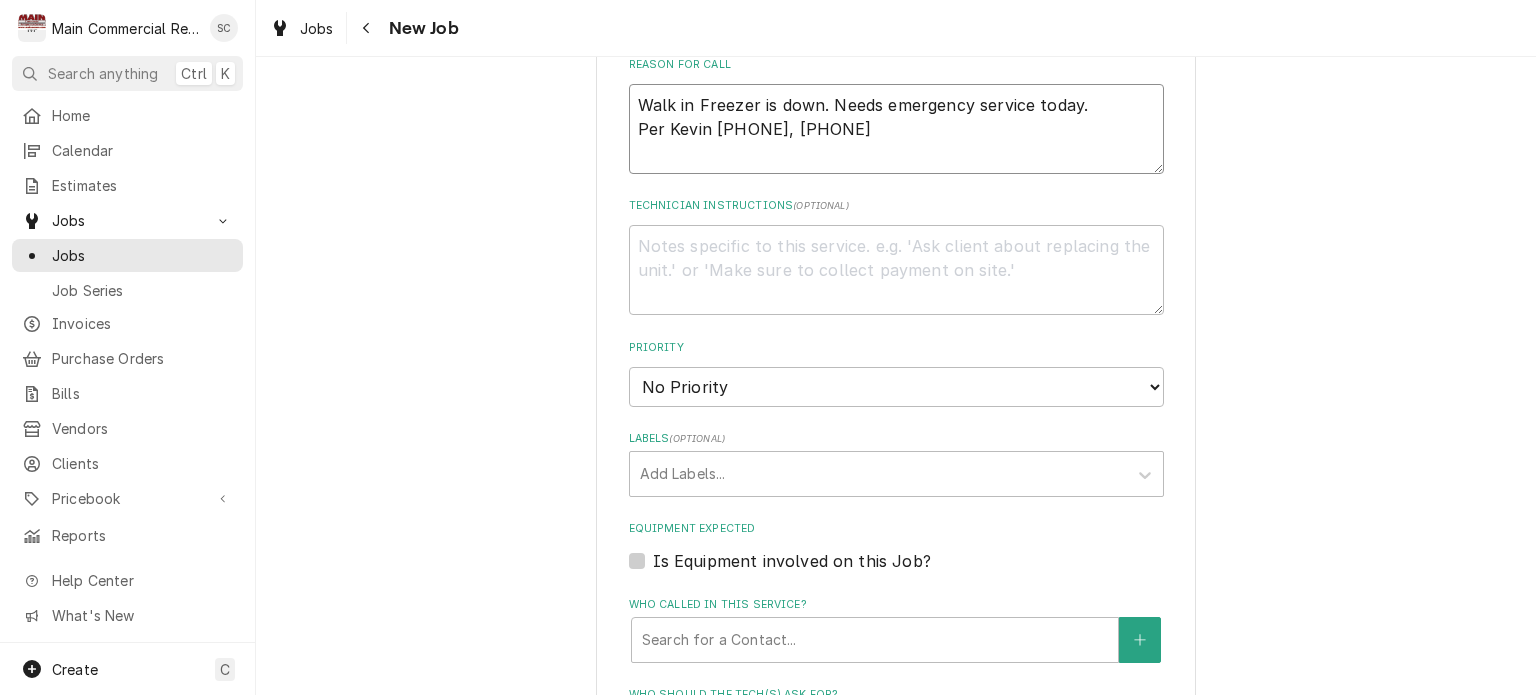 scroll, scrollTop: 1016, scrollLeft: 0, axis: vertical 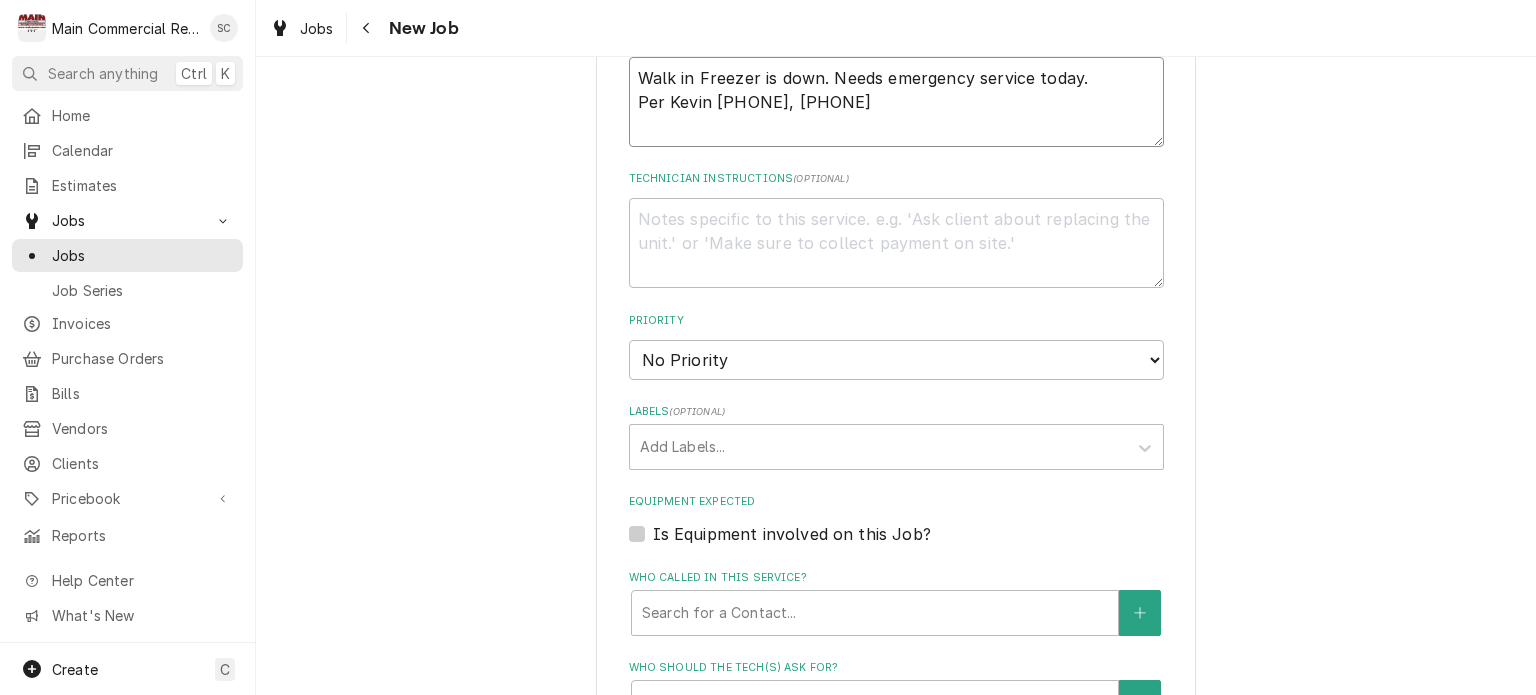 type on "Walk in Freezer is down. Needs emergency service today.
Per Kevin [PHONE], [PHONE]" 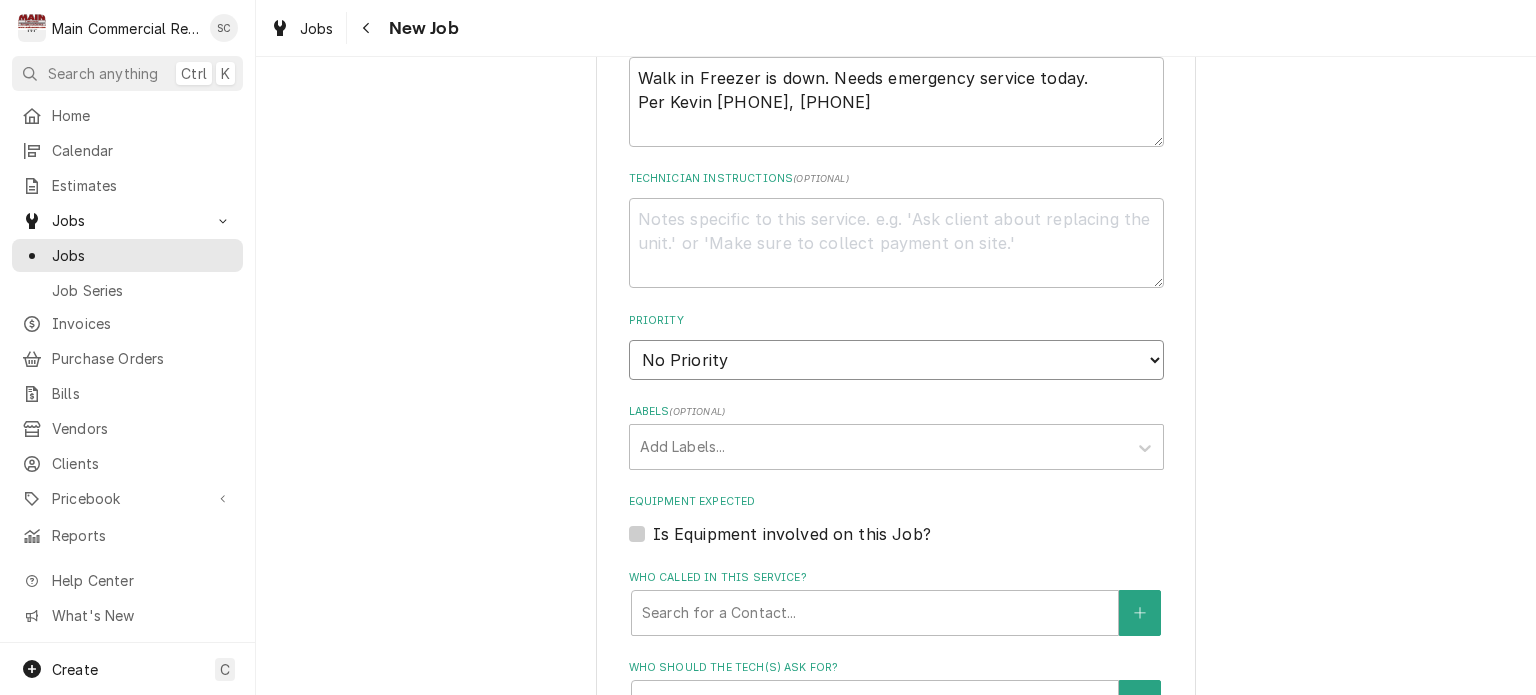 click on "No Priority Urgent High Medium Low" at bounding box center (896, 360) 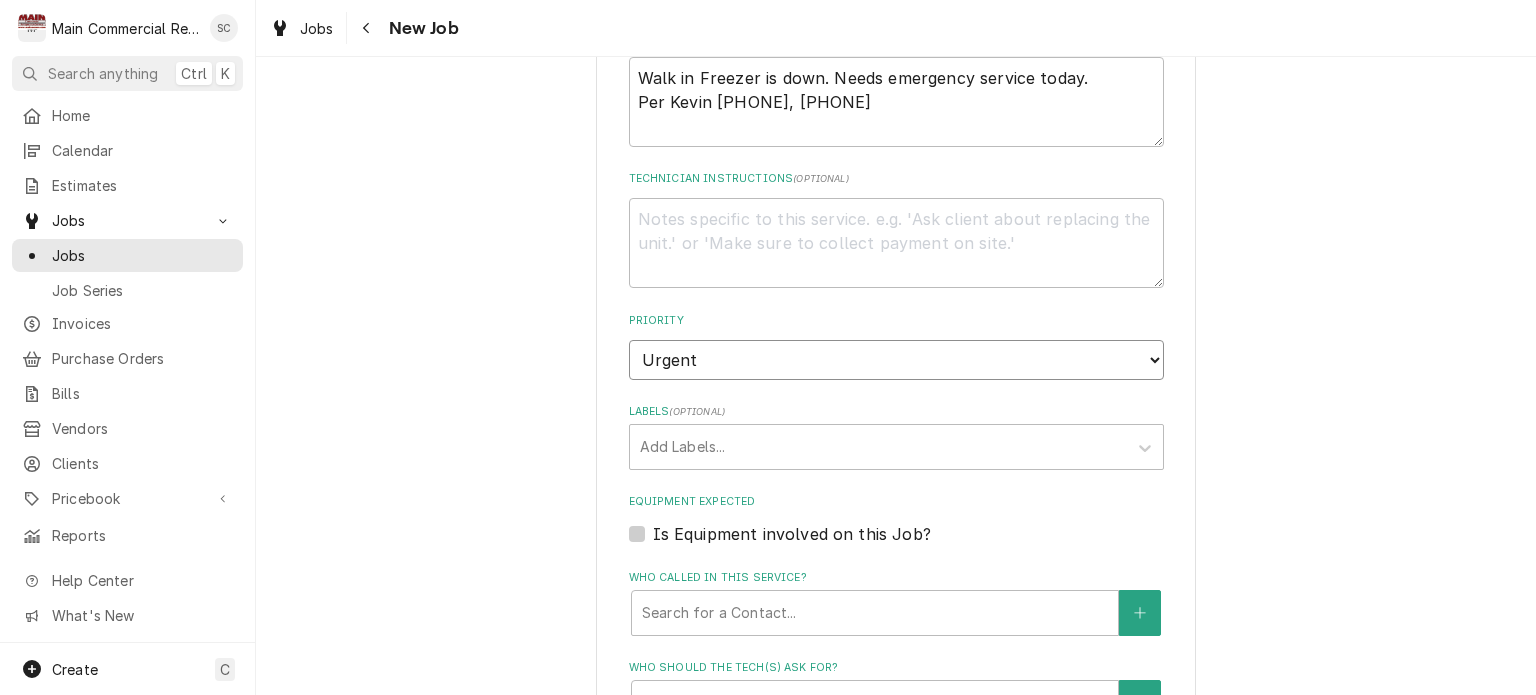 click on "No Priority Urgent High Medium Low" at bounding box center (896, 360) 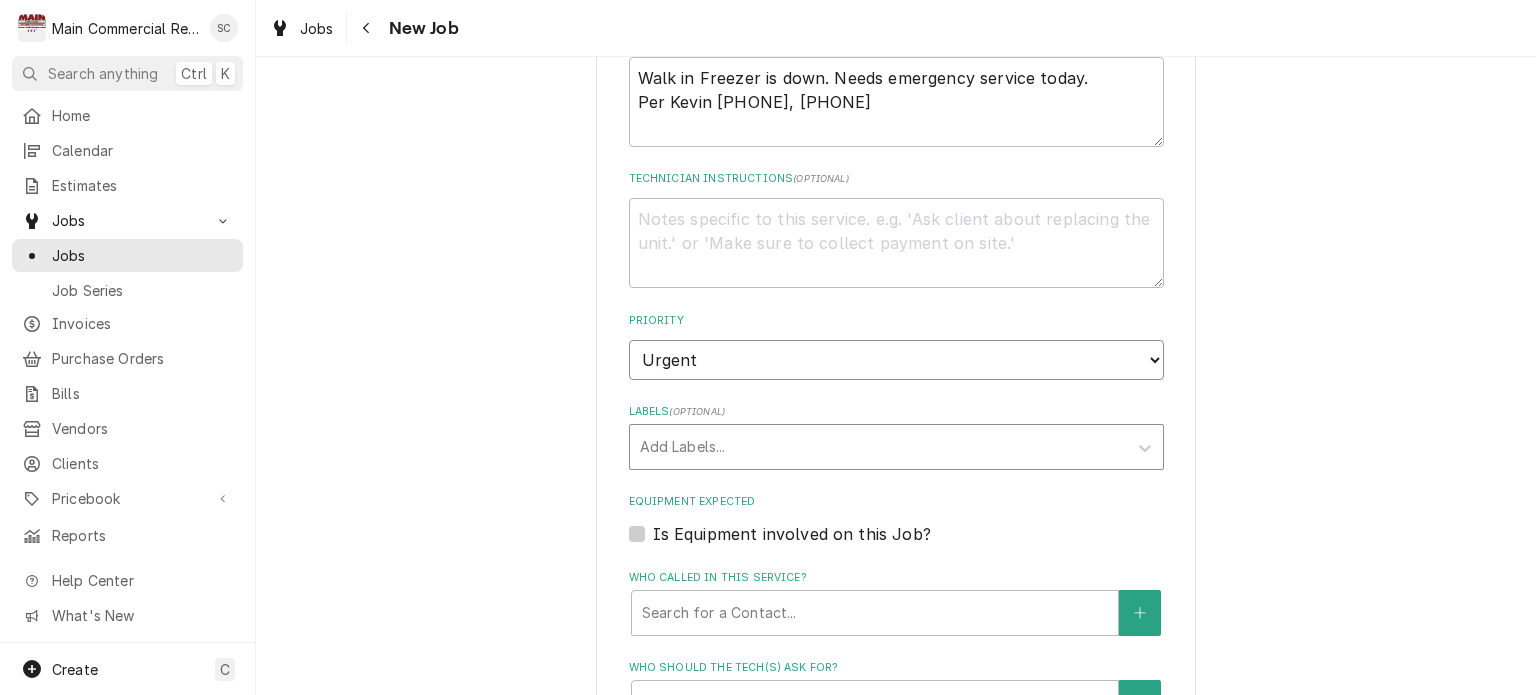type on "x" 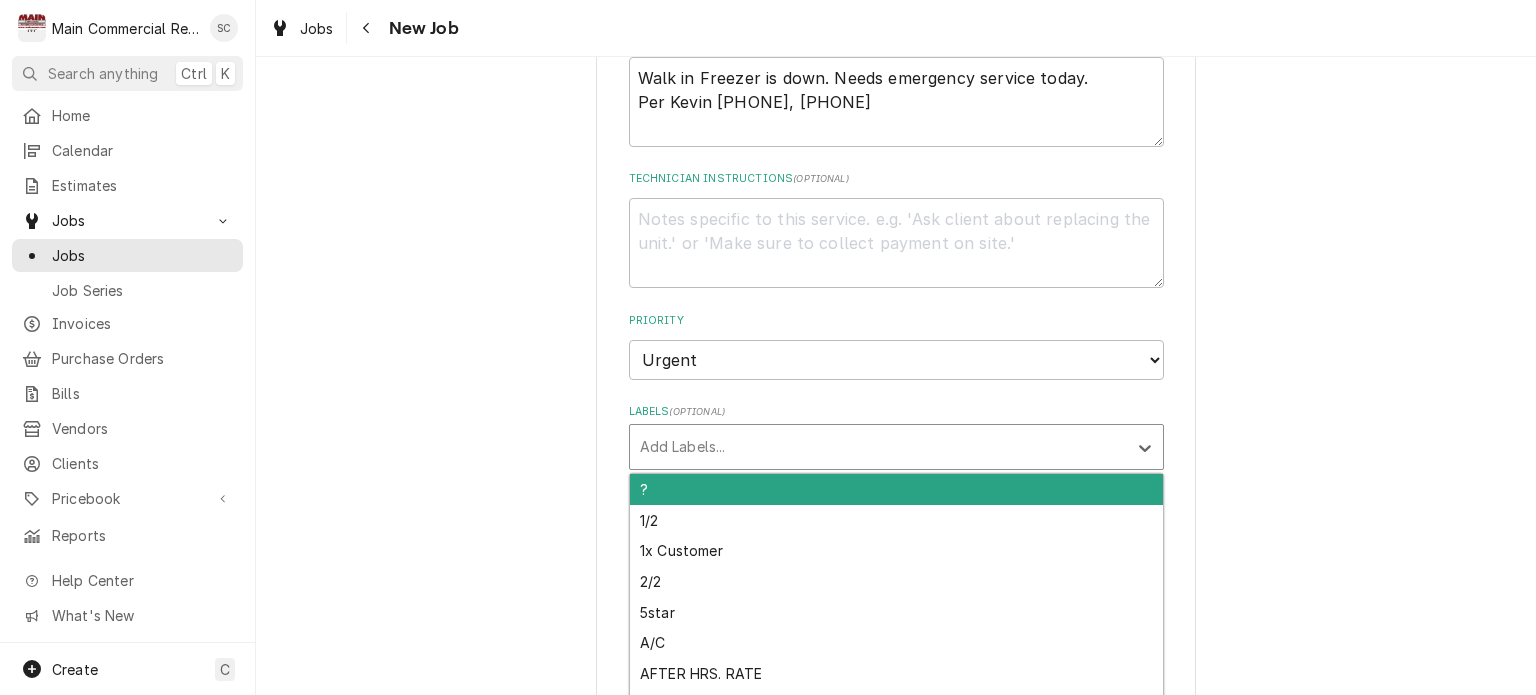 click at bounding box center [878, 447] 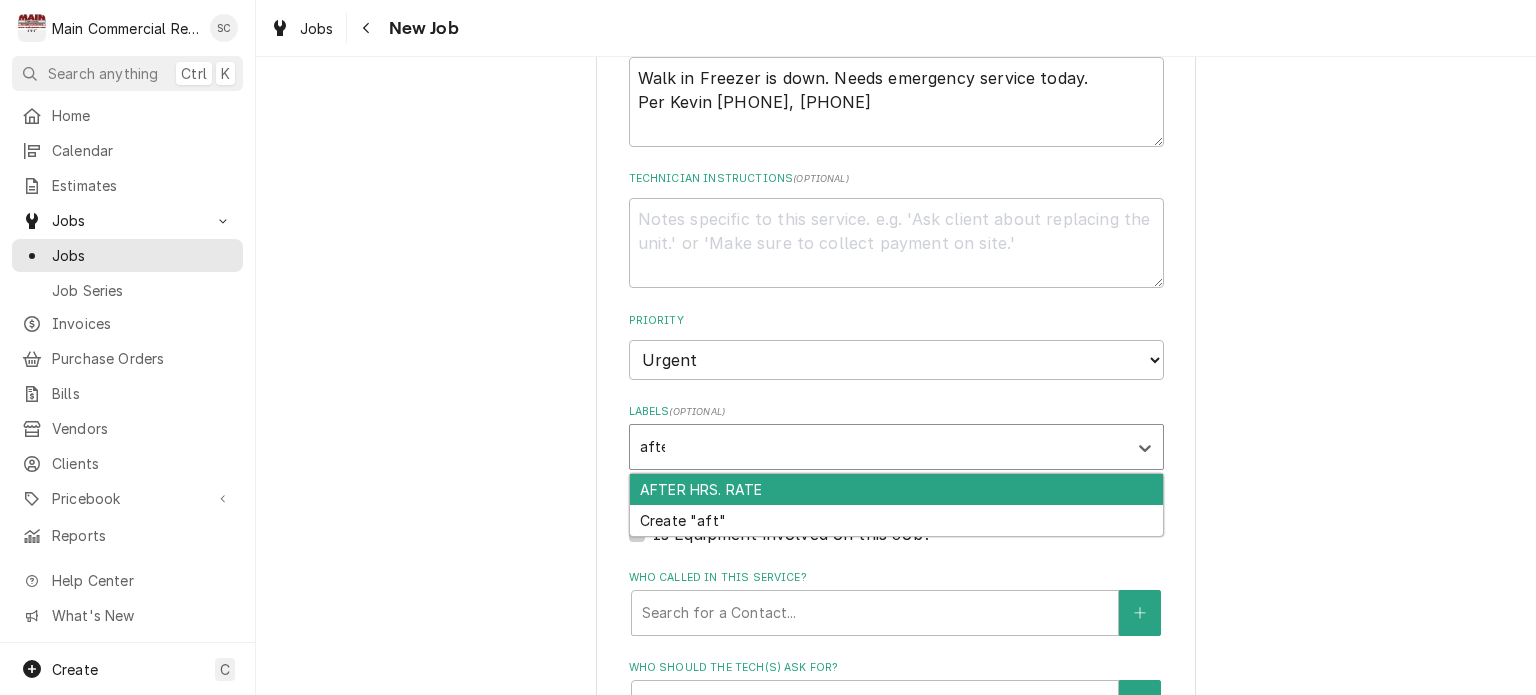 type on "after" 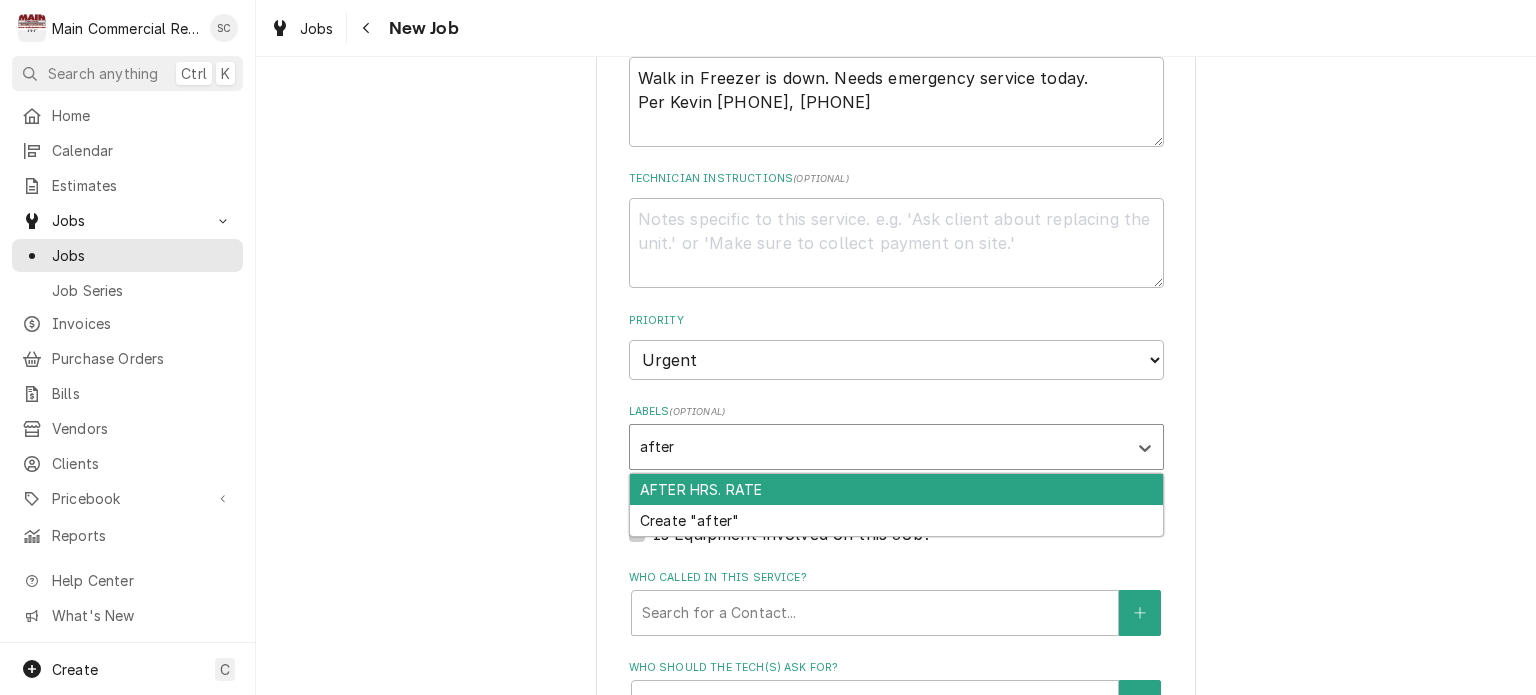 click on "AFTER HRS. RATE" at bounding box center [896, 489] 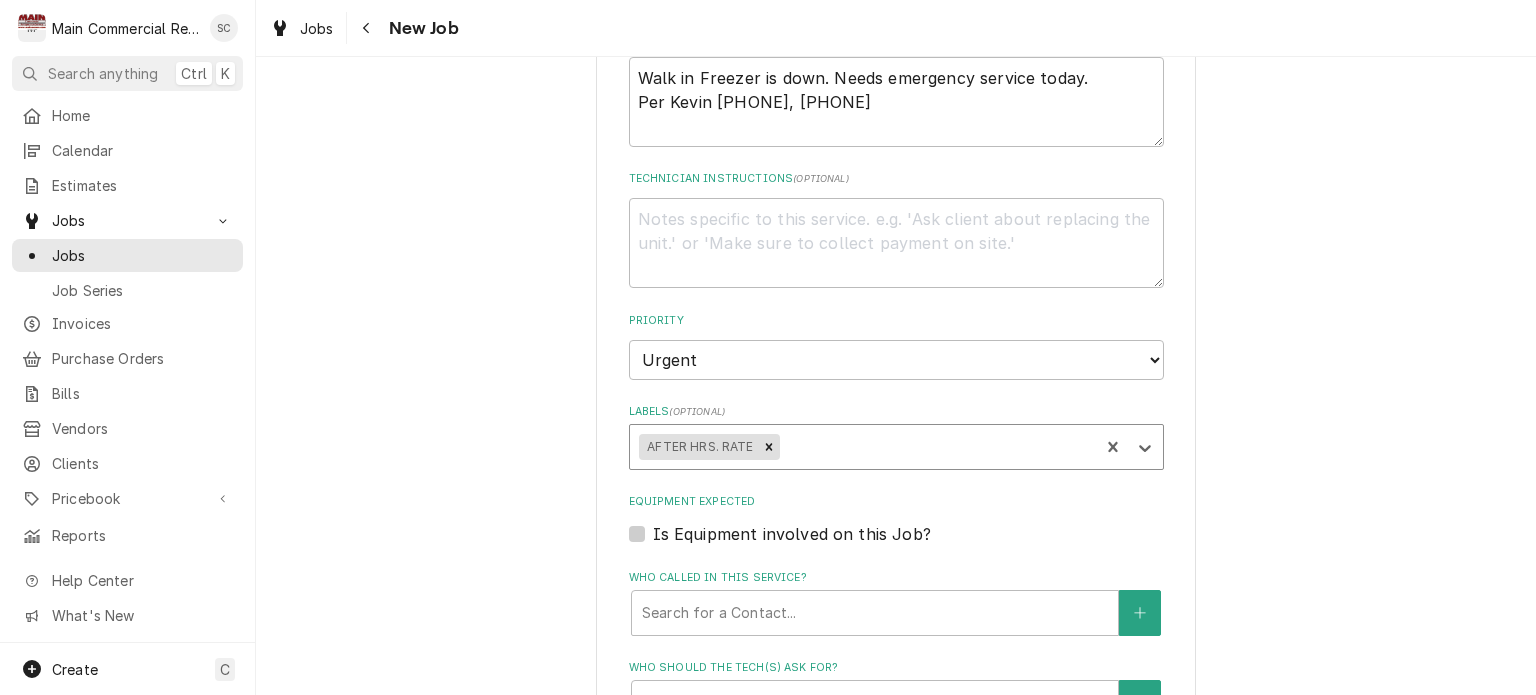 type on "x" 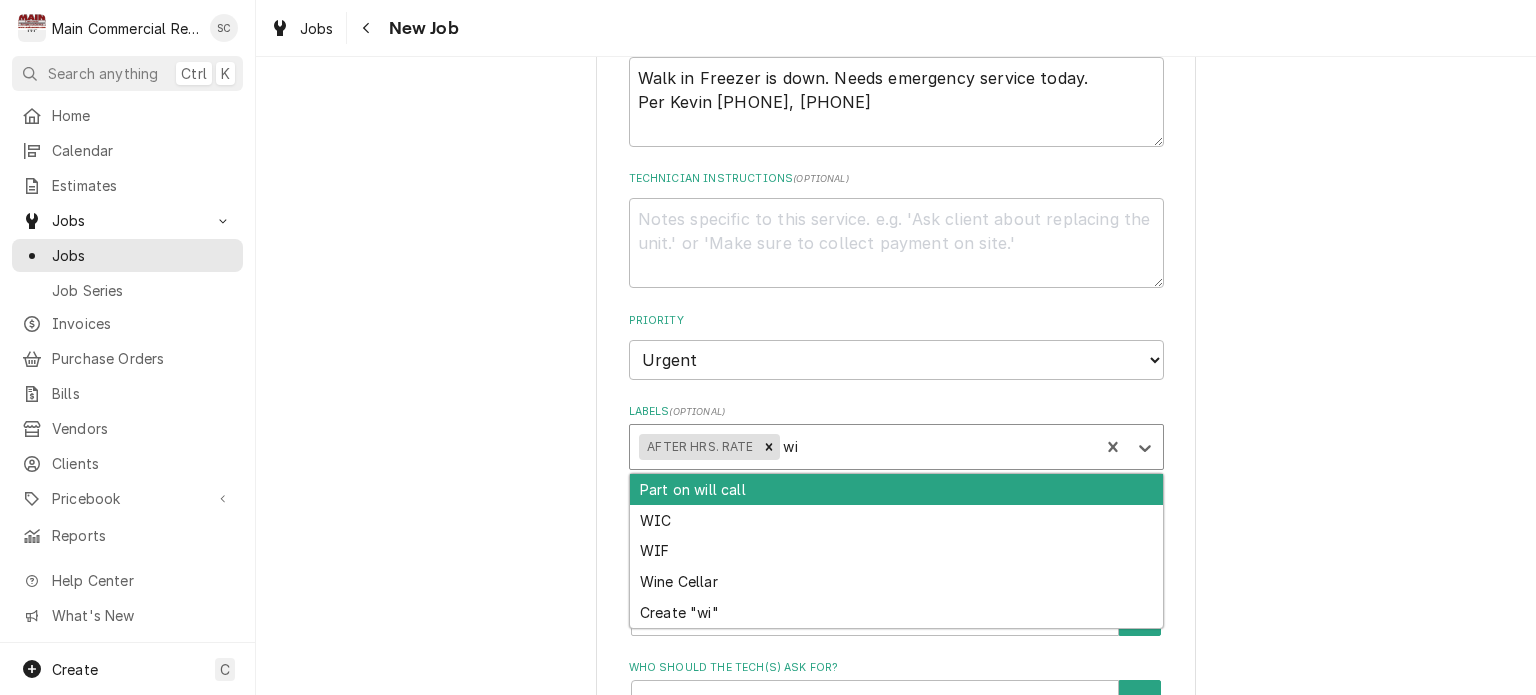 type 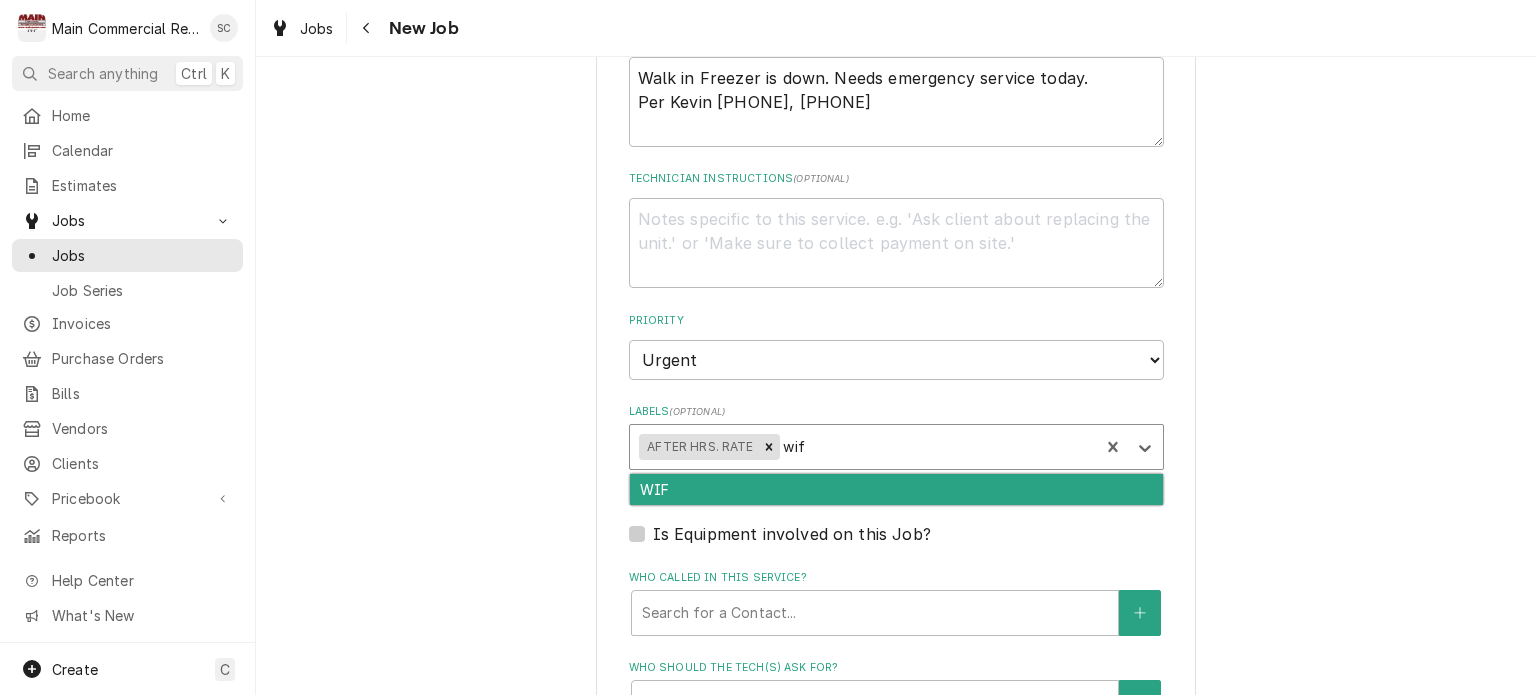 click on "WIF" at bounding box center (896, 489) 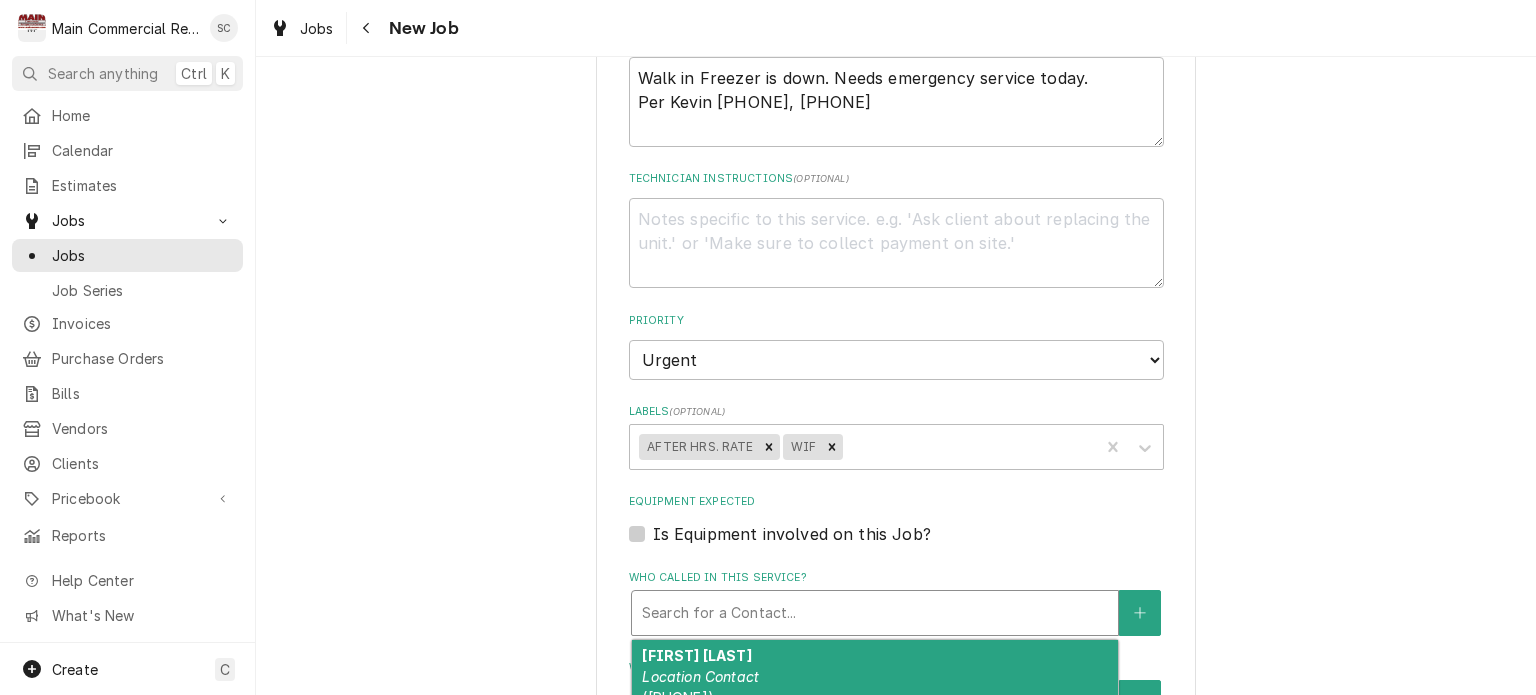 click at bounding box center [875, 613] 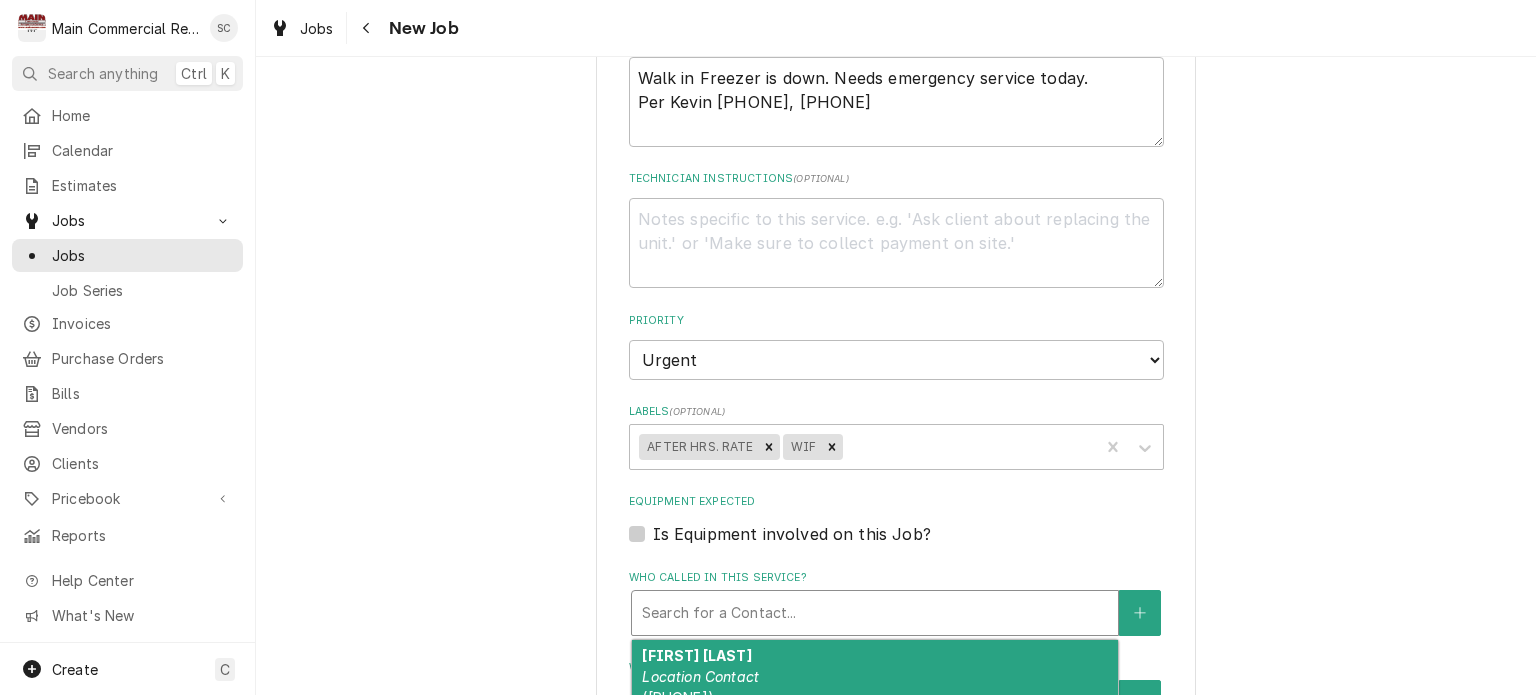 click on "Location Contact" at bounding box center (700, 676) 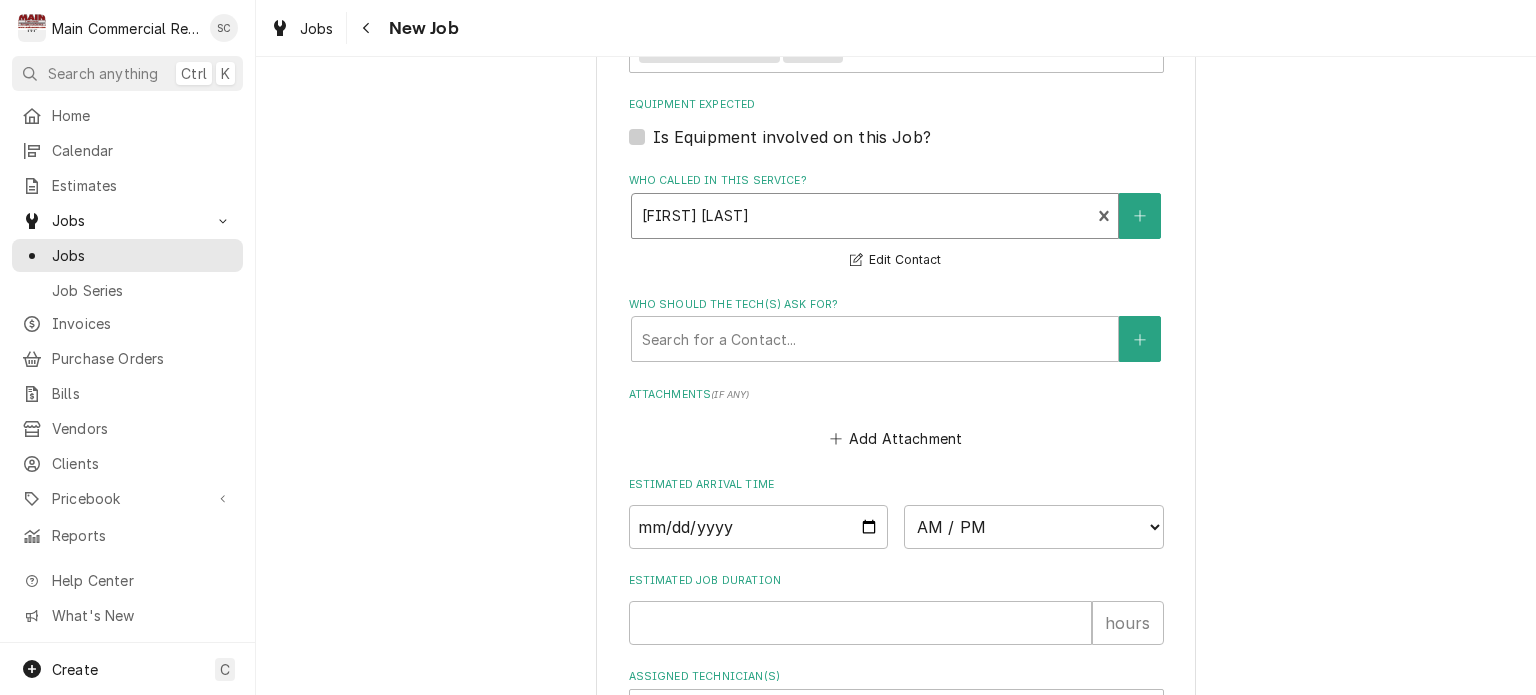 scroll, scrollTop: 1416, scrollLeft: 0, axis: vertical 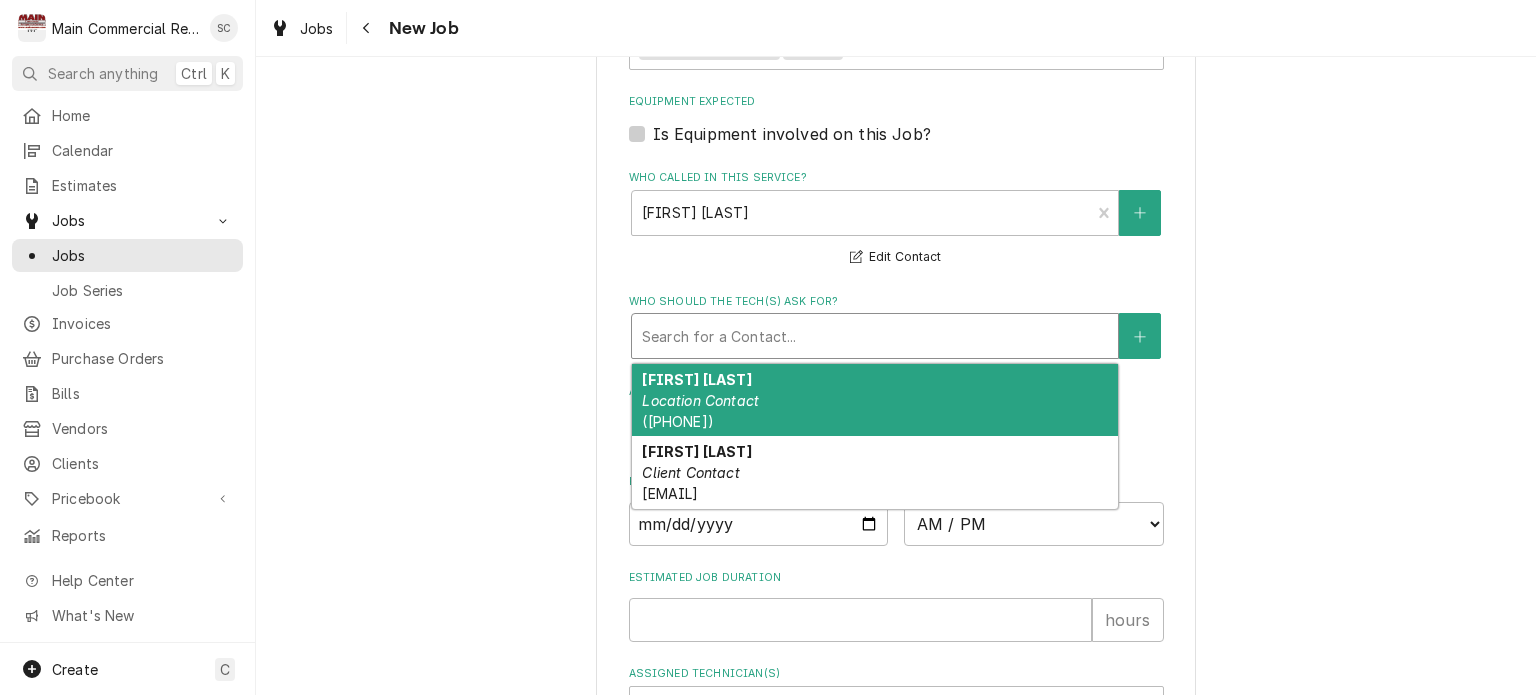 click at bounding box center [875, 336] 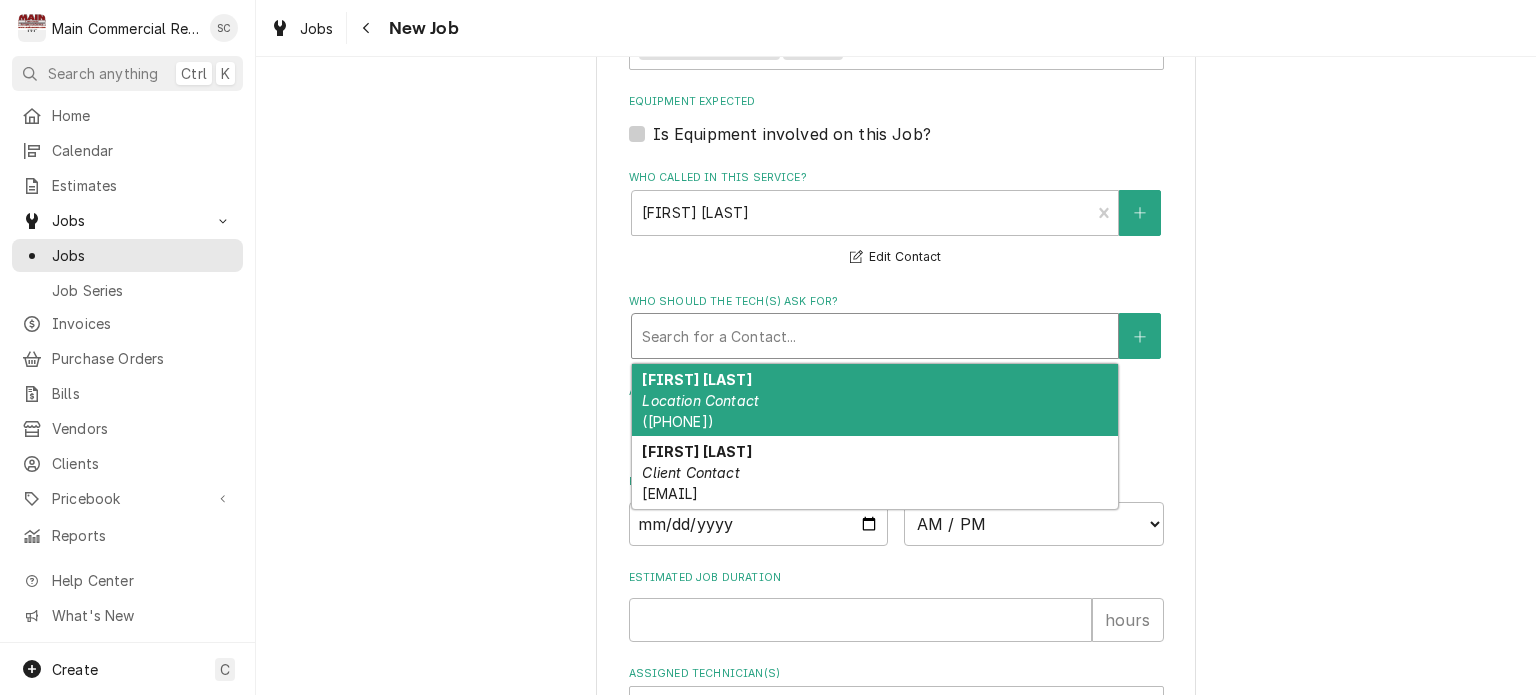 click on "[FIRST] [LAST] Location Contact ([PHONE])" at bounding box center (875, 400) 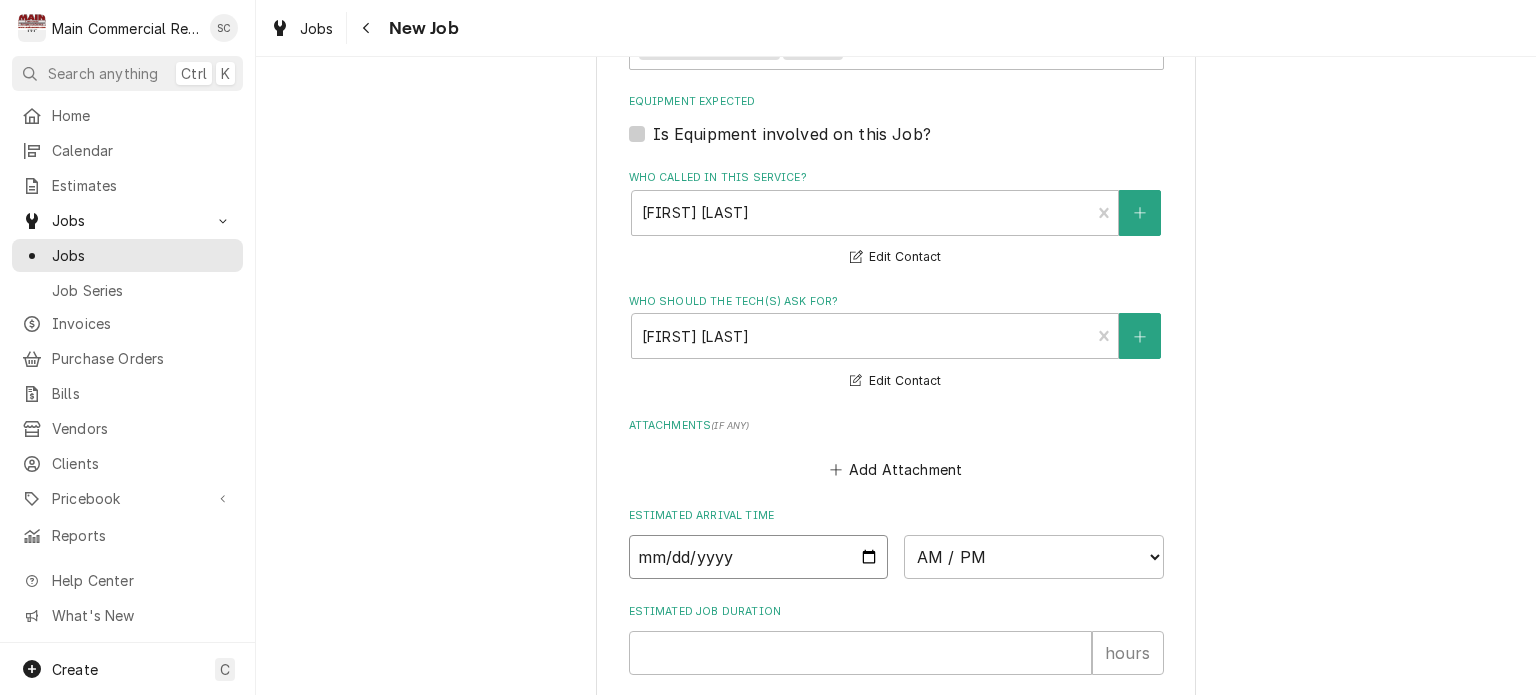 click at bounding box center [759, 557] 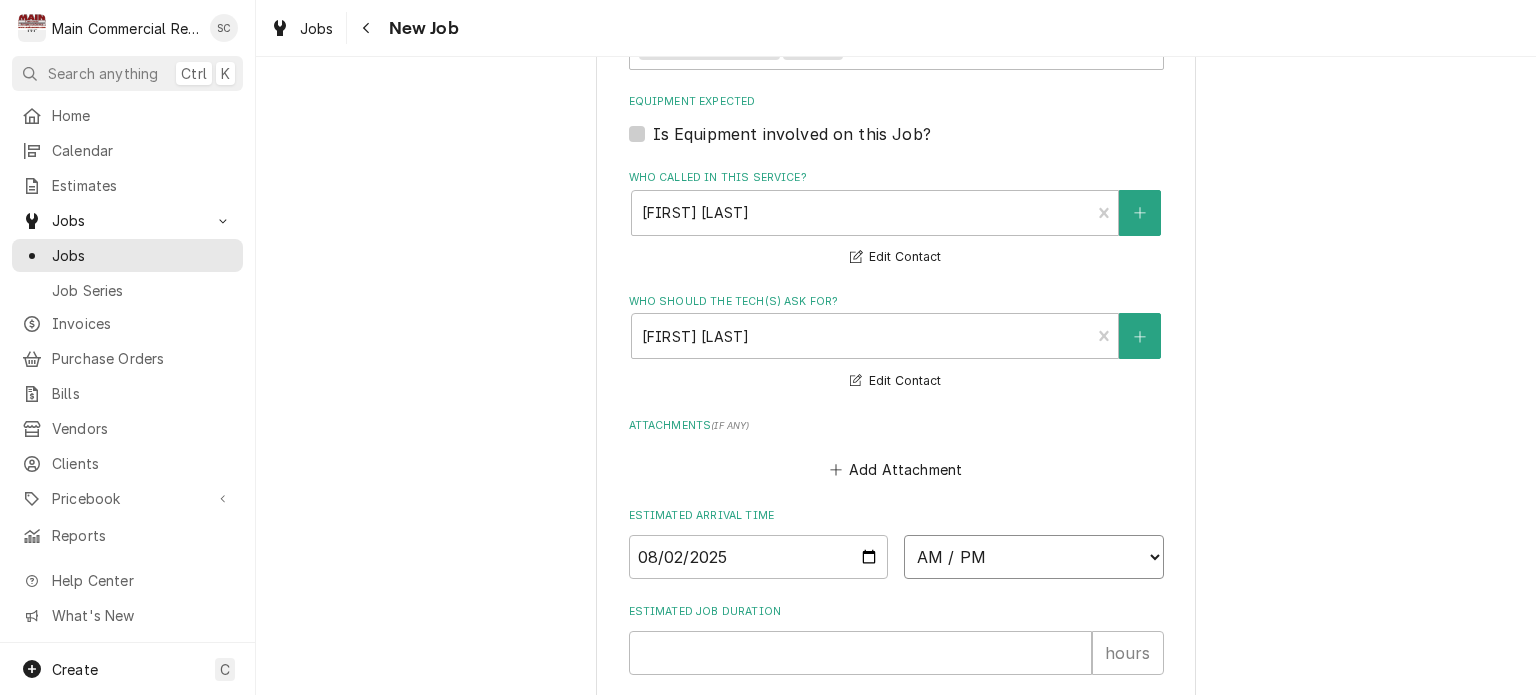click on "AM / PM 6:00 AM 6:15 AM 6:30 AM 6:45 AM 7:00 AM 7:15 AM 7:30 AM 7:45 AM 8:00 AM 8:15 AM 8:30 AM 8:45 AM 9:00 AM 9:15 AM 9:30 AM 9:45 AM 10:00 AM 10:15 AM 10:30 AM 10:45 AM 11:00 AM 11:15 AM 11:30 AM 11:45 AM 12:00 PM 12:15 PM 12:30 PM 12:45 PM 1:00 PM 1:15 PM 1:30 PM 1:45 PM 2:00 PM 2:15 PM 2:30 PM 2:45 PM 3:00 PM 3:15 PM 3:30 PM 3:45 PM 4:00 PM 4:15 PM 4:30 PM 4:45 PM 5:00 PM 5:15 PM 5:30 PM 5:45 PM 6:00 PM 6:15 PM 6:30 PM 6:45 PM 7:00 PM 7:15 PM 7:30 PM 7:45 PM 8:00 PM 8:15 PM 8:30 PM 8:45 PM 9:00 PM 9:15 PM 9:30 PM 9:45 PM 10:00 PM 10:15 PM 10:30 PM 10:45 PM 11:00 PM 11:15 PM 11:30 PM 11:45 PM 12:00 AM 12:15 AM 12:30 AM 12:45 AM 1:00 AM 1:15 AM 1:30 AM 1:45 AM 2:00 AM 2:15 AM 2:30 AM 2:45 AM 3:00 AM 3:15 AM 3:30 AM 3:45 AM 4:00 AM 4:15 AM 4:30 AM 4:45 AM 5:00 AM 5:15 AM 5:30 AM 5:45 AM" at bounding box center [1034, 557] 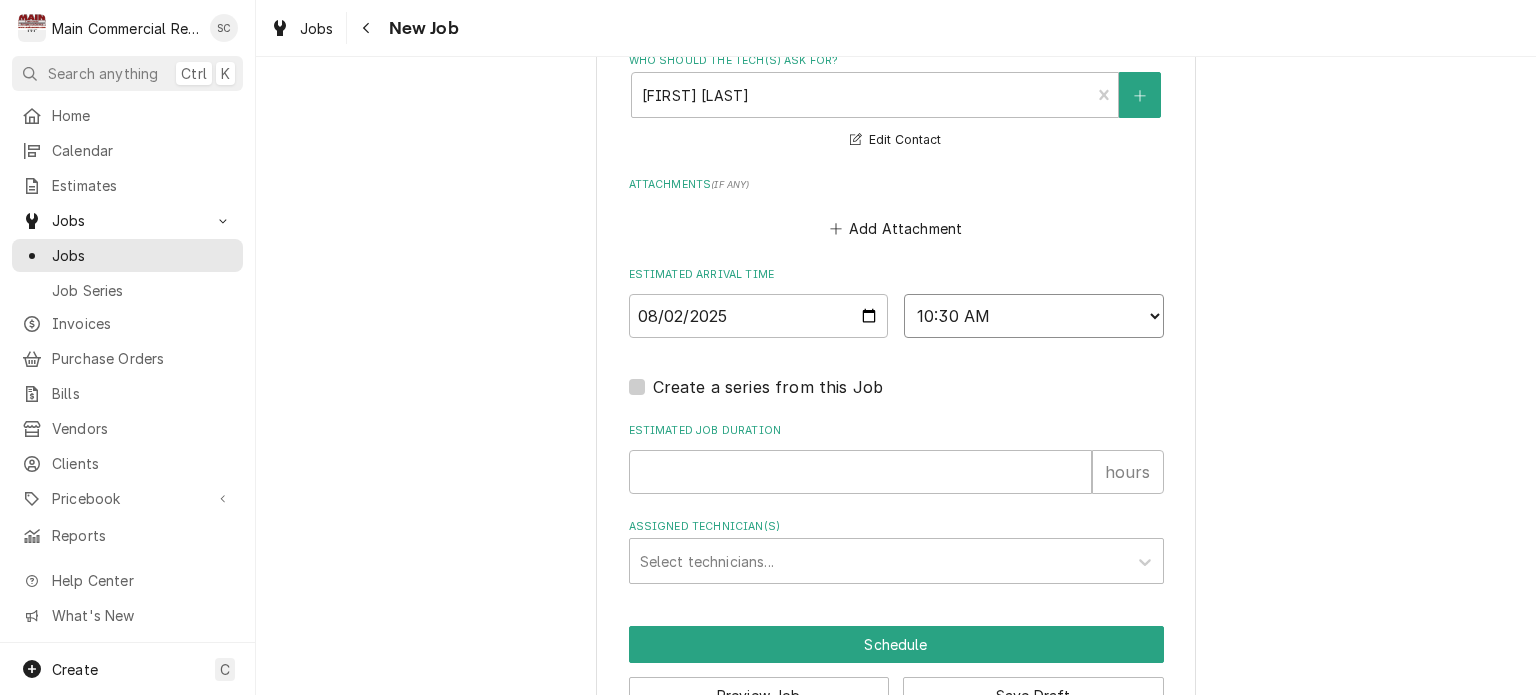scroll, scrollTop: 1712, scrollLeft: 0, axis: vertical 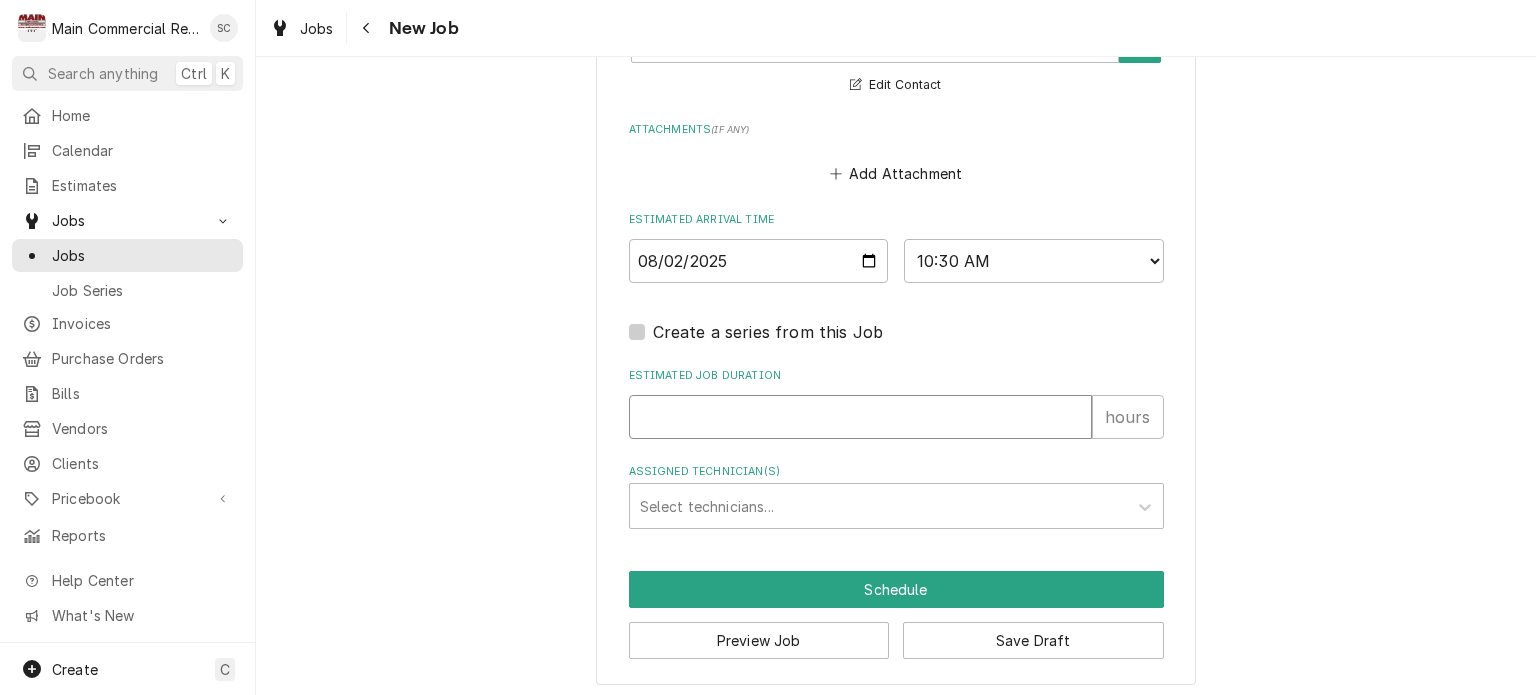 click on "Estimated Job Duration" at bounding box center (860, 417) 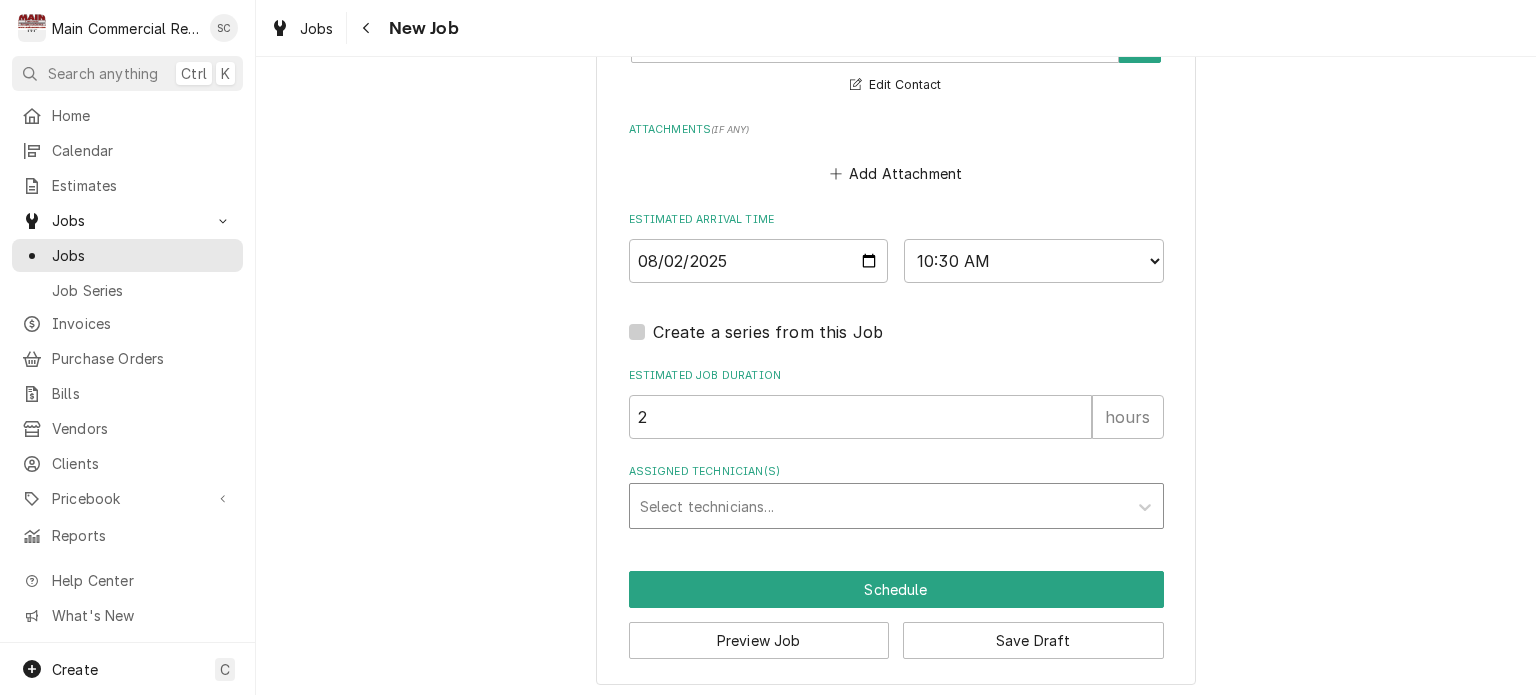 click at bounding box center [878, 506] 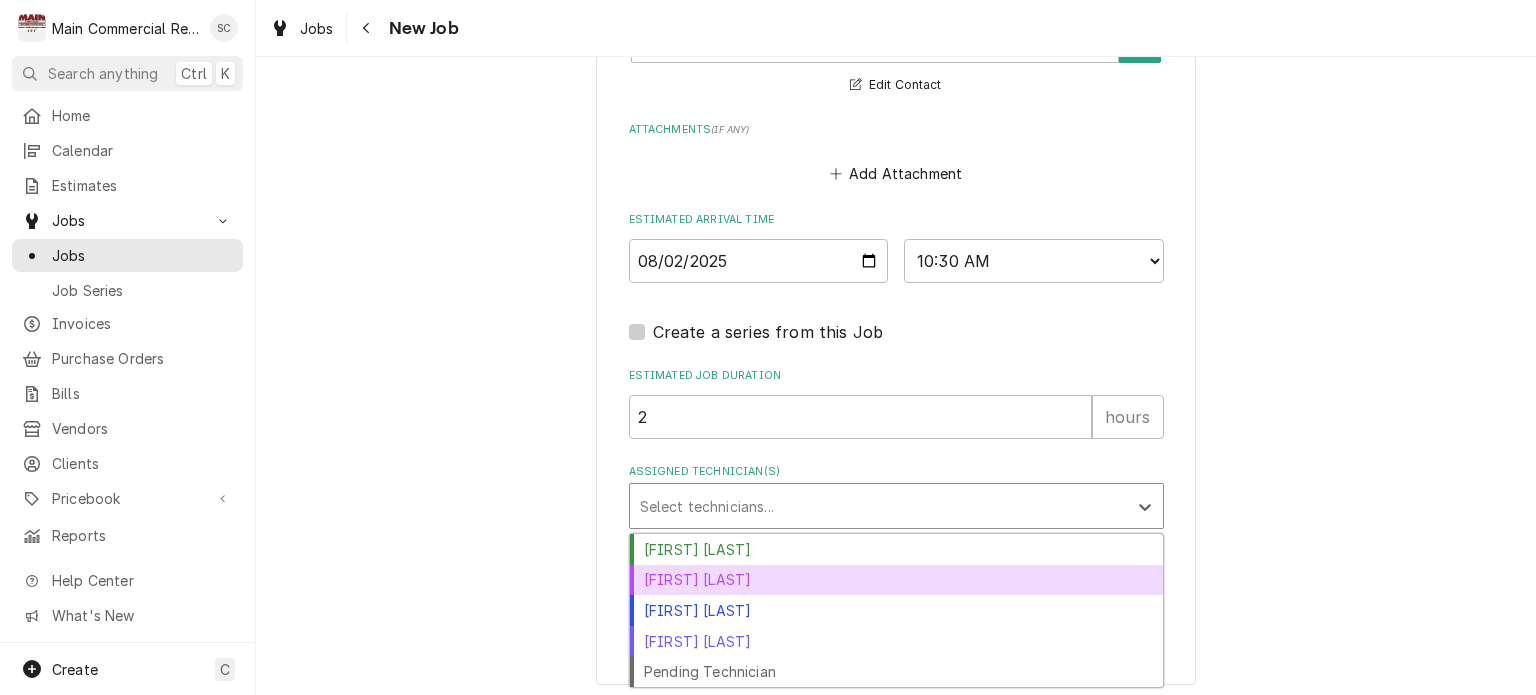 click on "[FIRST] [LAST]" at bounding box center (896, 580) 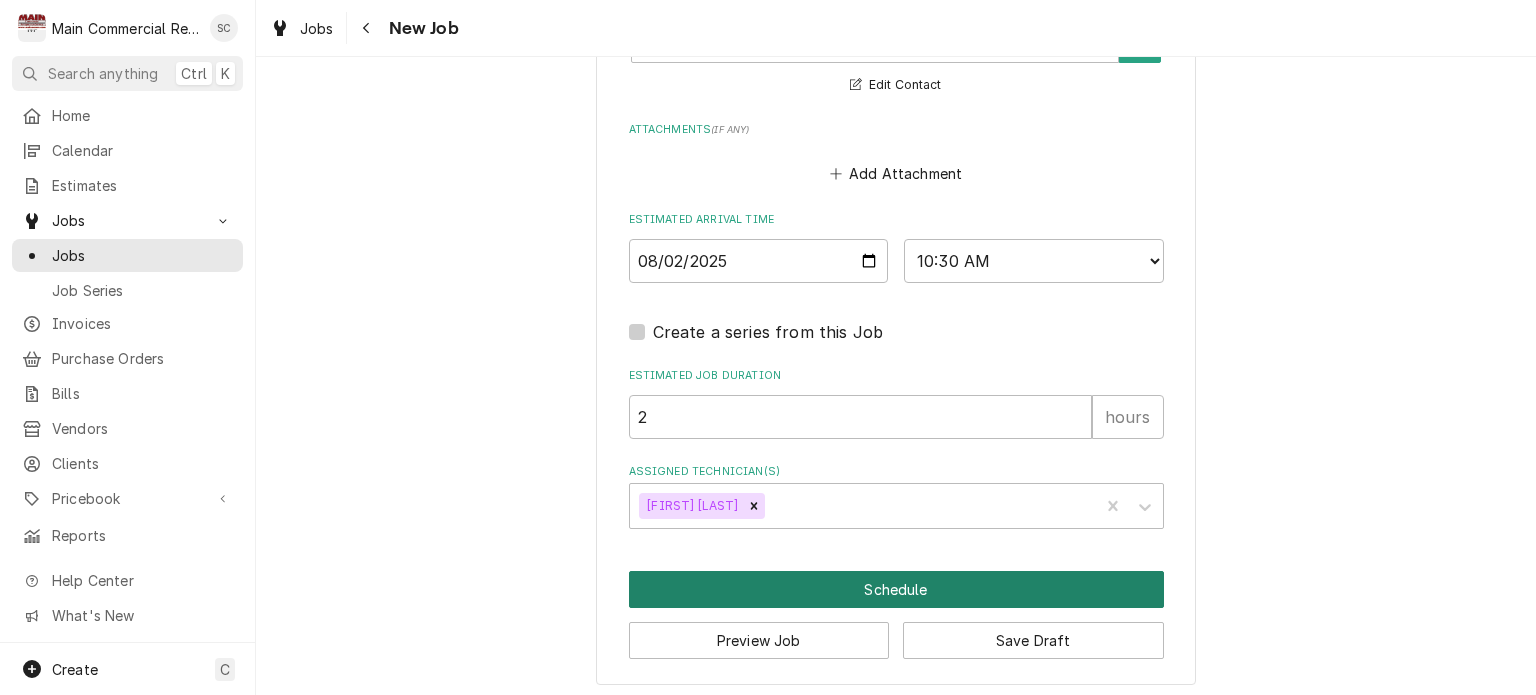 click on "Schedule" at bounding box center (896, 589) 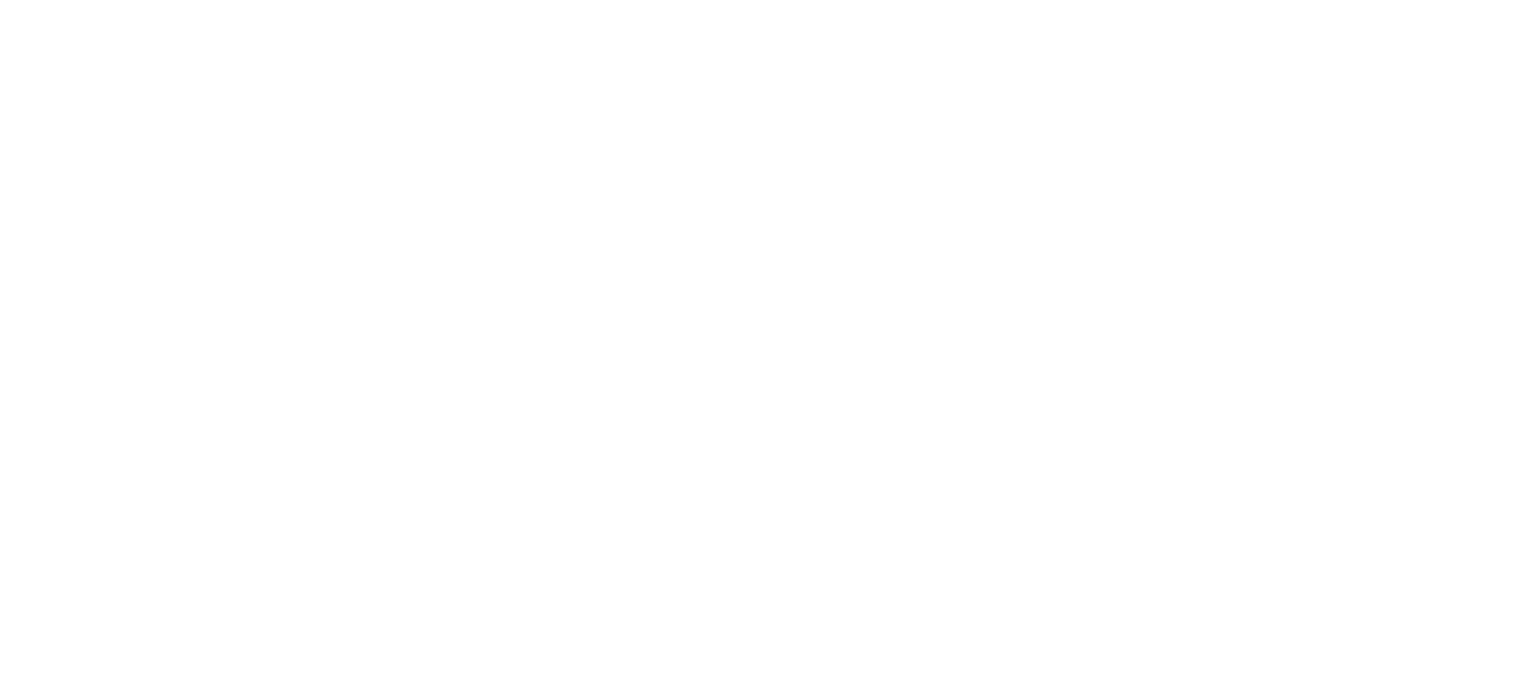 scroll, scrollTop: 0, scrollLeft: 0, axis: both 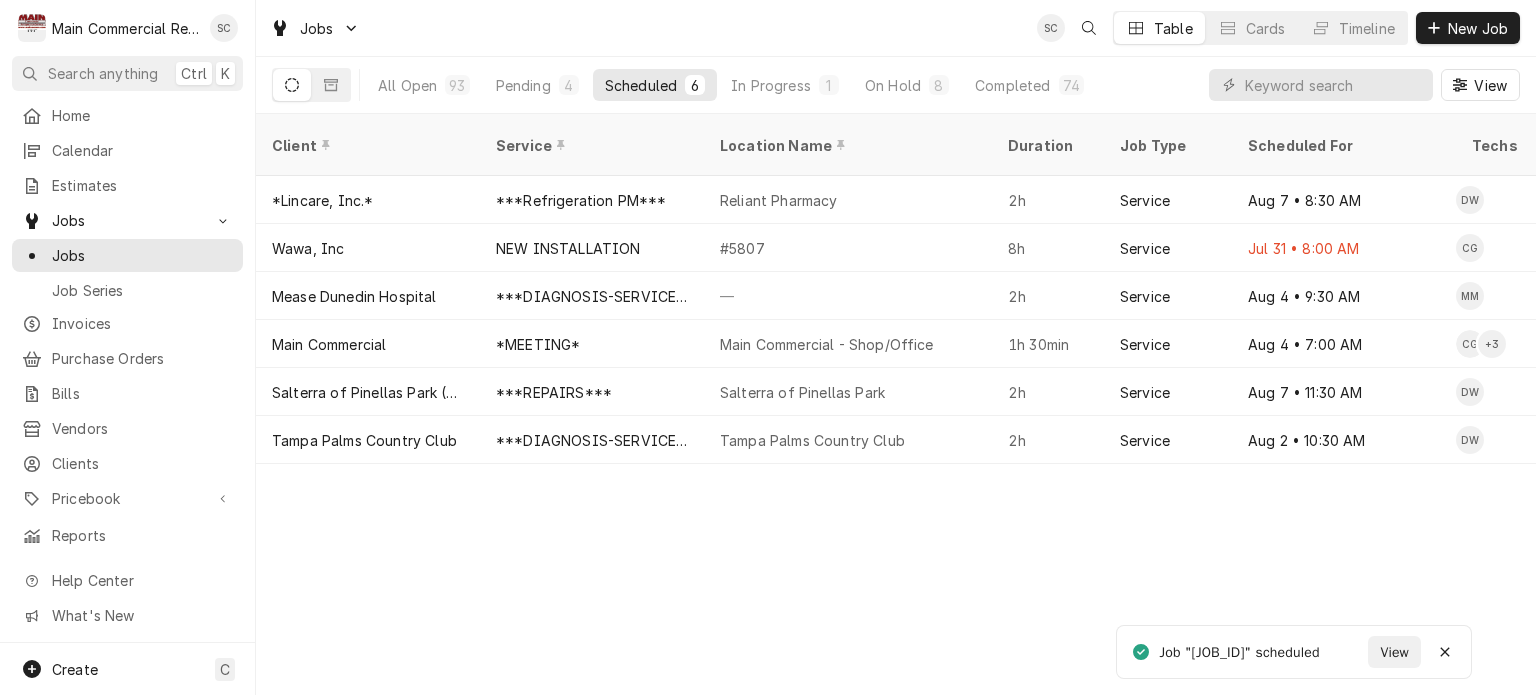 click on "Client Service Location Name Duration Job Type Scheduled For Techs Status Labels ID Priority Date Received Location Address Scheduled Last Modified *Lincare, Inc.* ***Refrigeration PM*** Reliant Pharmacy 2h Service Aug 7   • 8:30 AM DW Upcoming PM [JOB_ID] No Priority Jul 21   [NUMBER] [STREET], [CITY], [STATE] [POSTAL_CODE] Aug 1   Aug 1   Wawa, Inc NEW INSTALLATION #5807 8h Service Jul 31   • 8:00 AM CG Past Due No Charge [JOB_ID] Urgent Jul 25   [NUMBER] [STREET], [CITY], [STATE] [POSTAL_CODE] Jul 25   Jul 25   Mease Dunedin Hospital ***DIAGNOSIS-SERVICE CALL*** — 2h Service Aug 4   • 9:30 AM MM Upcoming RIC [JOB_ID] Low Jul 31   [NUMBER] [STREET], [CITY], [STATE] [POSTAL_CODE] Aug 1   Aug 1   Main Commercial *MEETING* Main Commercial - Shop/Office 1h 30min Service Aug 4   • 7:00 AM CG + 3 Upcoming Meeting [JOB_ID] No Priority Aug 1   [NUMBER] [STREET], [CITY], [STATE] [POSTAL_CODE] Aug 1   Aug 1   Salterra of Pinellas Park (Previously Volante) ***REPAIRS*** Salterra of Pinellas Park 2h Service Aug 7   • 11:30 AM DW Upcoming [LAST]" at bounding box center [896, 404] 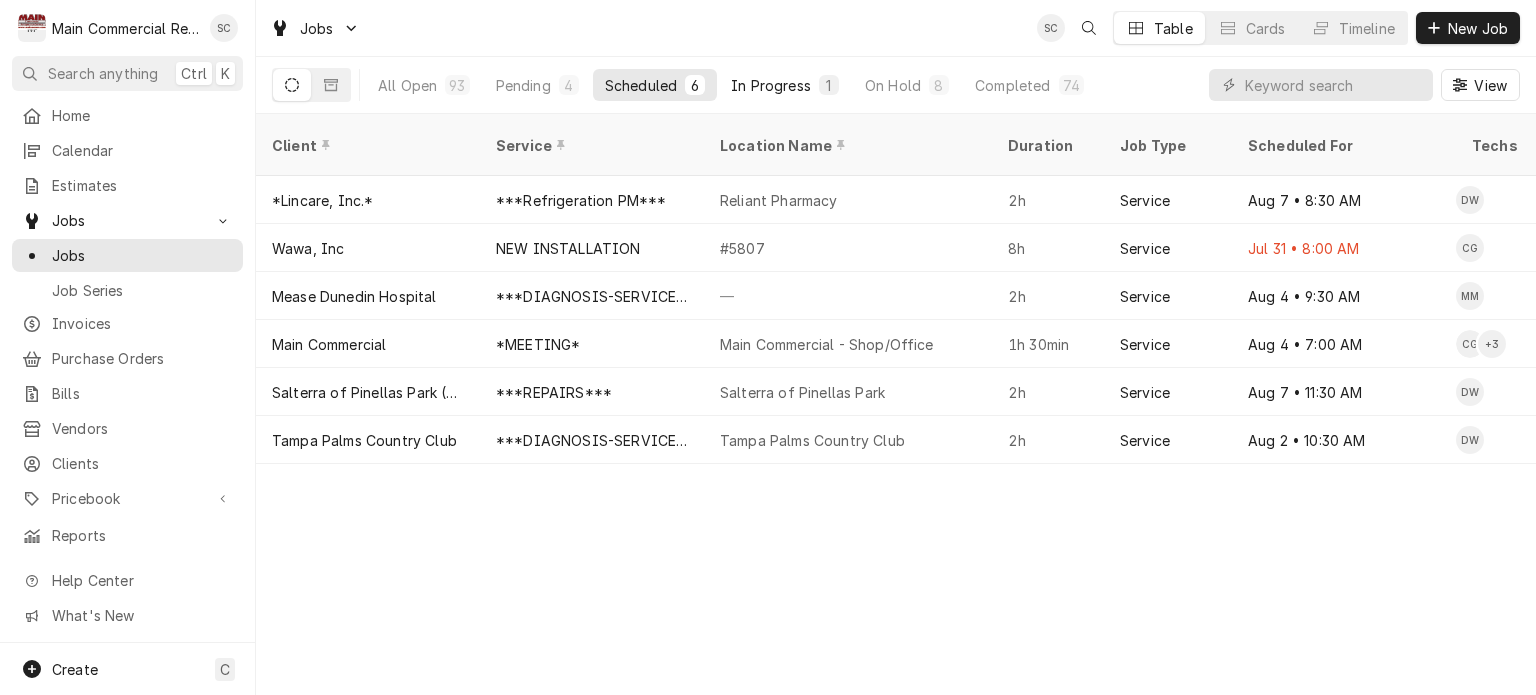 click on "In Progress" at bounding box center (771, 85) 